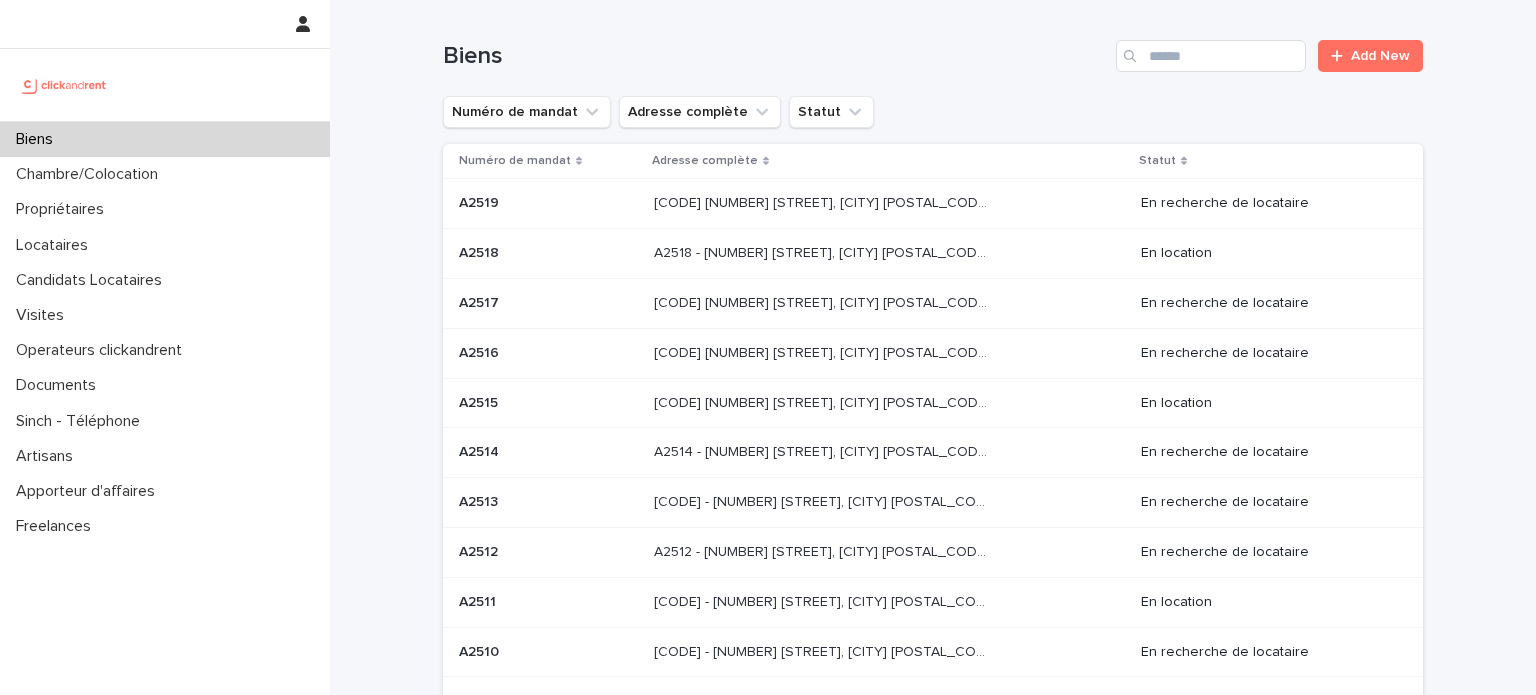 scroll, scrollTop: 0, scrollLeft: 0, axis: both 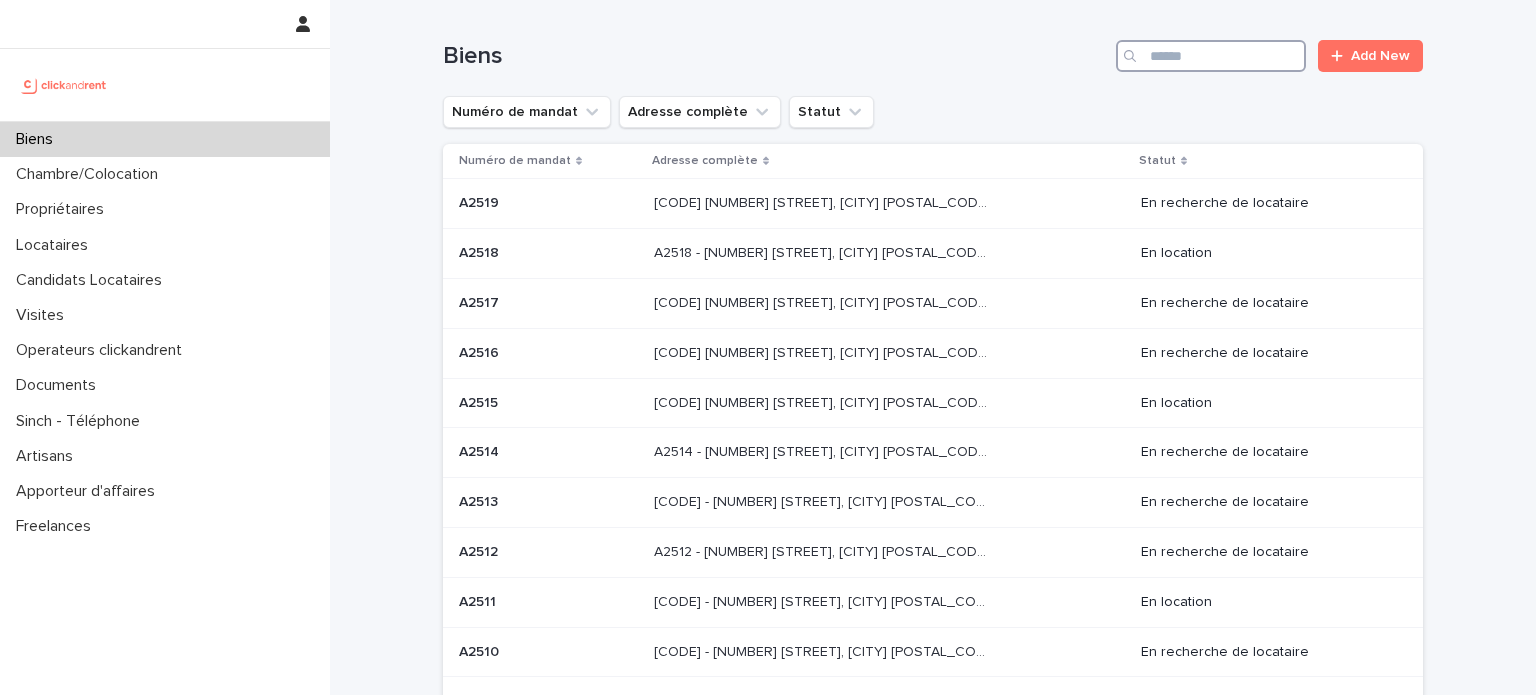 click at bounding box center [1211, 56] 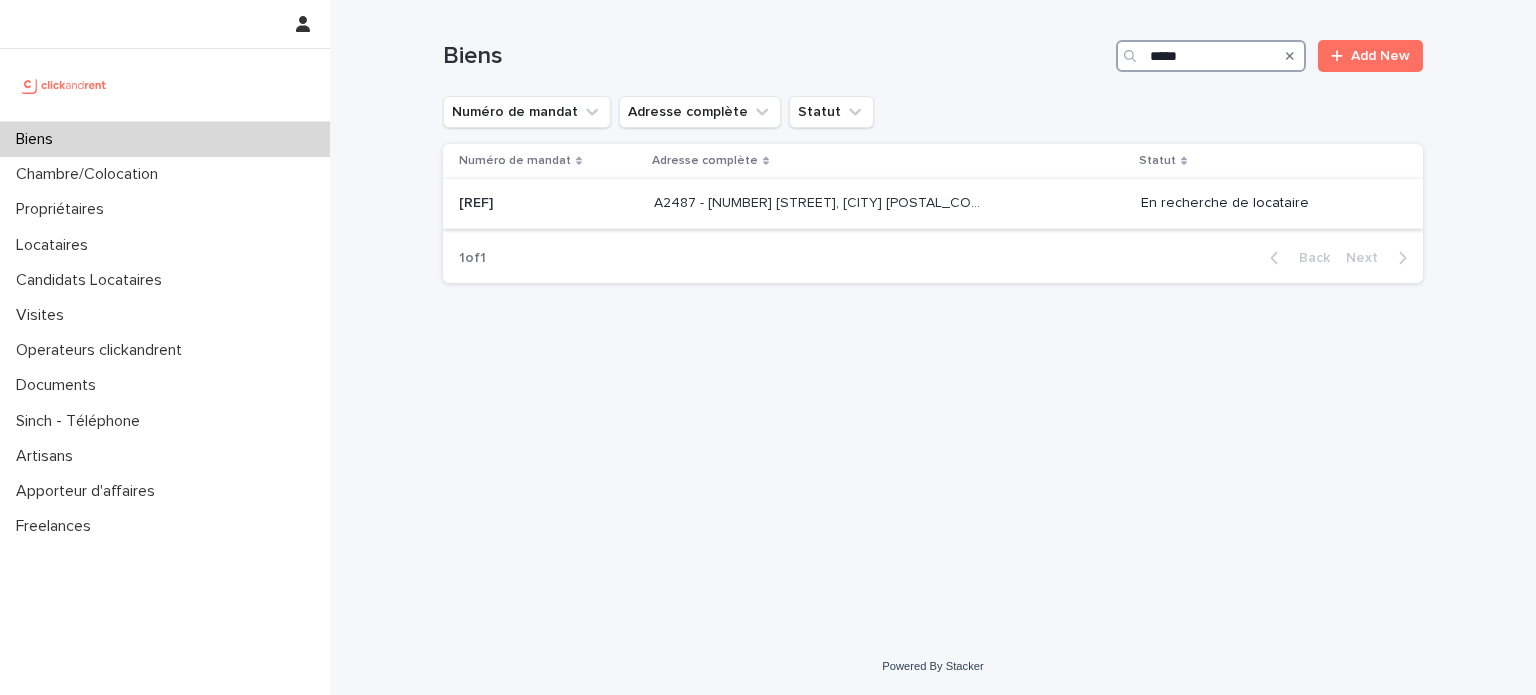 type on "*****" 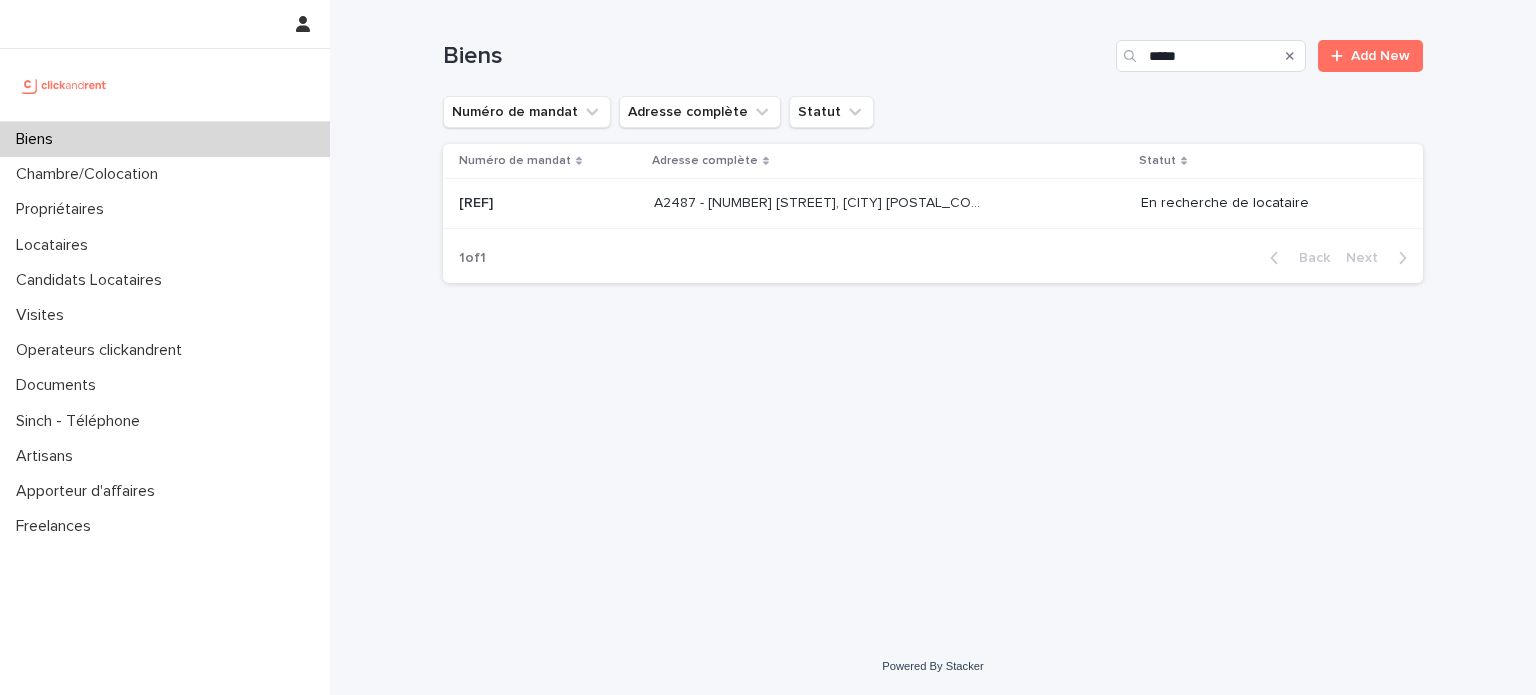 click on "A2487 - [NUMBER] [STREET], [CITY] [POSTAL_CODE] A2487 - [NUMBER] [STREET], [CITY] [POSTAL_CODE]" at bounding box center [889, 204] 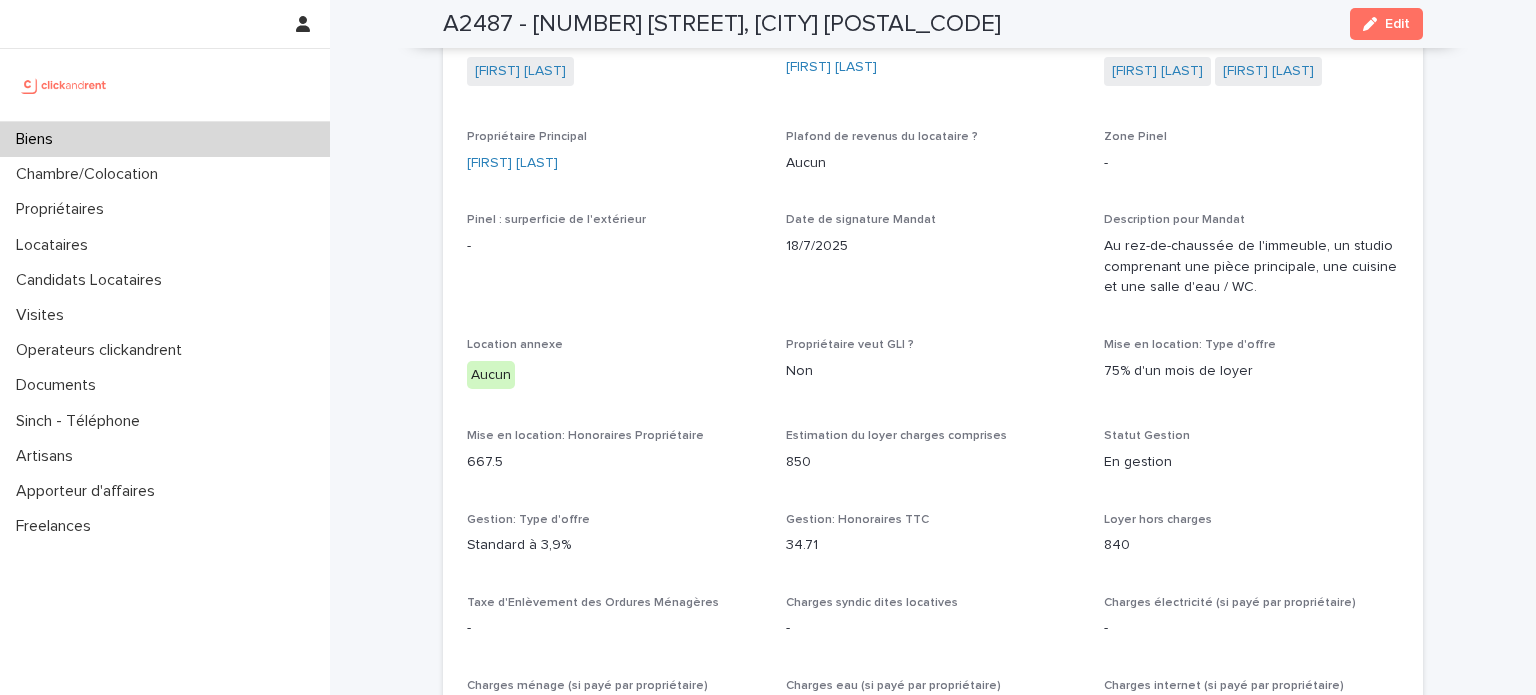 scroll, scrollTop: 1338, scrollLeft: 0, axis: vertical 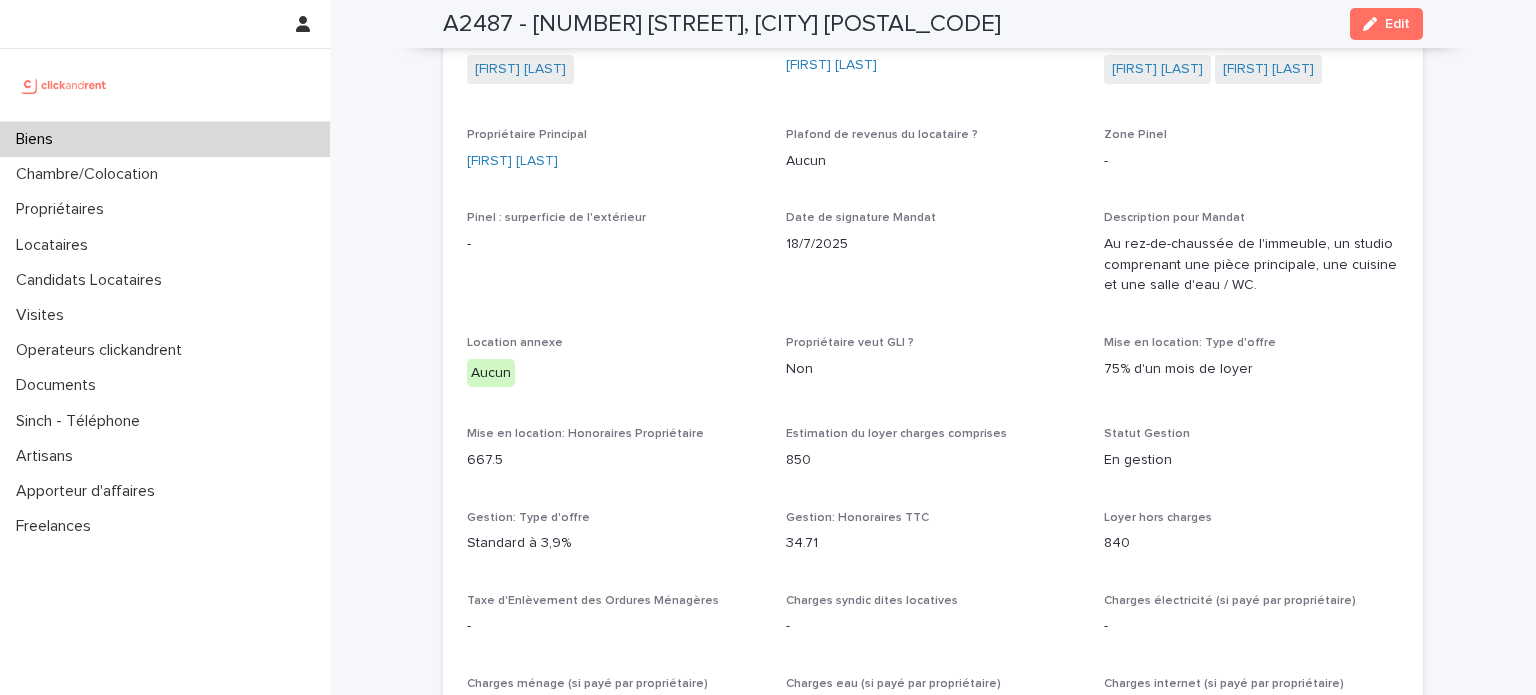 click on "Biens" at bounding box center (165, 139) 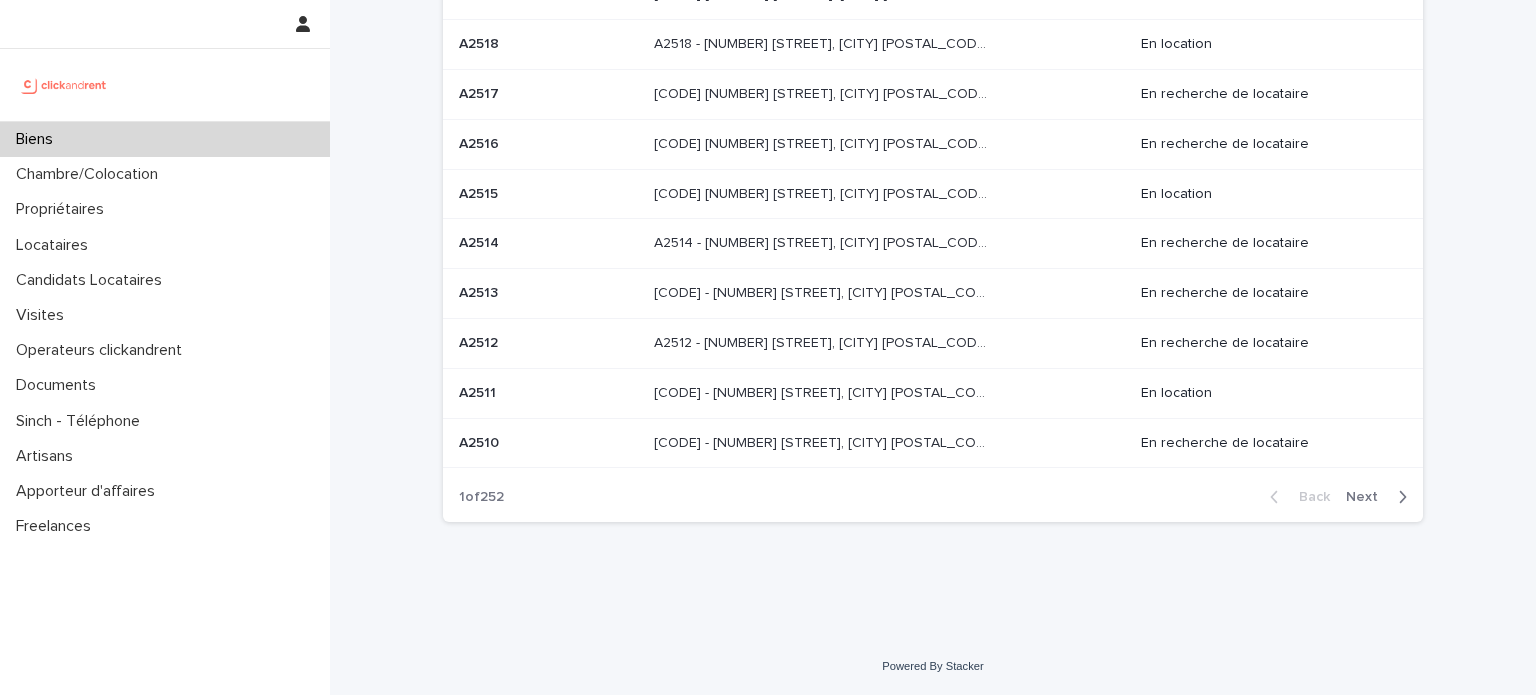 scroll, scrollTop: 0, scrollLeft: 0, axis: both 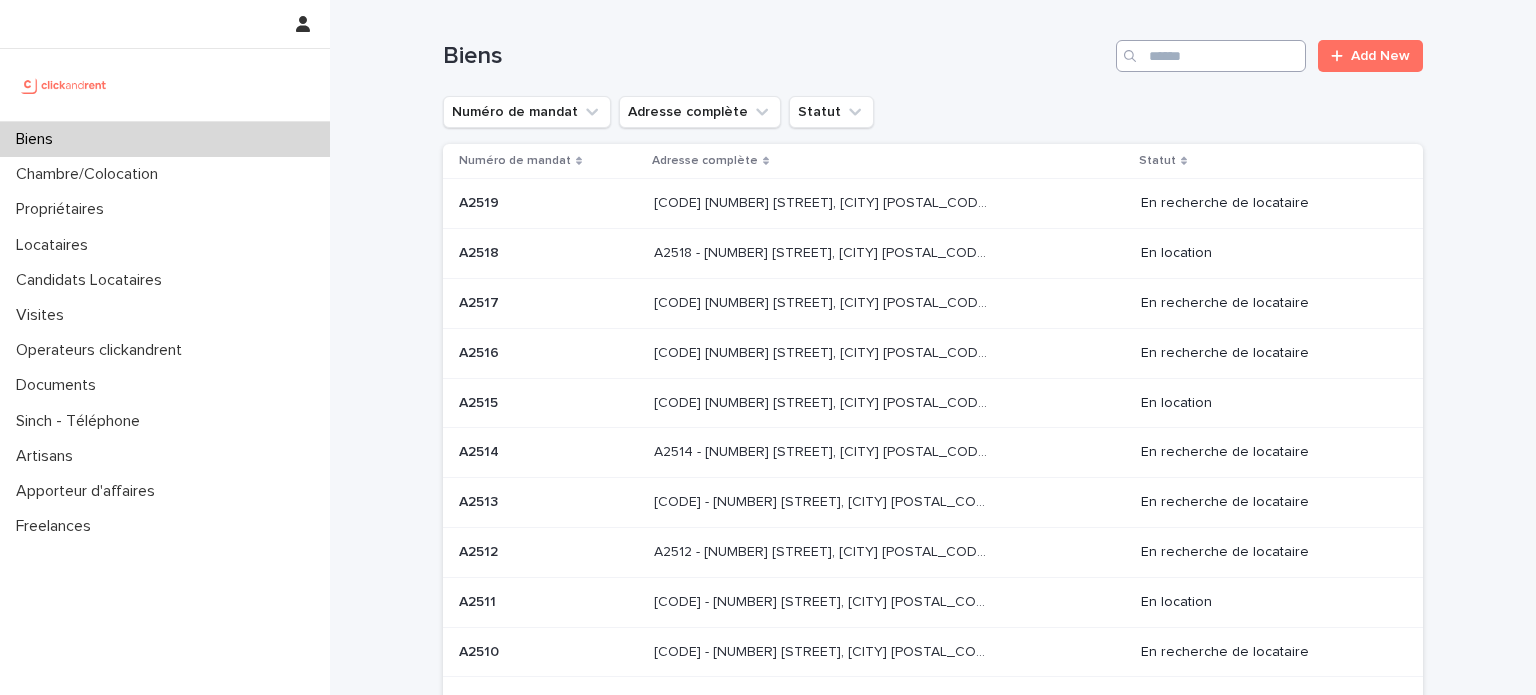 click on "Biens Add New" at bounding box center [933, 48] 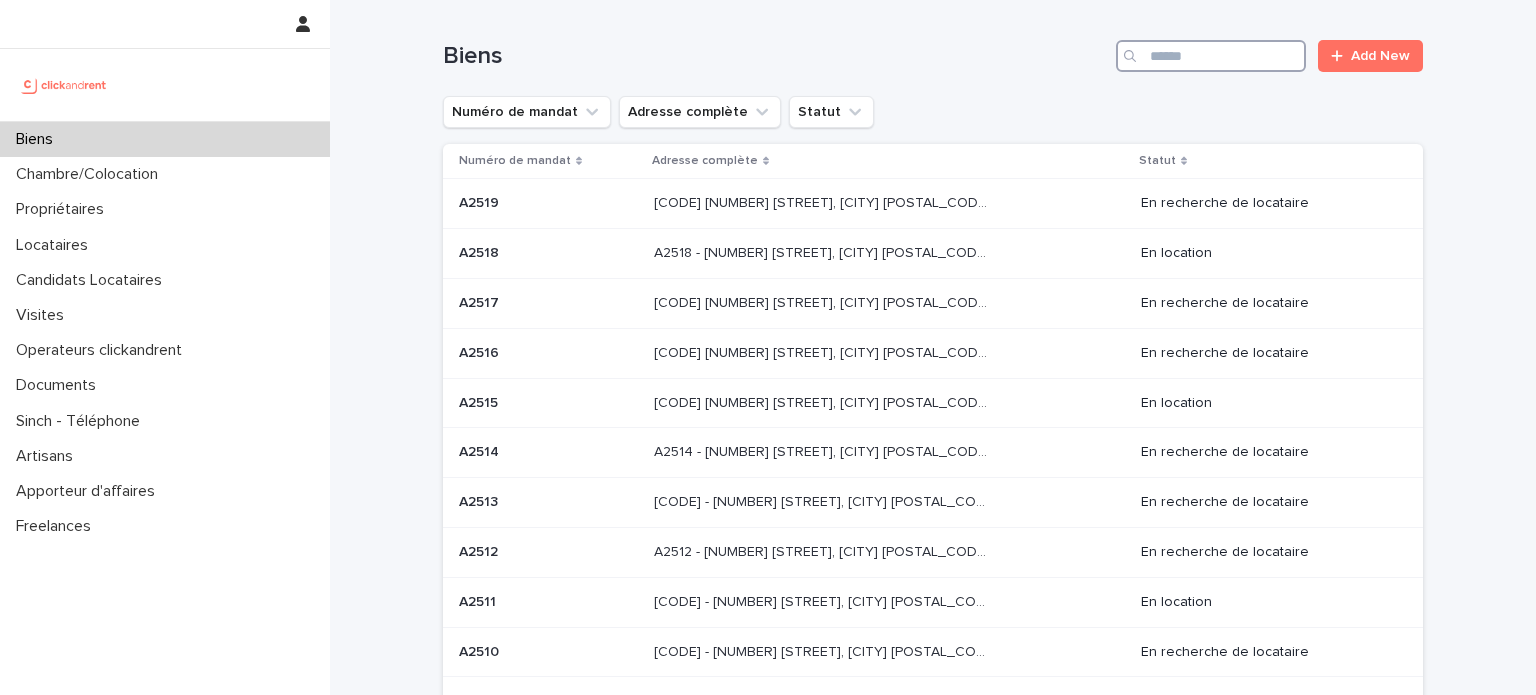 click at bounding box center (1211, 56) 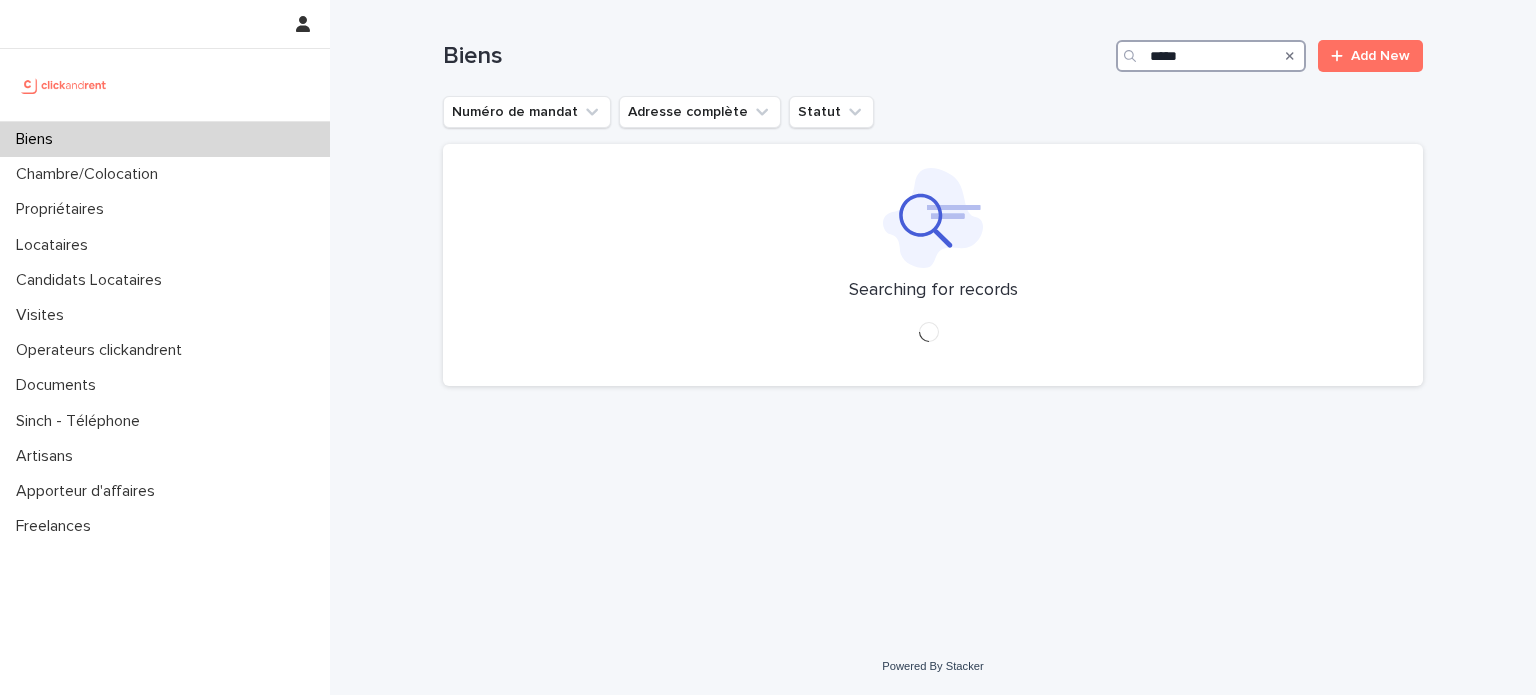 scroll, scrollTop: 0, scrollLeft: 0, axis: both 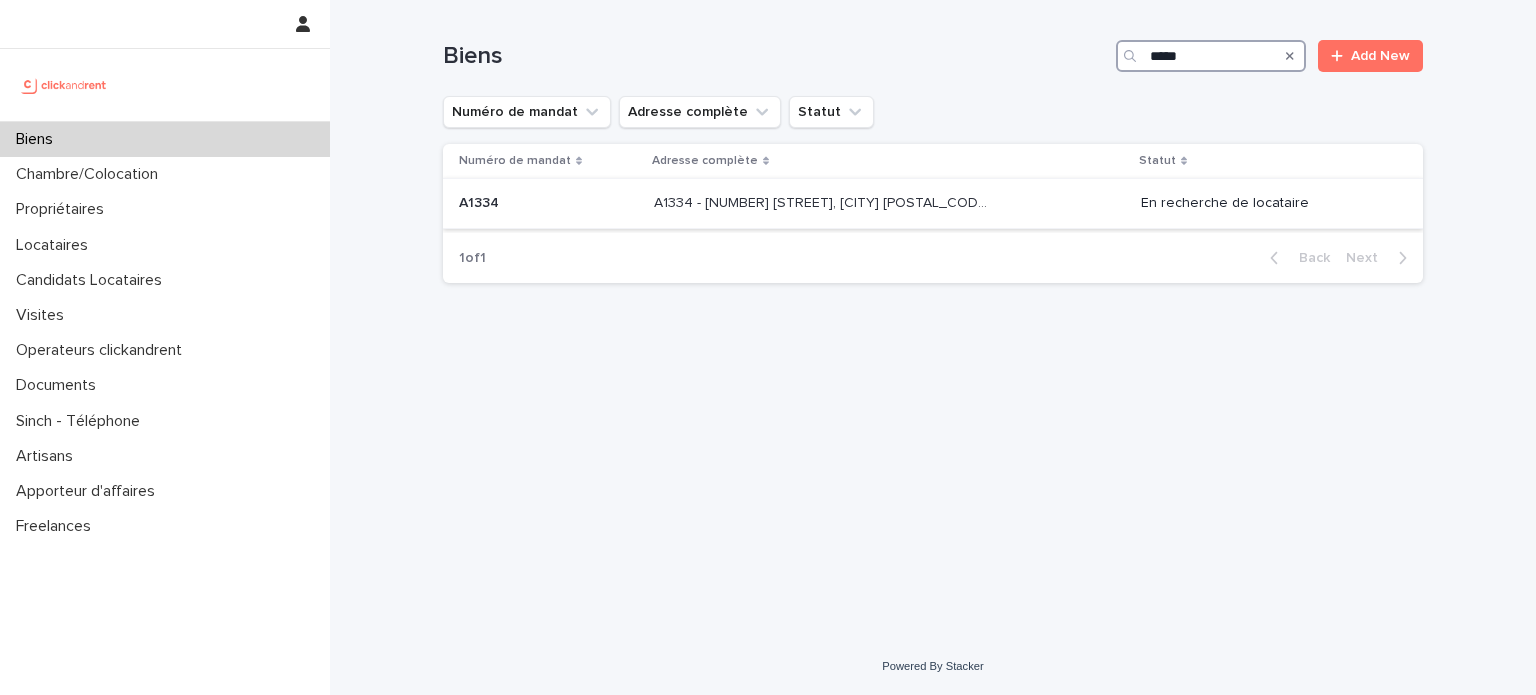 type on "*****" 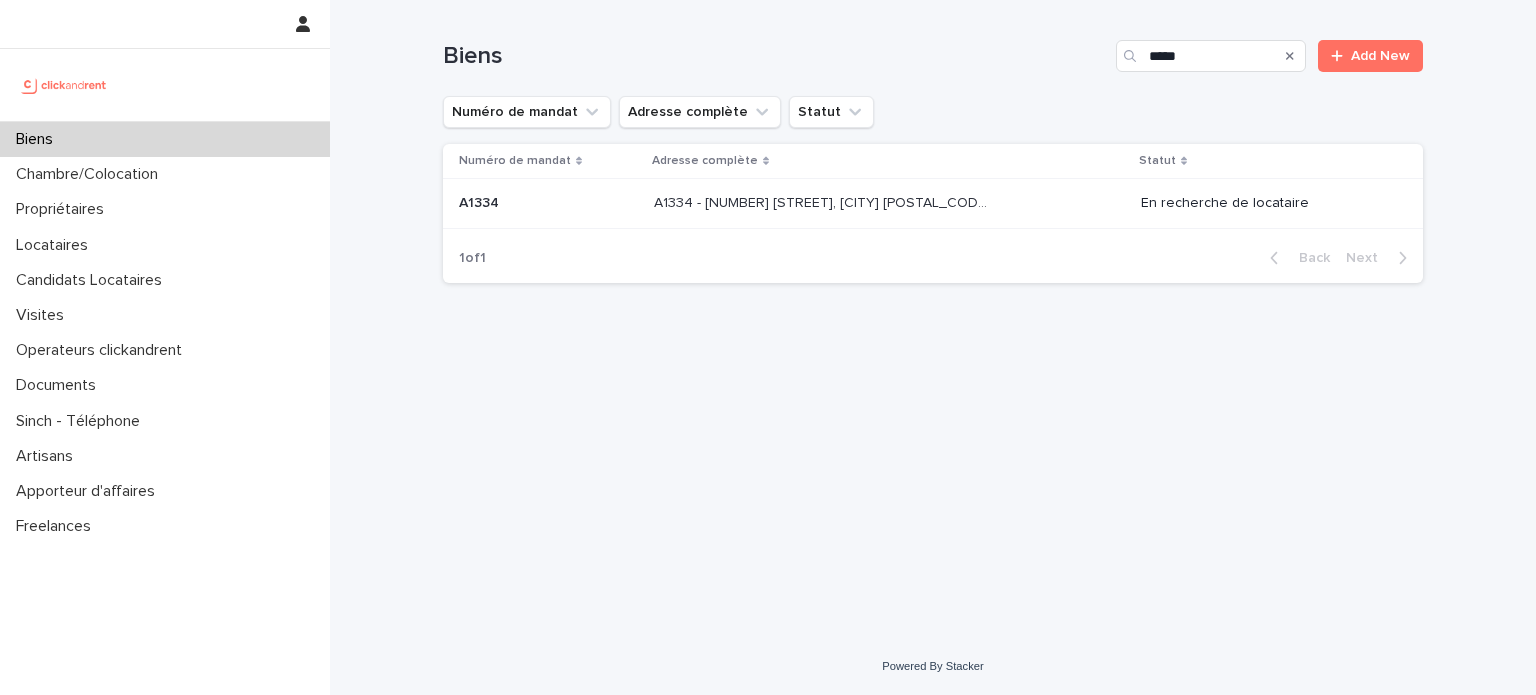 click on "[CODE] - [NUMBER] [STREET], [CITY] [POSTAL_CODE] [CODE] - [NUMBER] [STREET], [CITY] [POSTAL_CODE]" at bounding box center (889, 203) 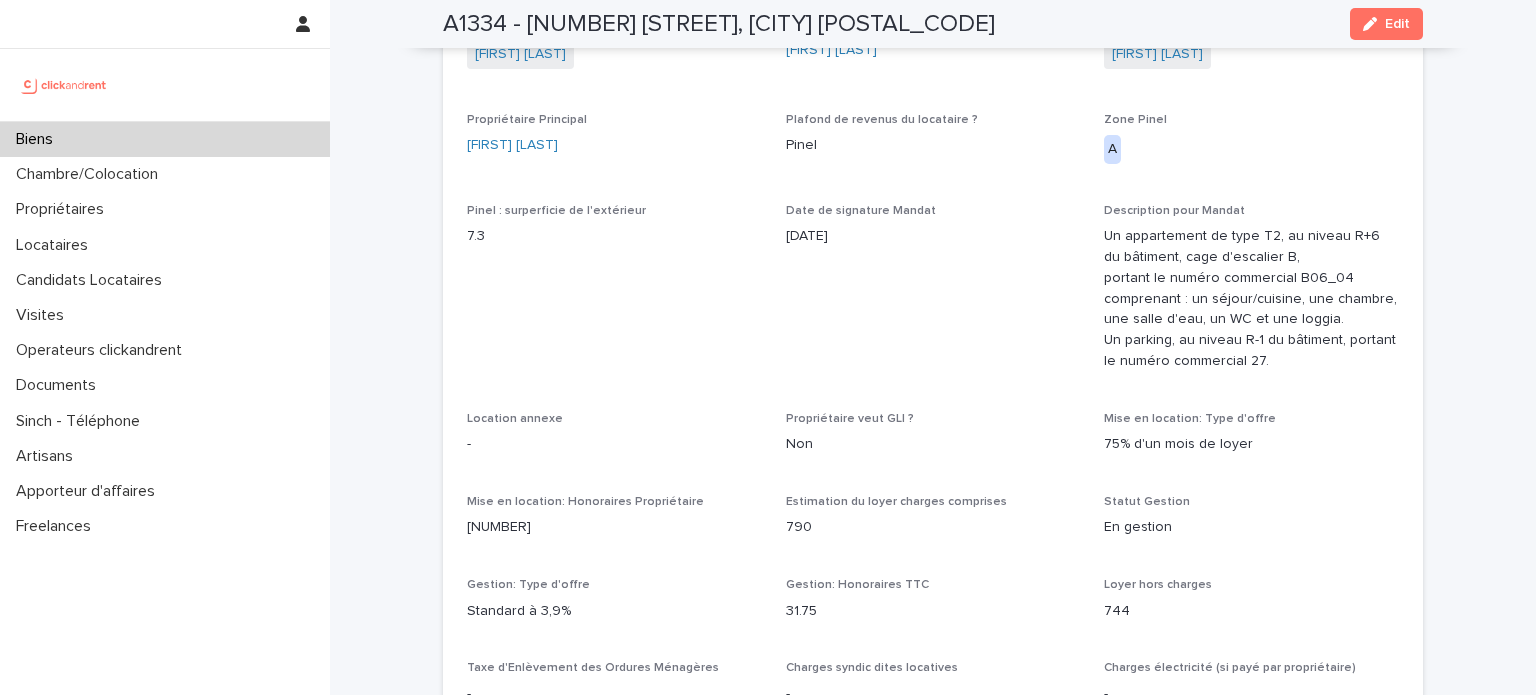 scroll, scrollTop: 1403, scrollLeft: 0, axis: vertical 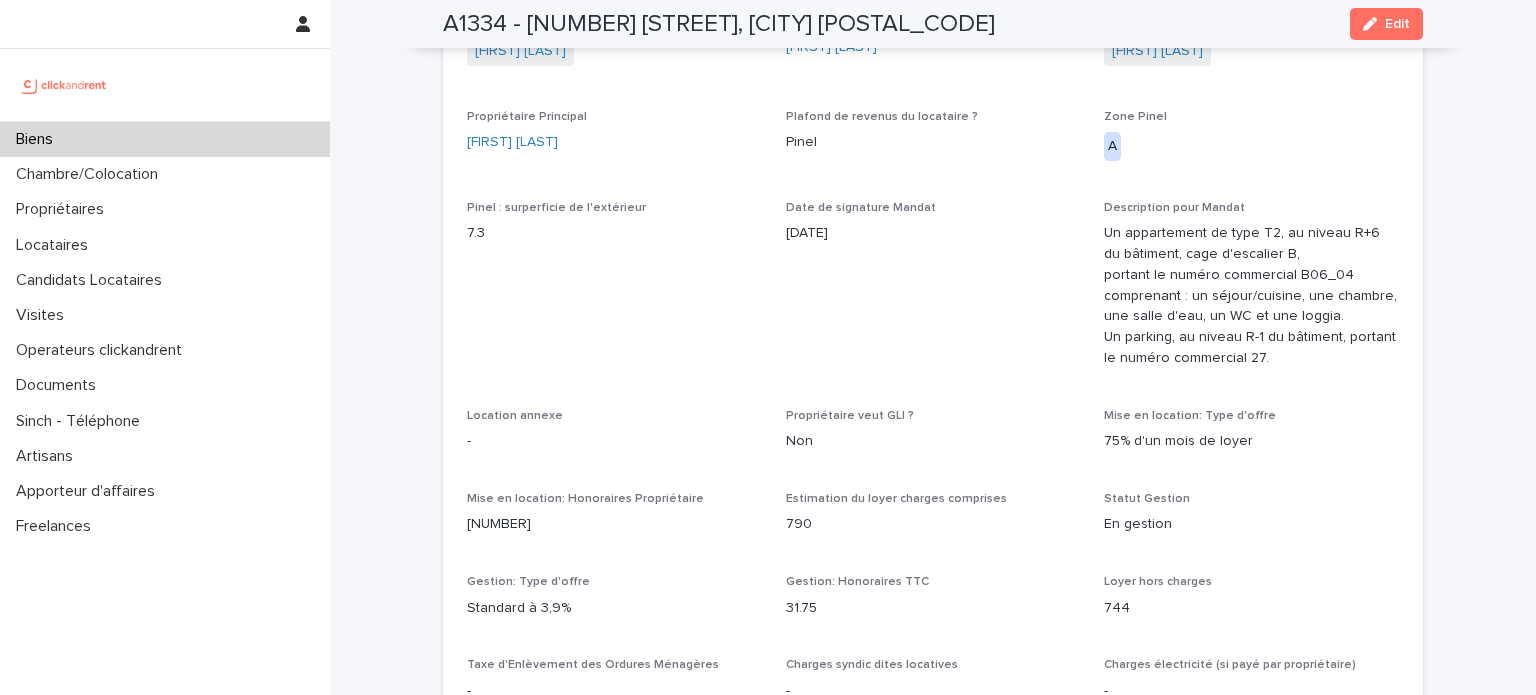 click on "Biens" at bounding box center [165, 139] 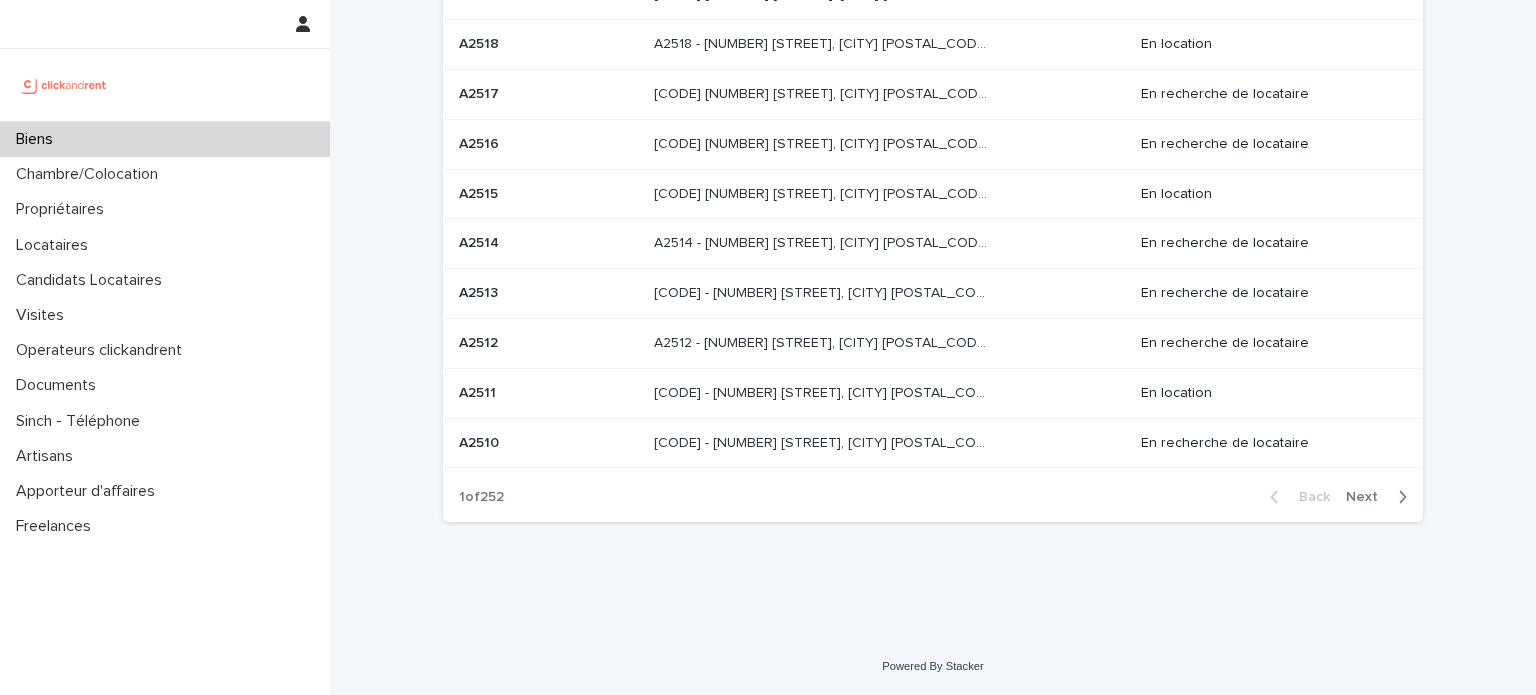 scroll, scrollTop: 0, scrollLeft: 0, axis: both 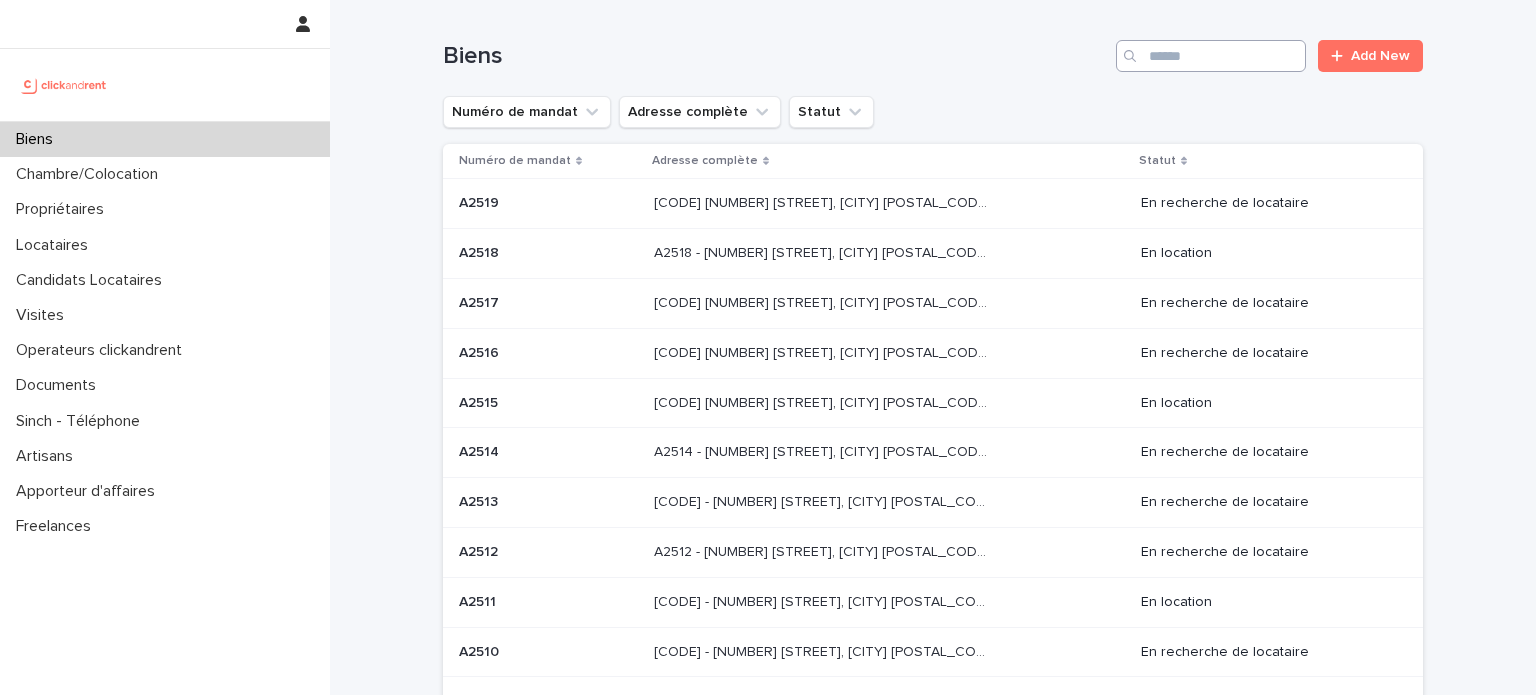 click on "Biens Add New" at bounding box center [933, 48] 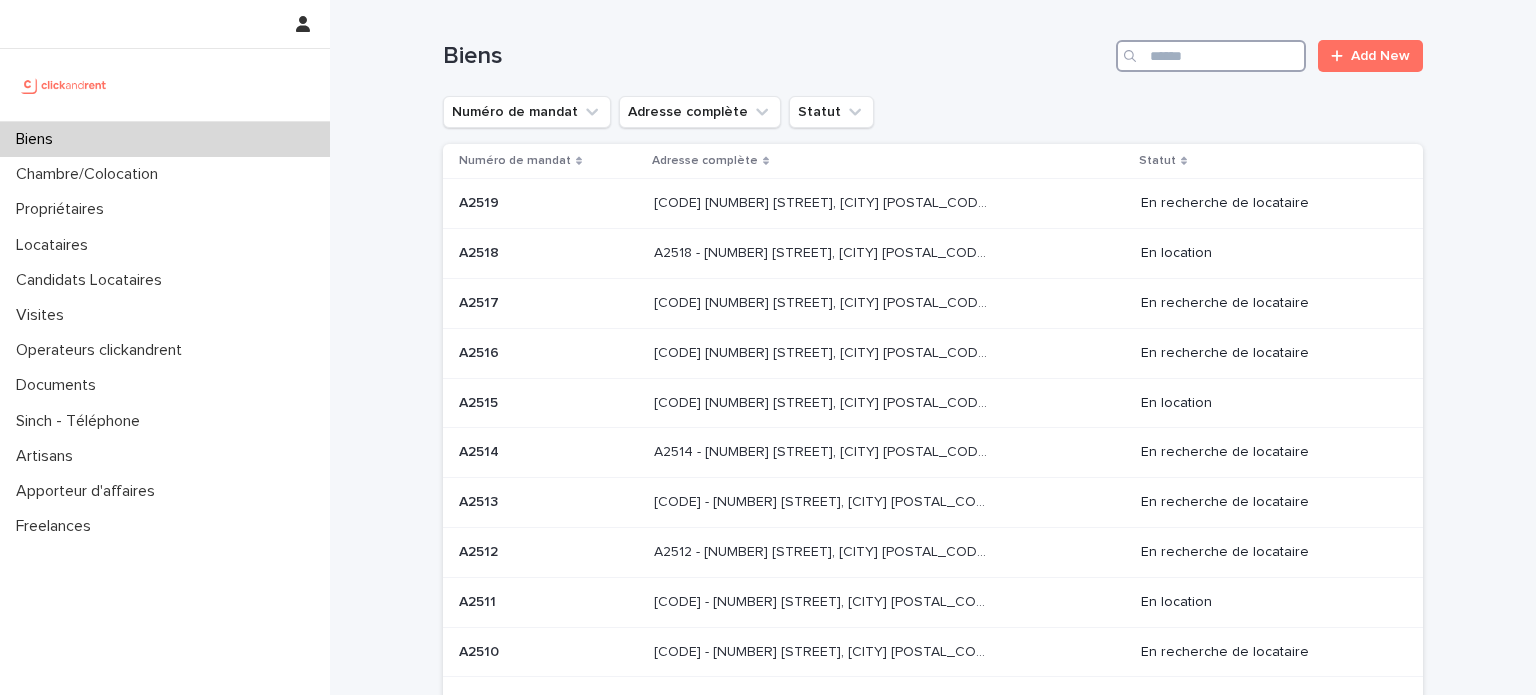 click at bounding box center [1211, 56] 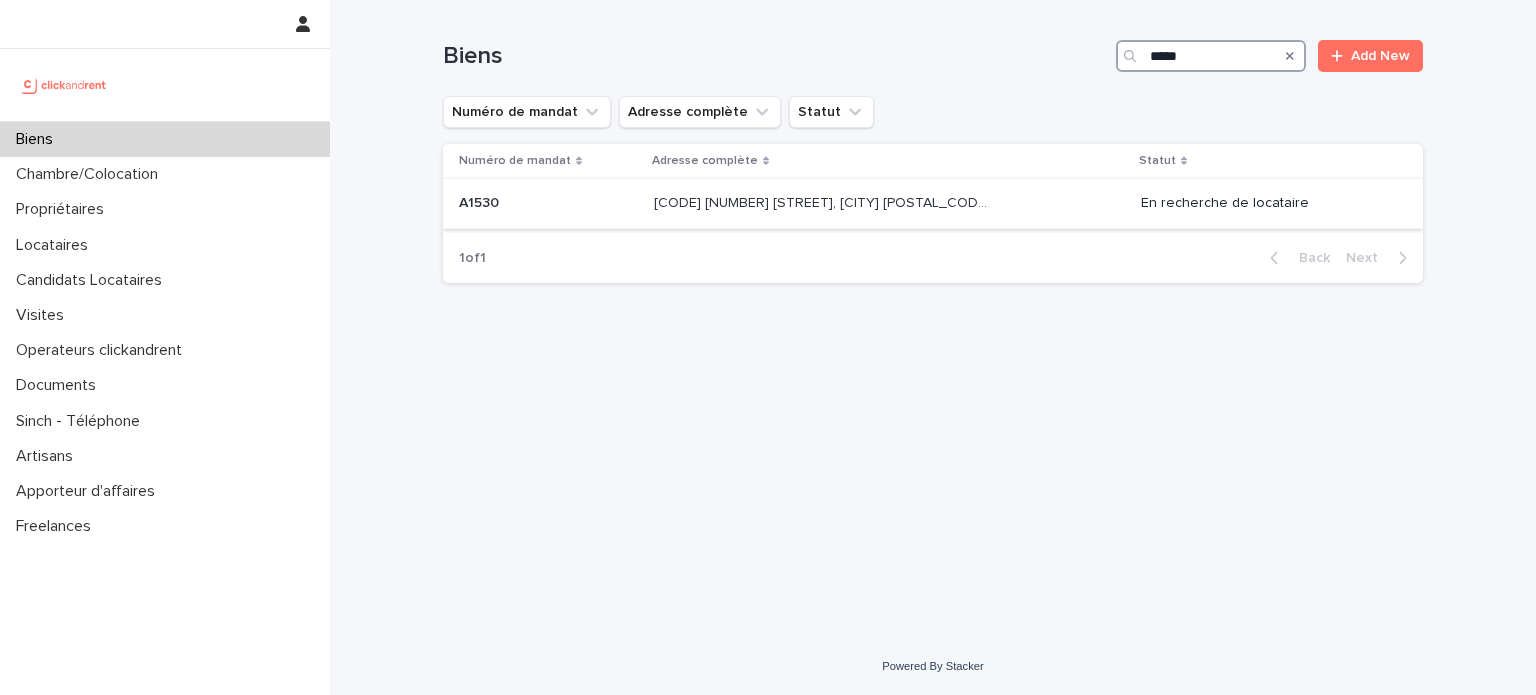 type on "*****" 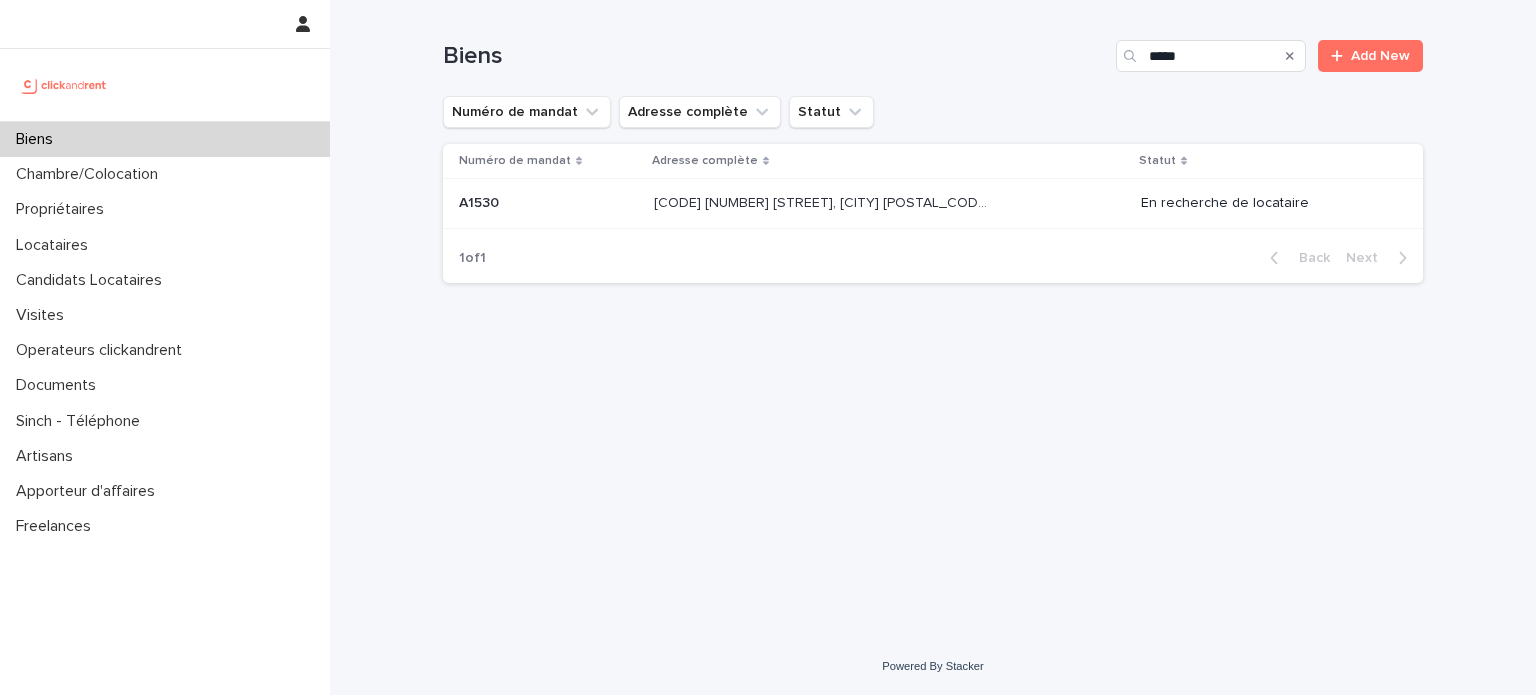 click on "[CODE] - [NUMBER] [STREET], [CITY] [POSTAL_CODE] [CODE] - [NUMBER] [STREET], [CITY] [POSTAL_CODE]" at bounding box center [889, 203] 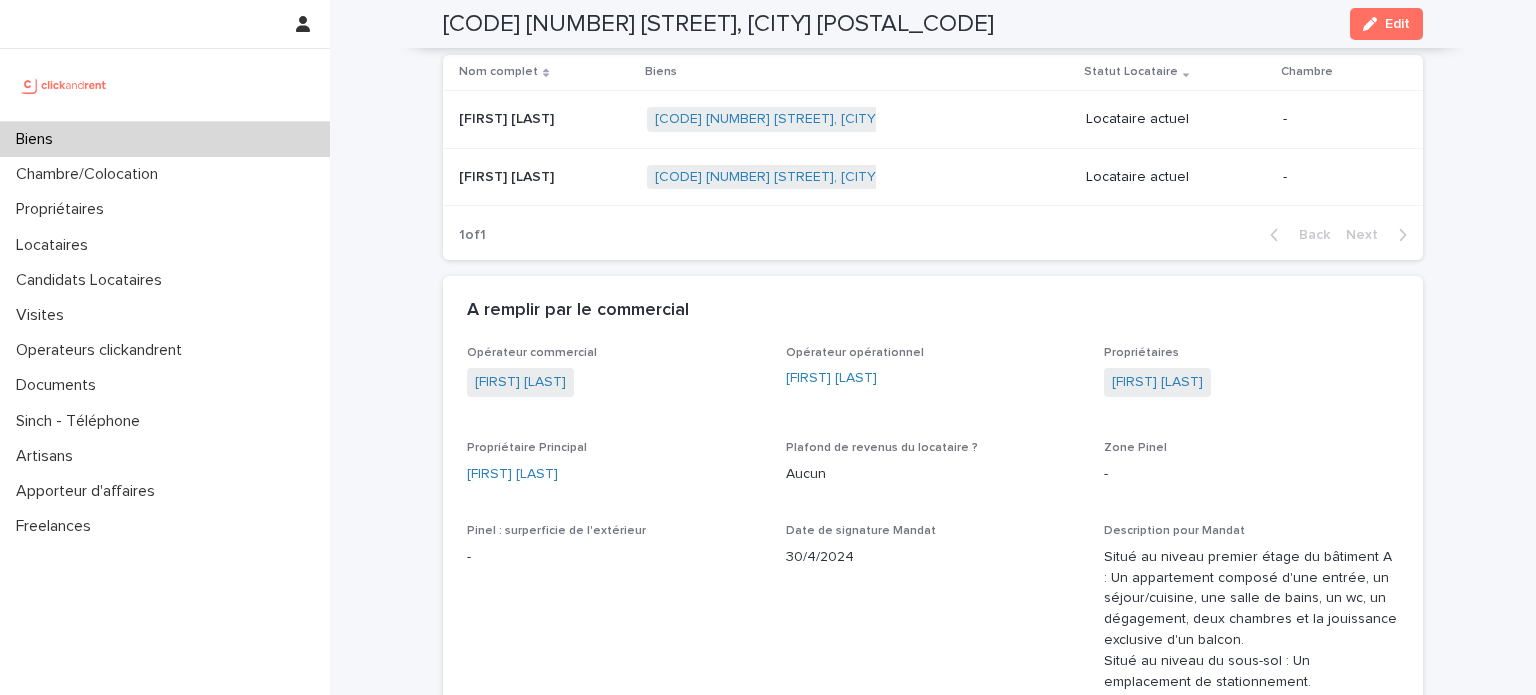 scroll, scrollTop: 1168, scrollLeft: 0, axis: vertical 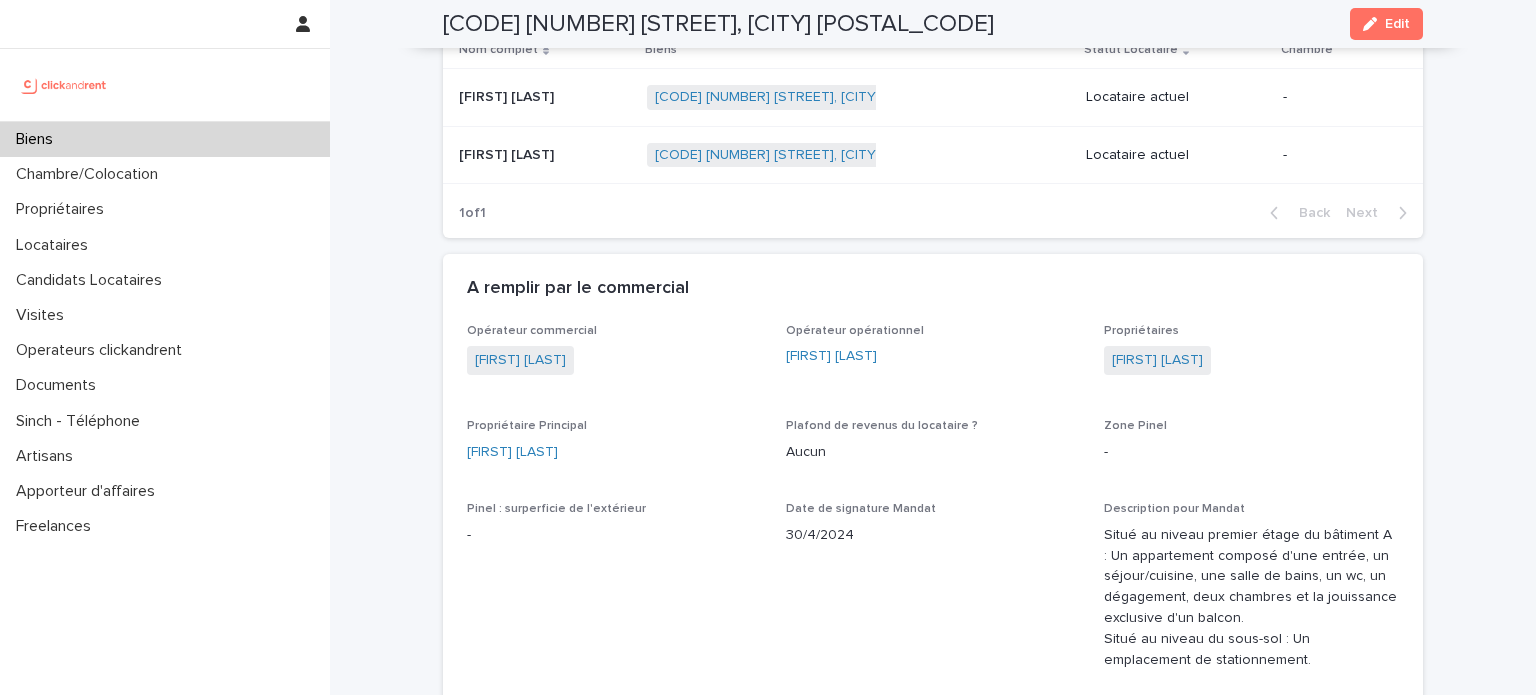 click on "Propriétaire Principal [FIRST] [LAST]" at bounding box center [614, 448] 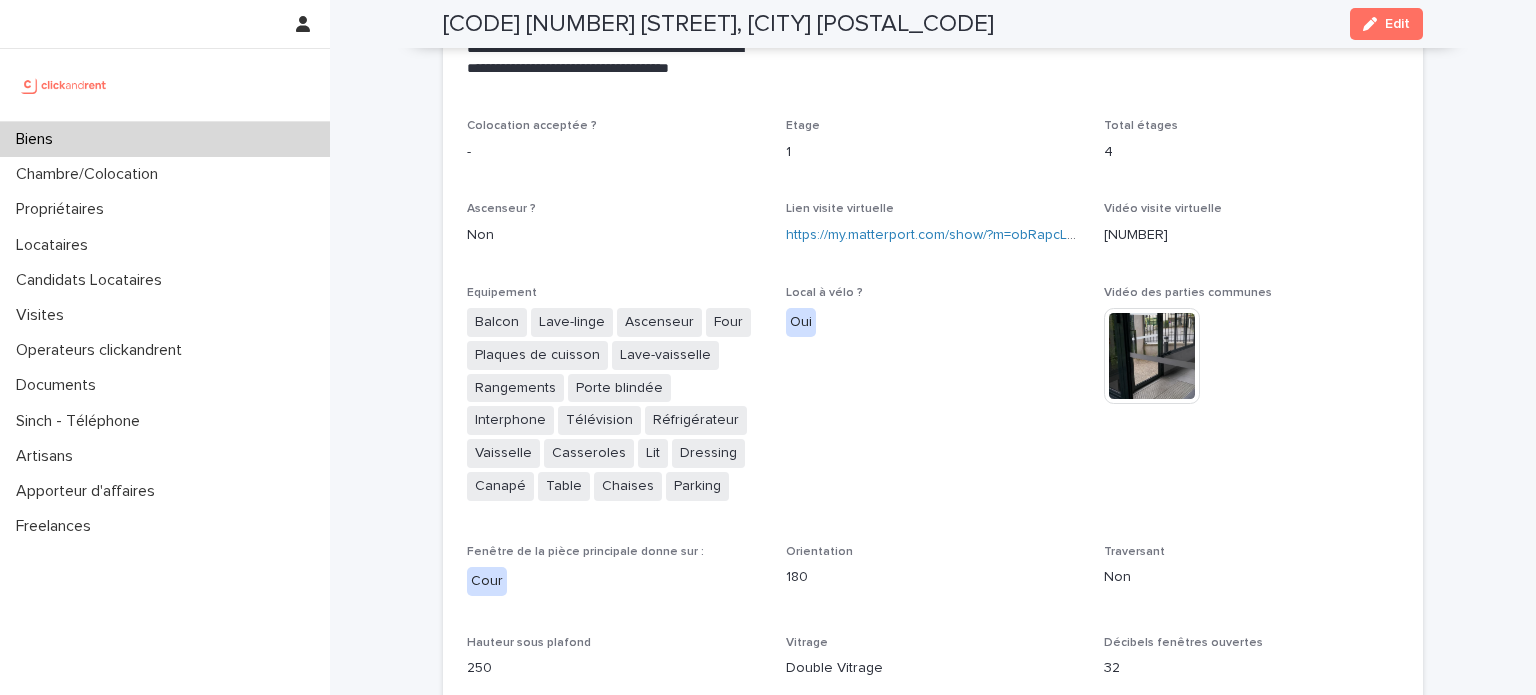 scroll, scrollTop: 4392, scrollLeft: 0, axis: vertical 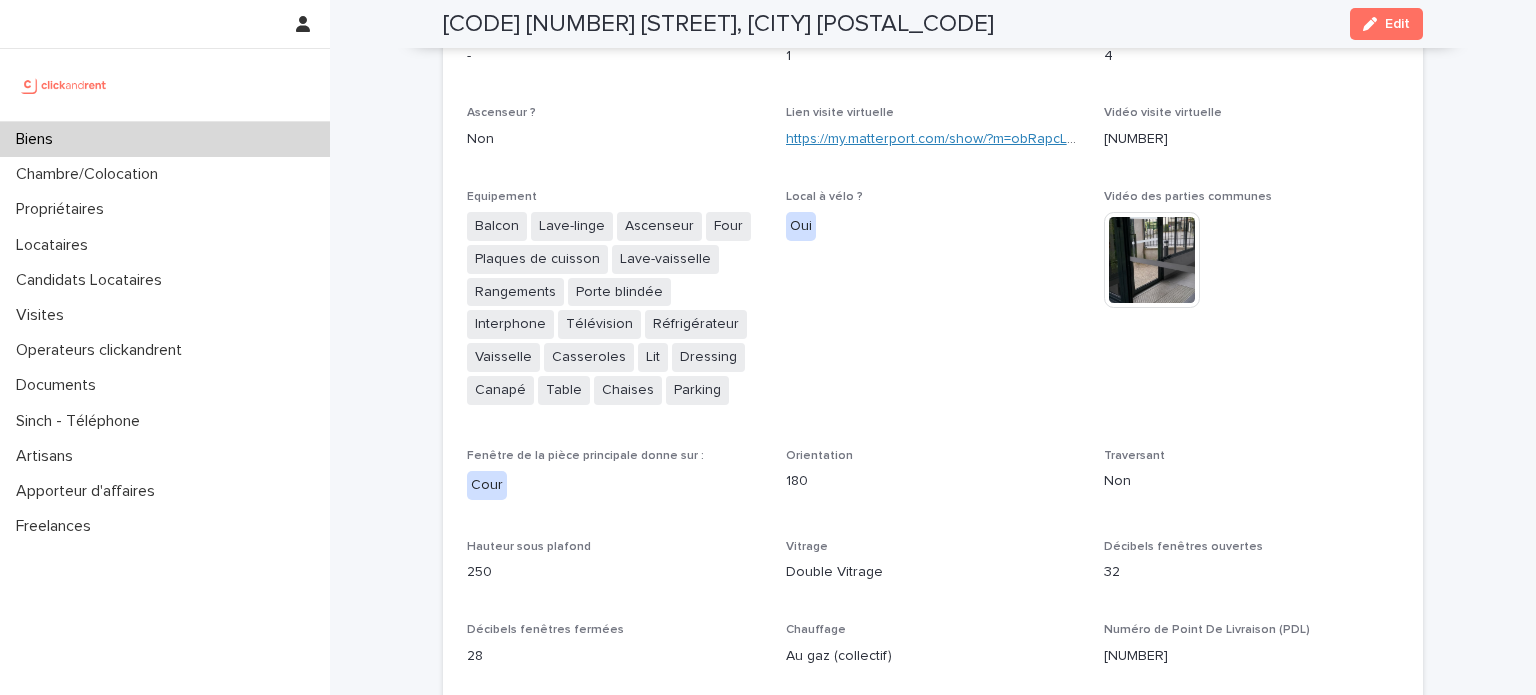 click on "https://my.matterport.com/show/?m=obRapcL1LJt" at bounding box center (938, 139) 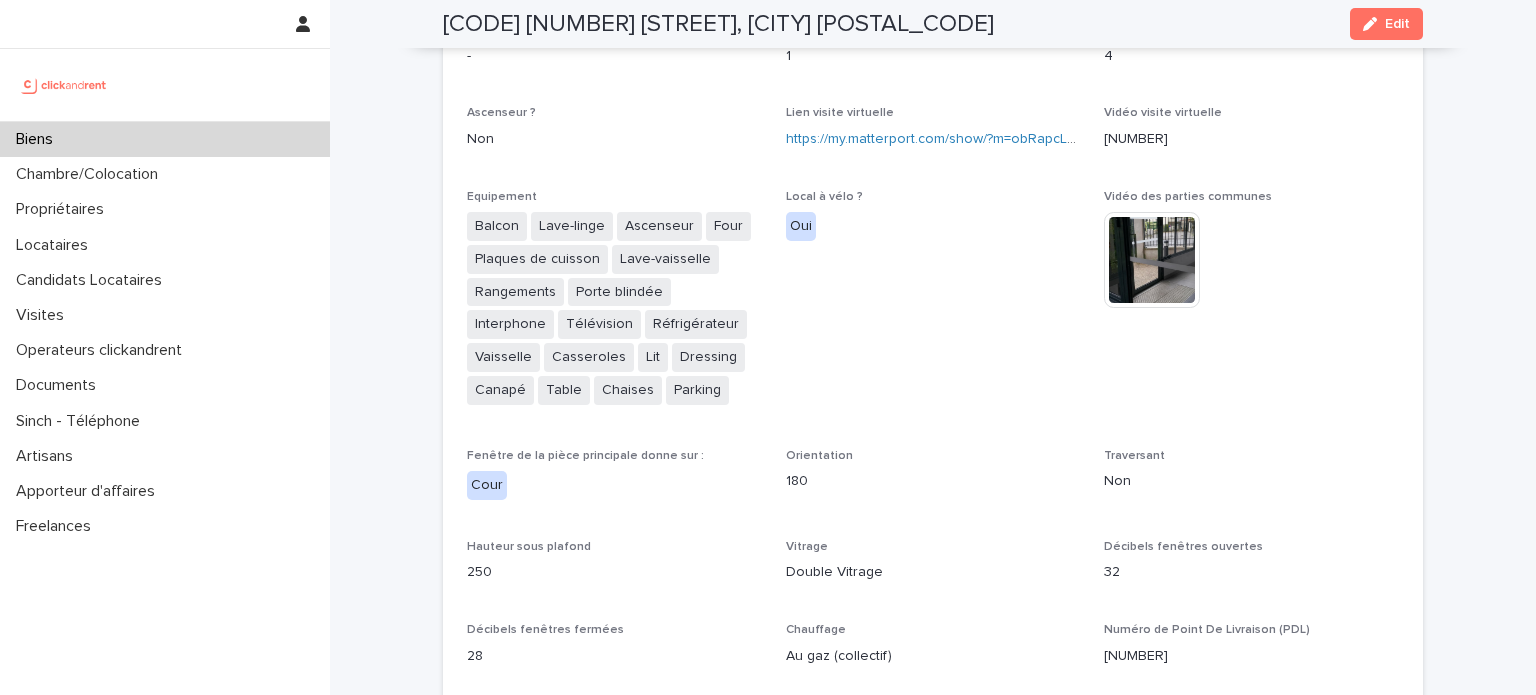click on "Biens" at bounding box center [165, 139] 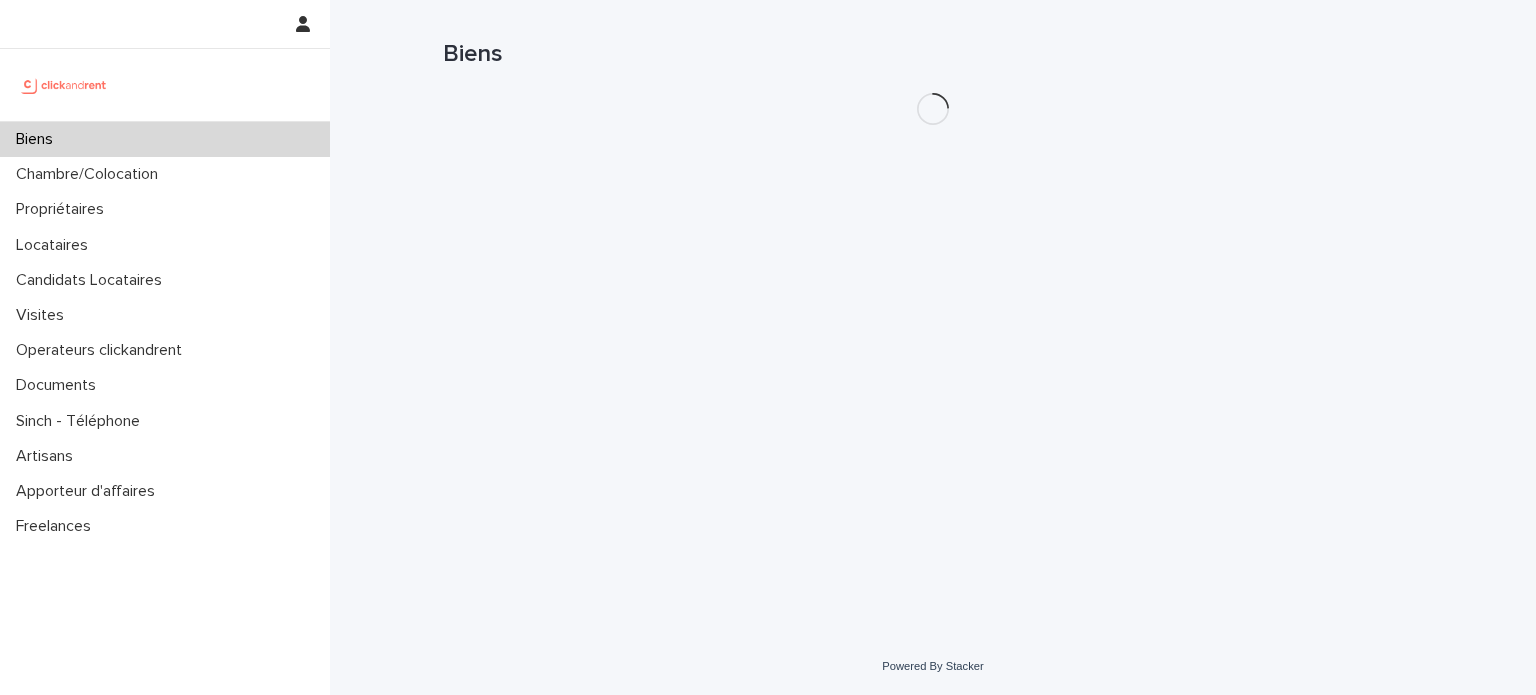 scroll, scrollTop: 0, scrollLeft: 0, axis: both 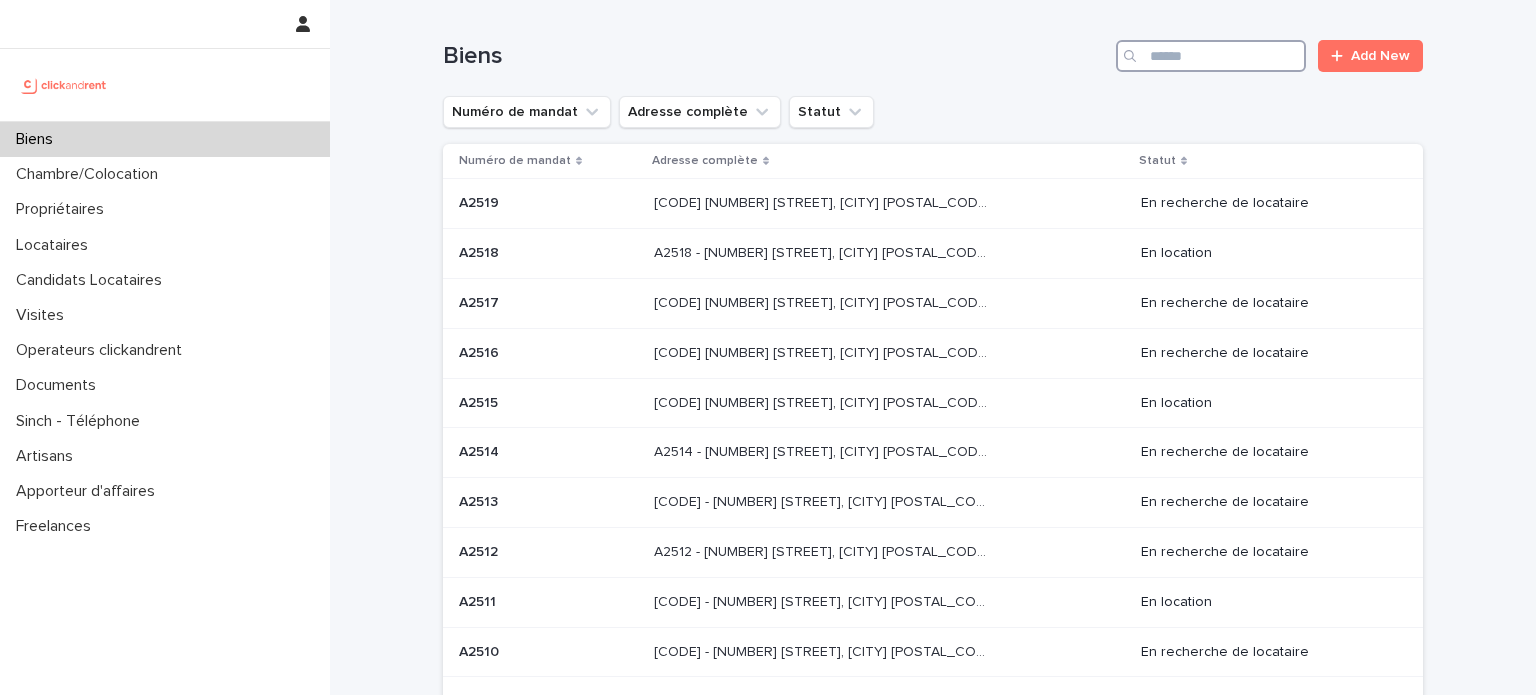 click at bounding box center (1211, 56) 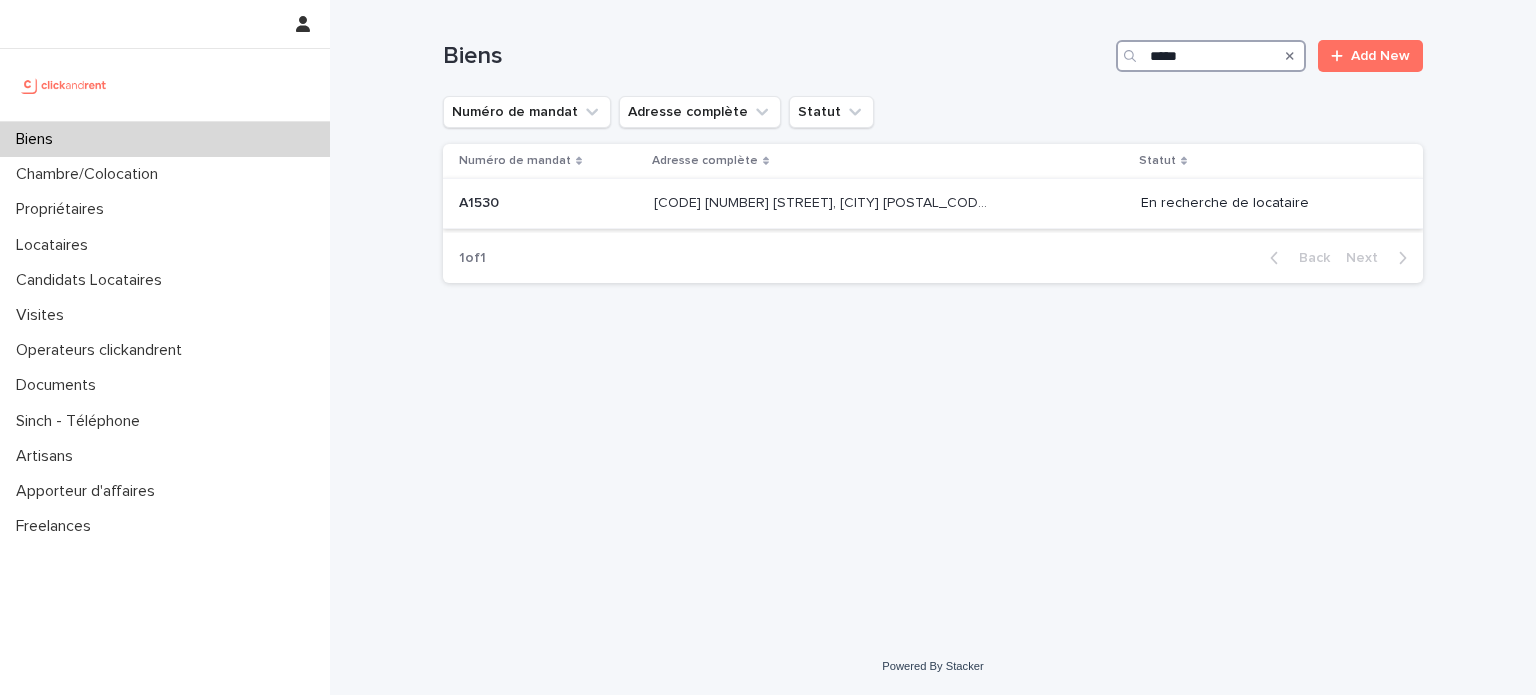 type on "*****" 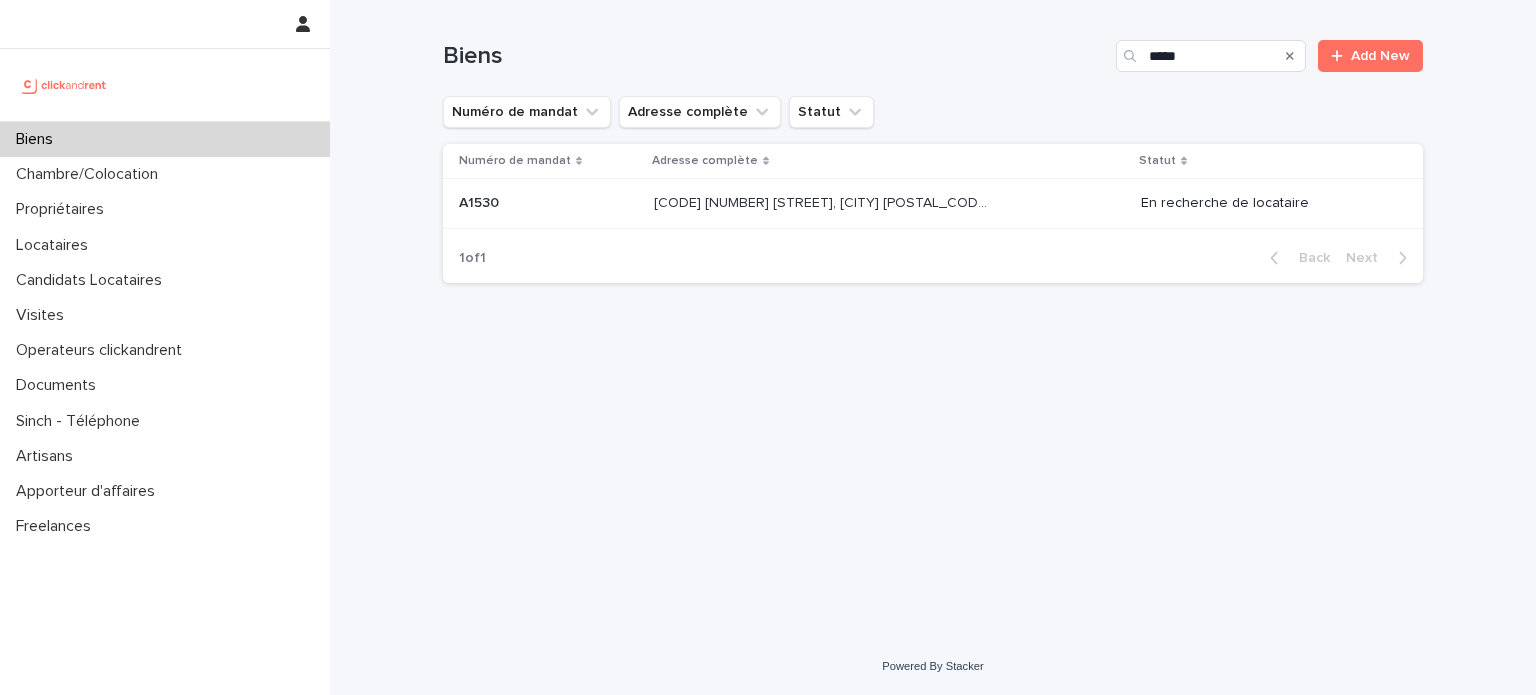 click on "[CODE] - [NUMBER] [STREET], [CITY] [POSTAL_CODE] [CODE] - [NUMBER] [STREET], [CITY] [POSTAL_CODE]" at bounding box center (889, 203) 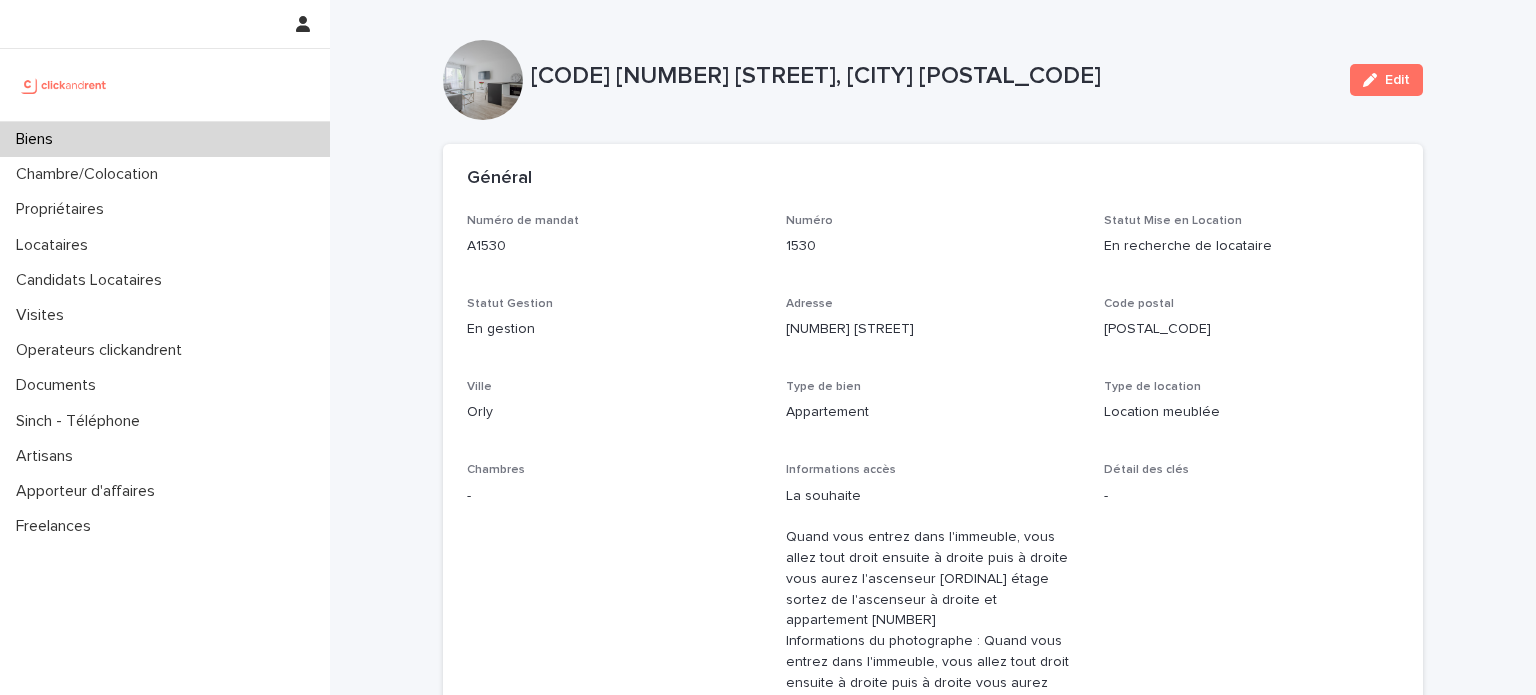 click on "Général" at bounding box center [933, 179] 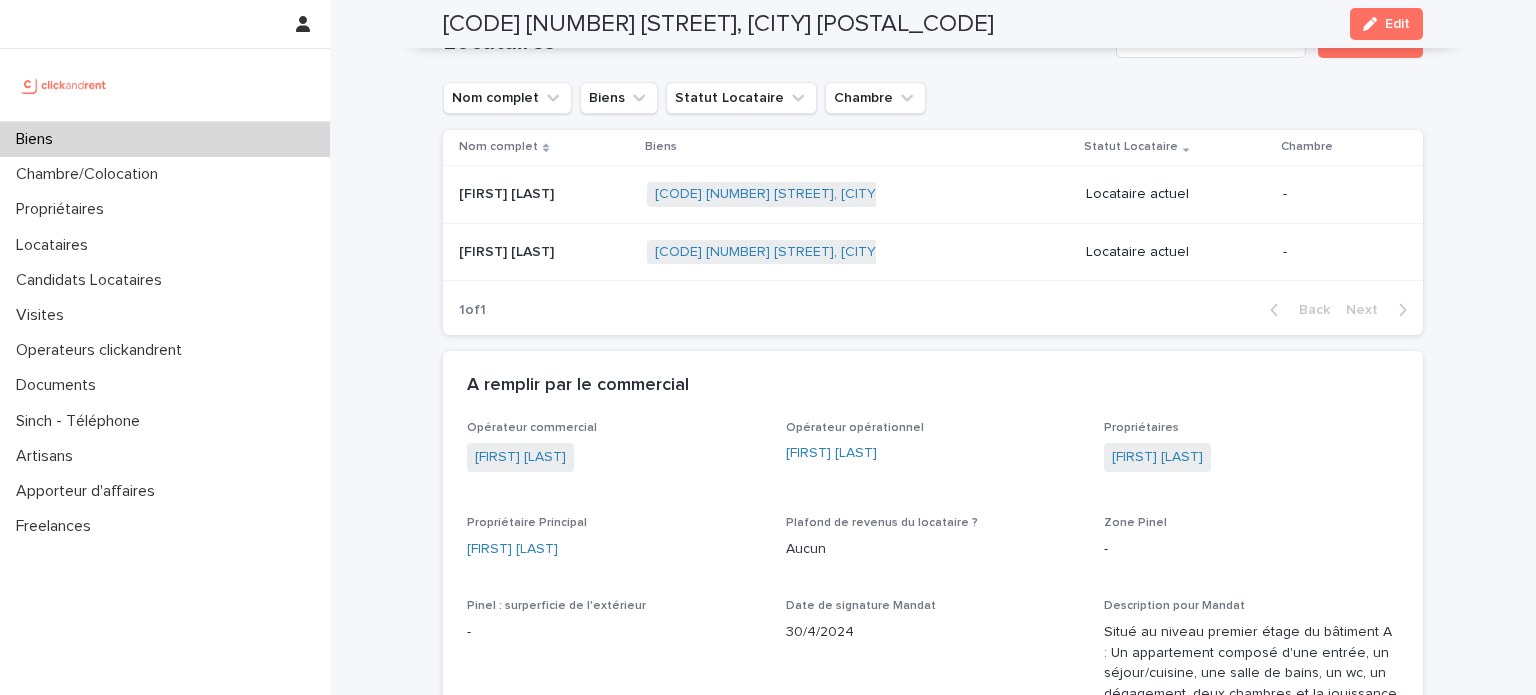 scroll, scrollTop: 1072, scrollLeft: 0, axis: vertical 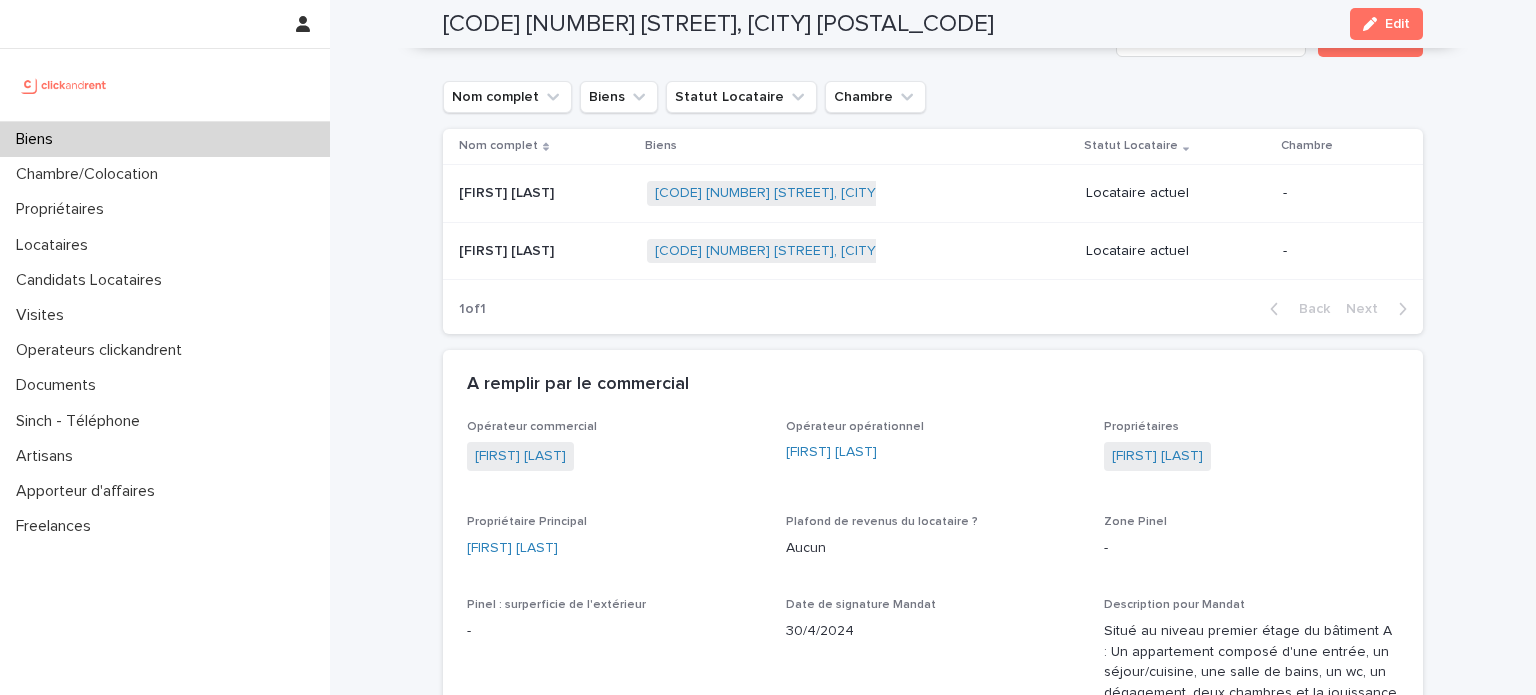 click on "[CODE] - [NUMBER] [STREET], [CITY] [POSTAL_CODE] [CODE]" at bounding box center [858, 193] 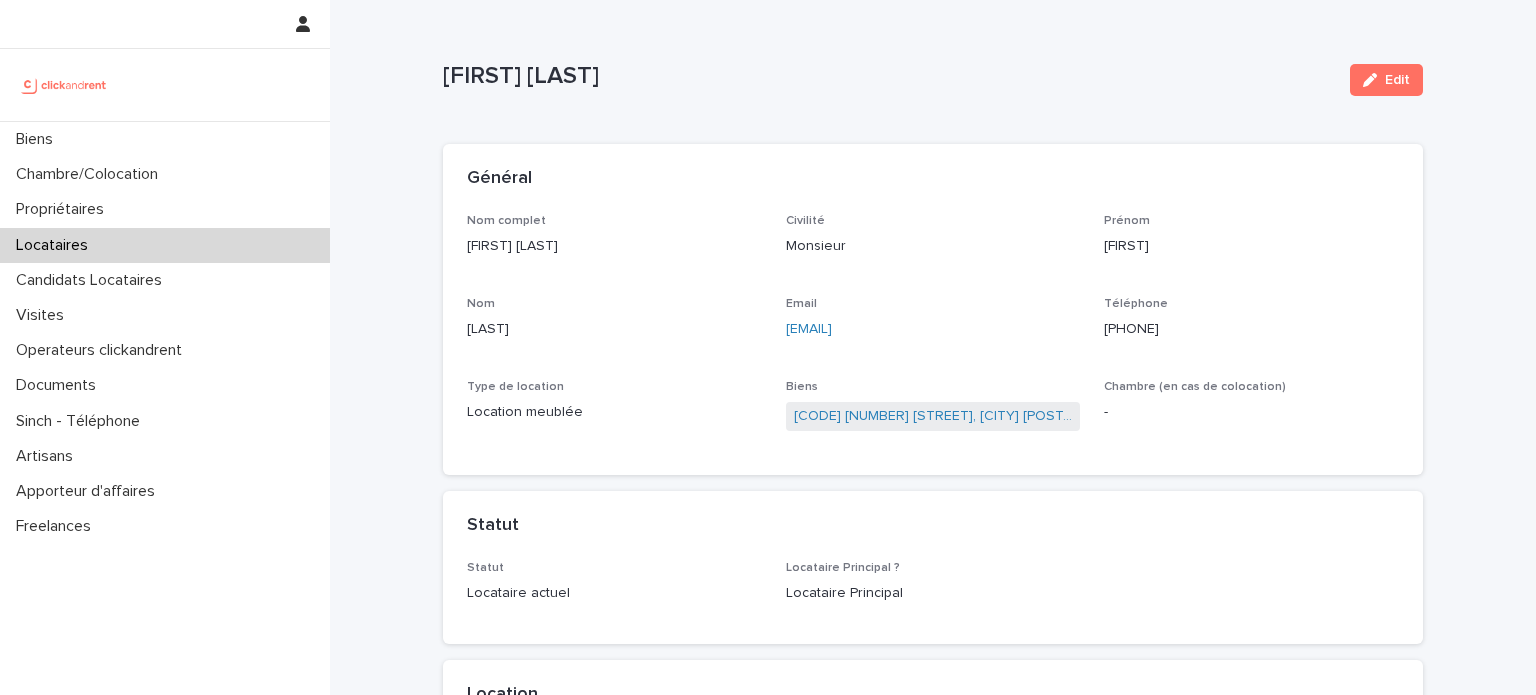 scroll, scrollTop: 32, scrollLeft: 0, axis: vertical 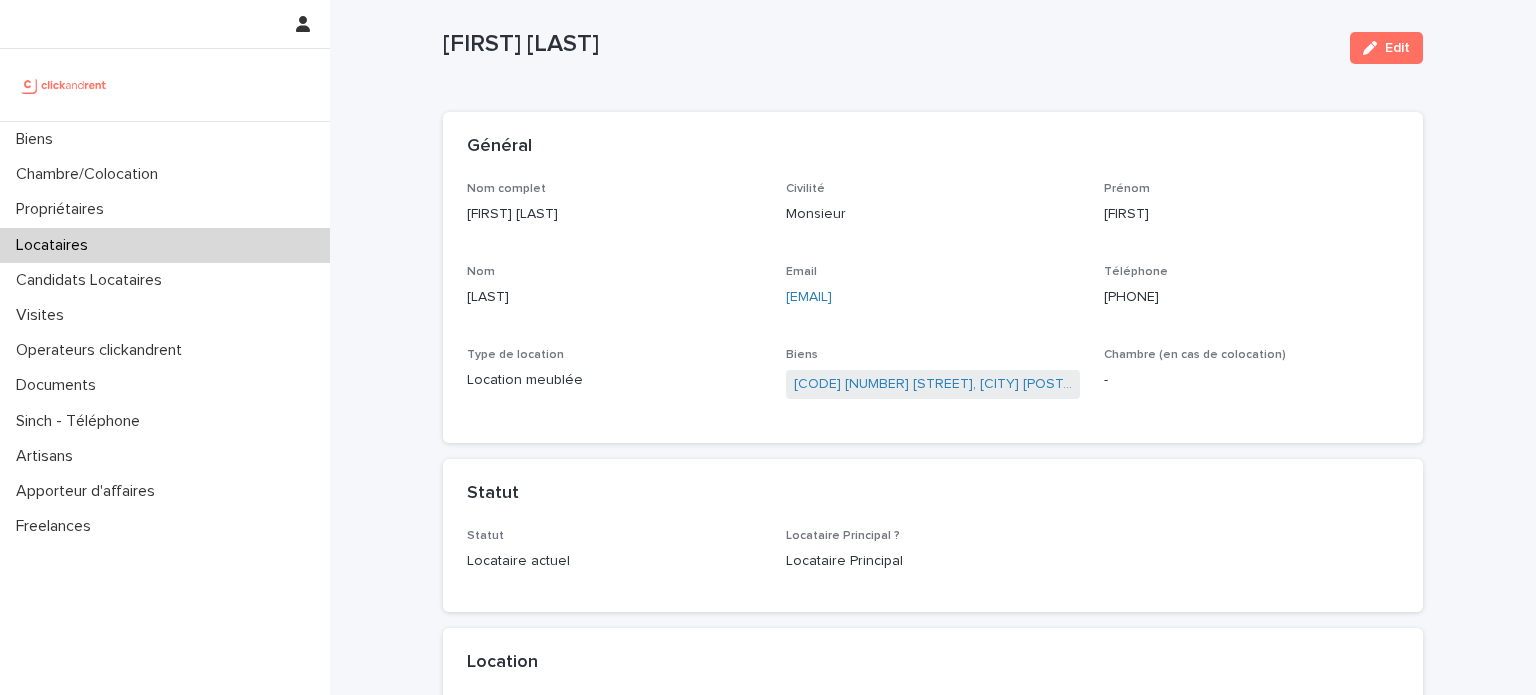 drag, startPoint x: 1196, startPoint y: 296, endPoint x: 1096, endPoint y: 303, distance: 100.2447 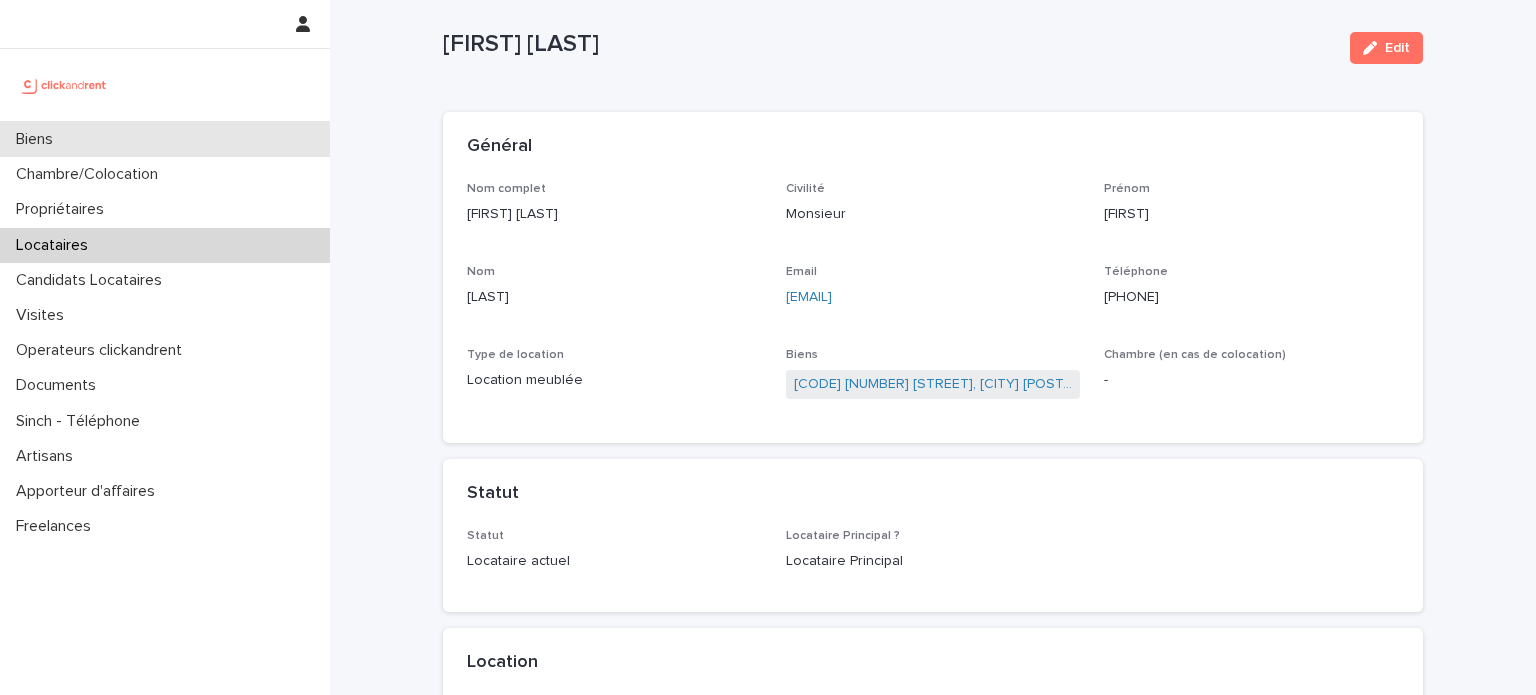 click on "Biens" at bounding box center [165, 139] 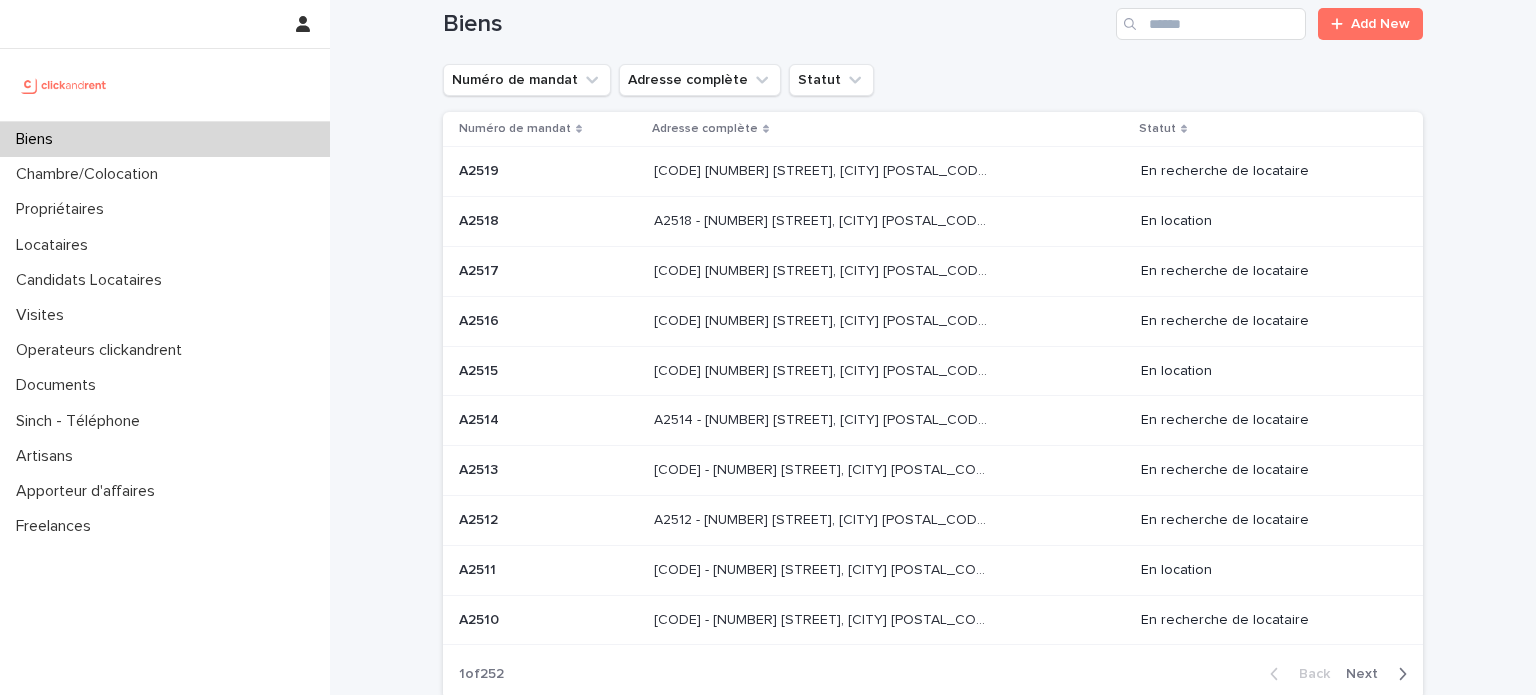 scroll, scrollTop: 0, scrollLeft: 0, axis: both 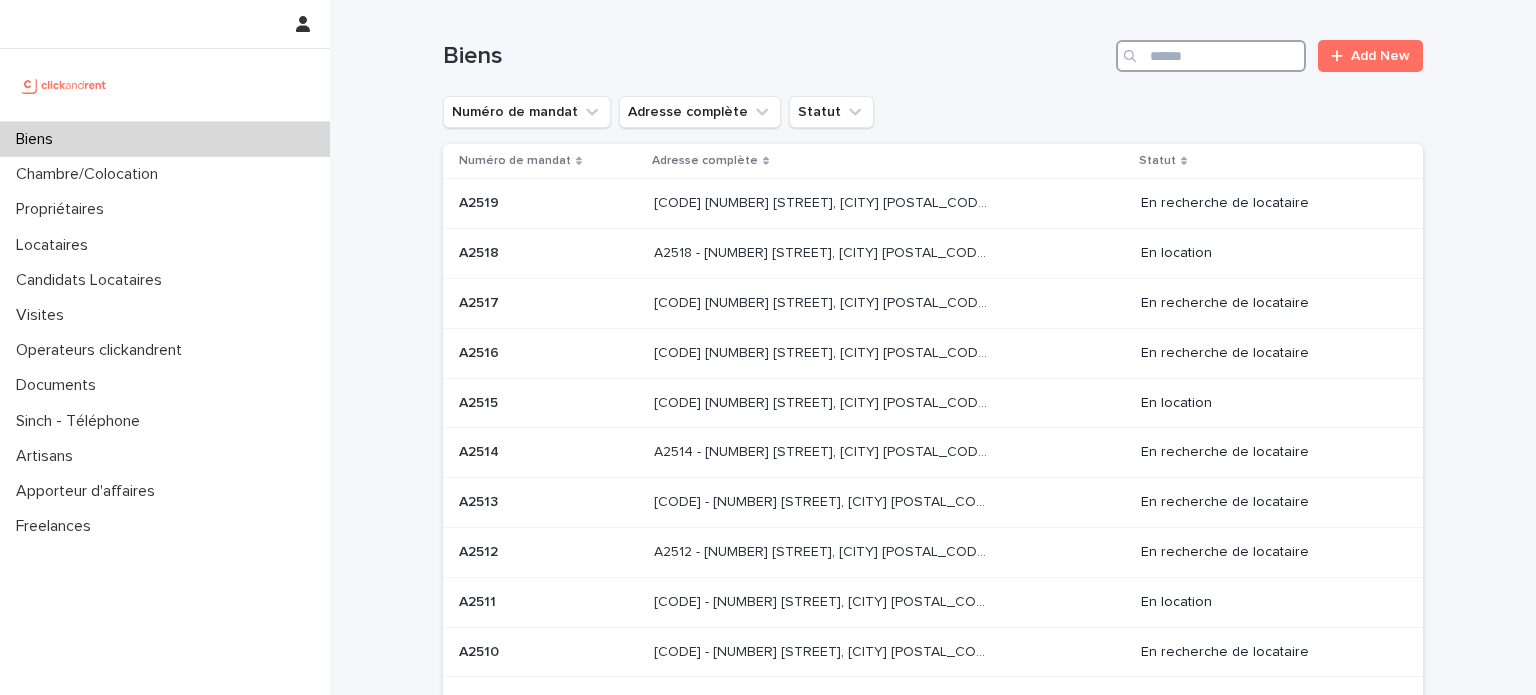 click at bounding box center (1211, 56) 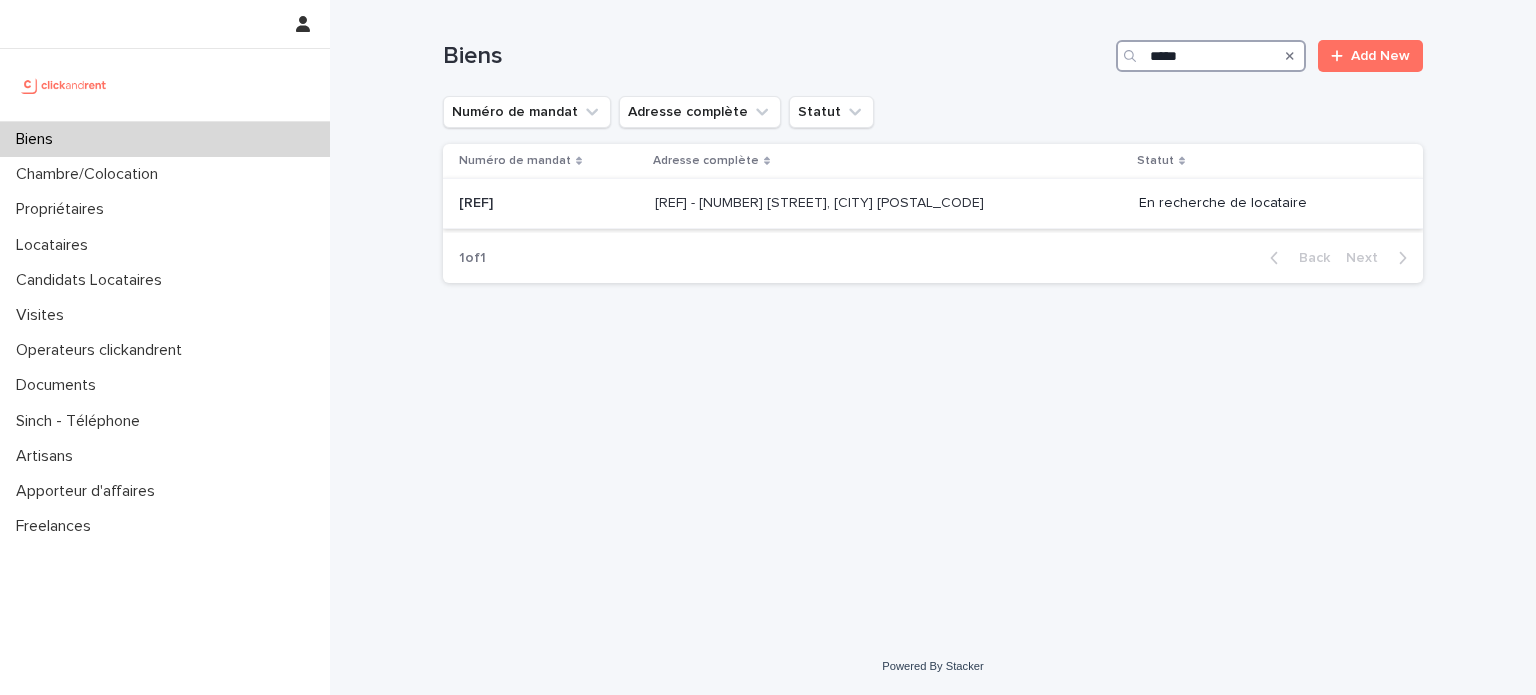 type on "*****" 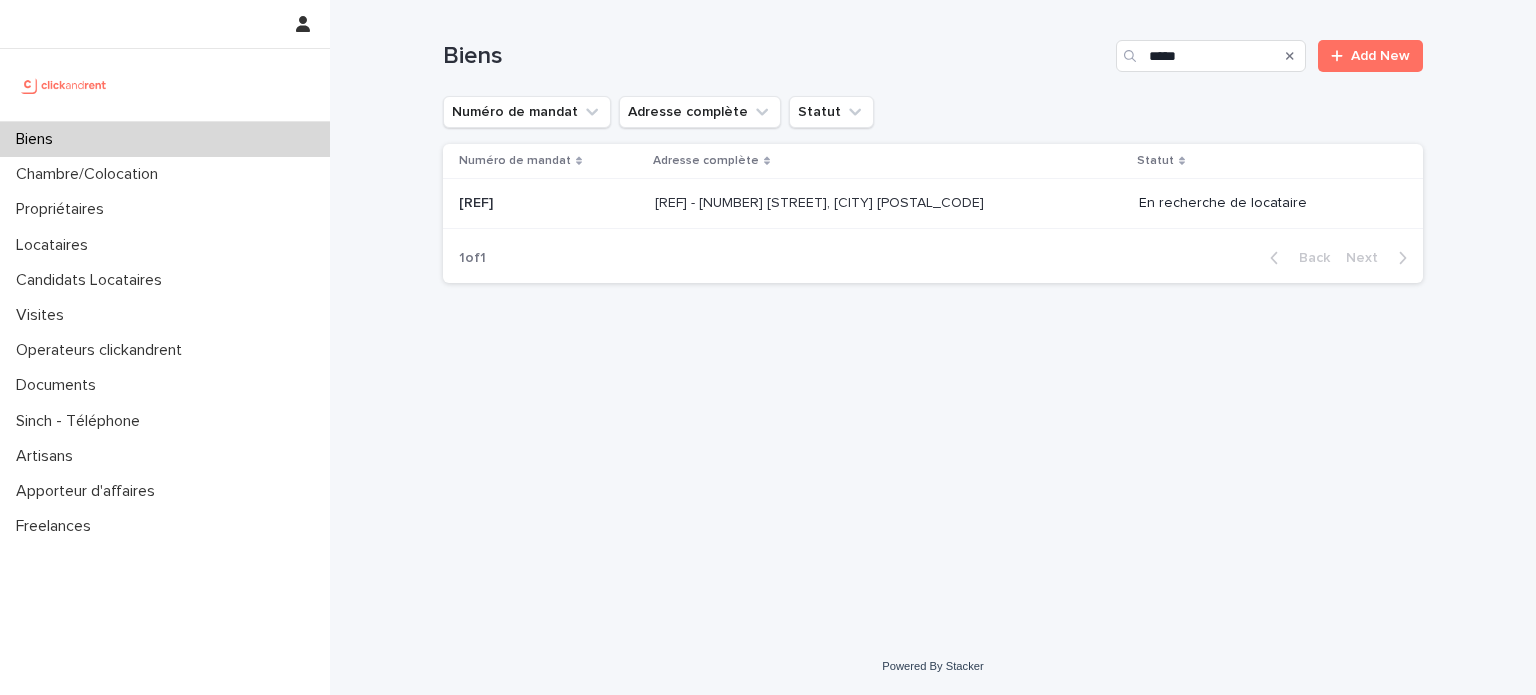 click at bounding box center [821, 203] 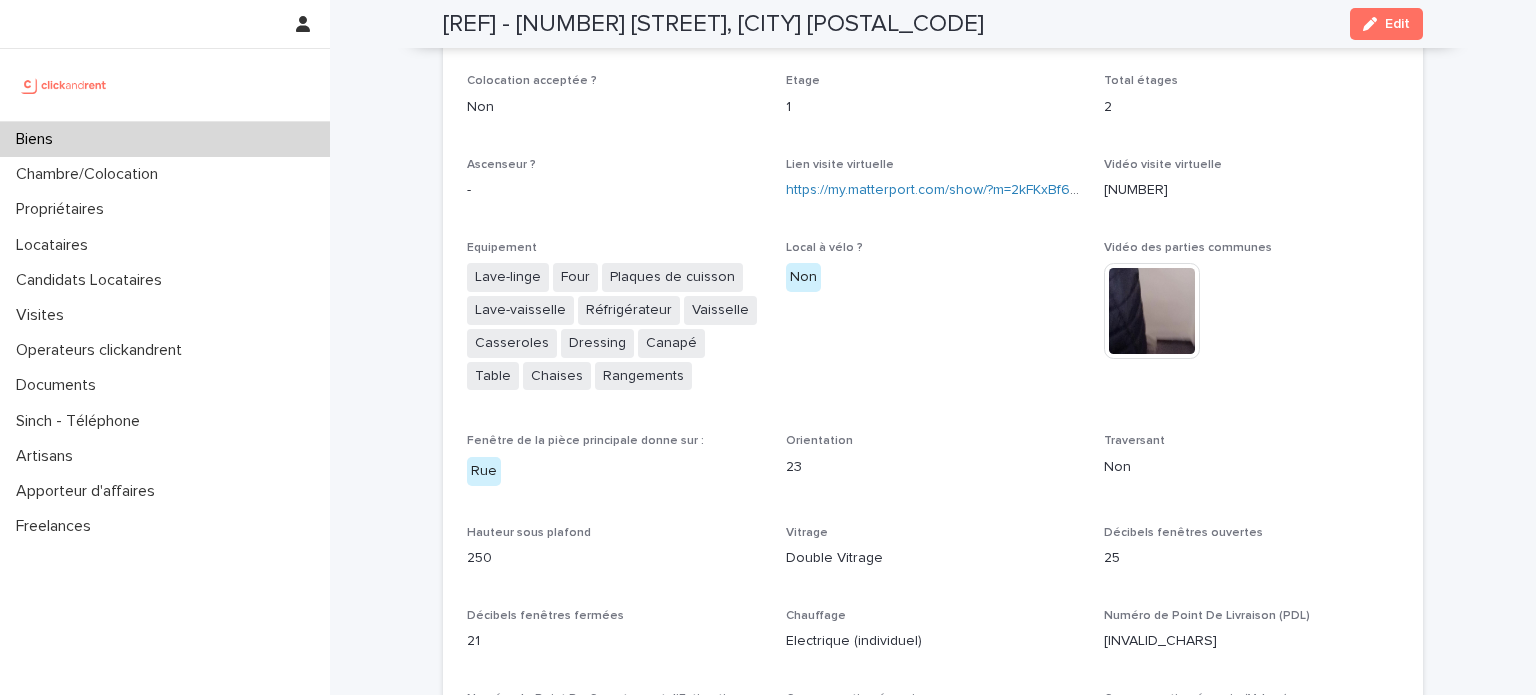 scroll, scrollTop: 4437, scrollLeft: 0, axis: vertical 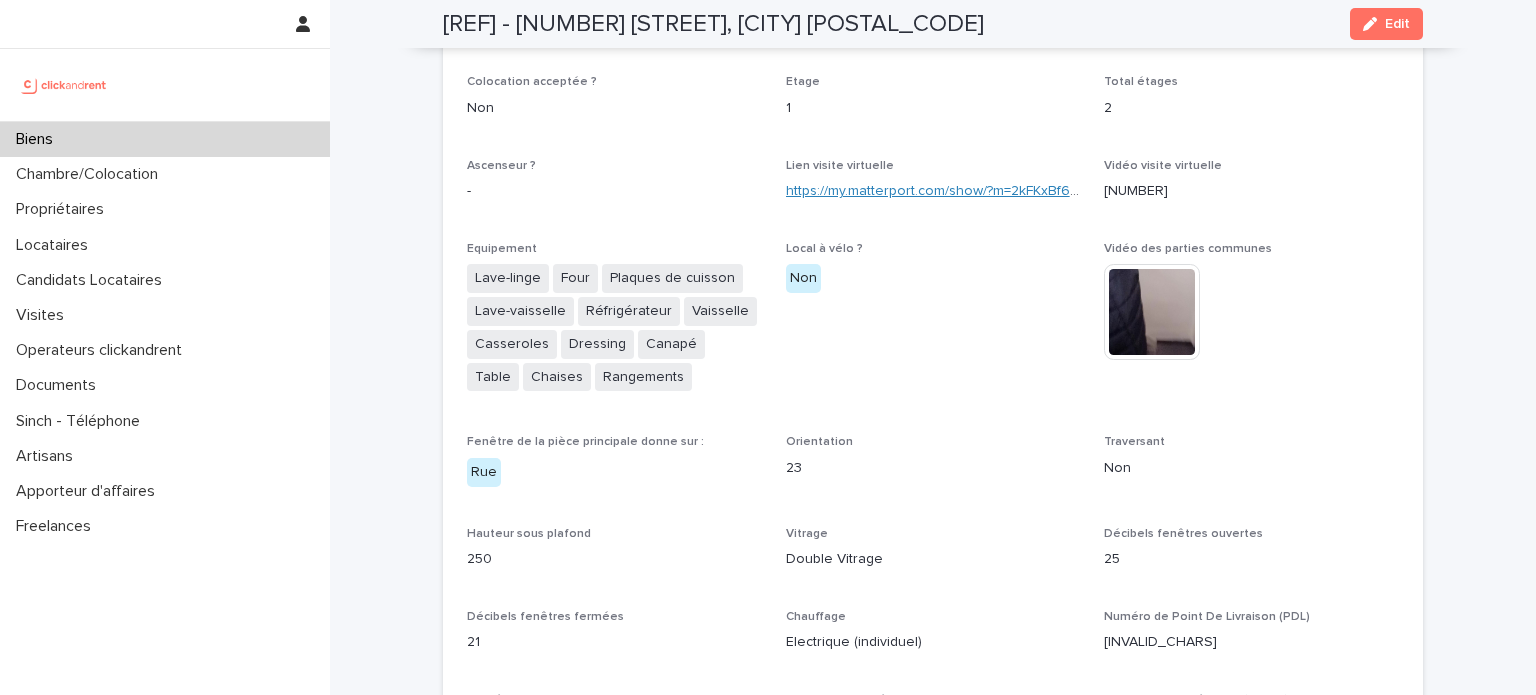 click on "https://my.matterport.com/show/?m=2kFKxBf6FGi" at bounding box center [938, 191] 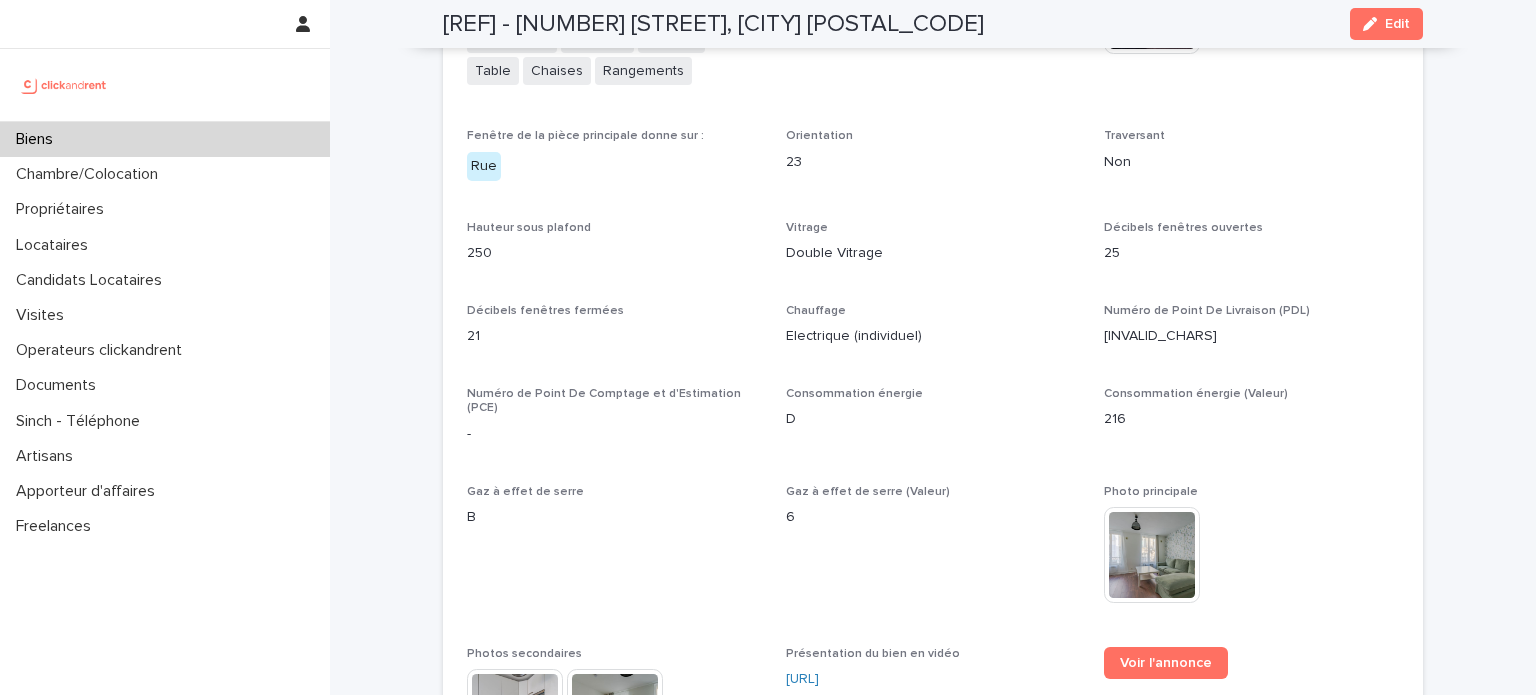 scroll, scrollTop: 5291, scrollLeft: 0, axis: vertical 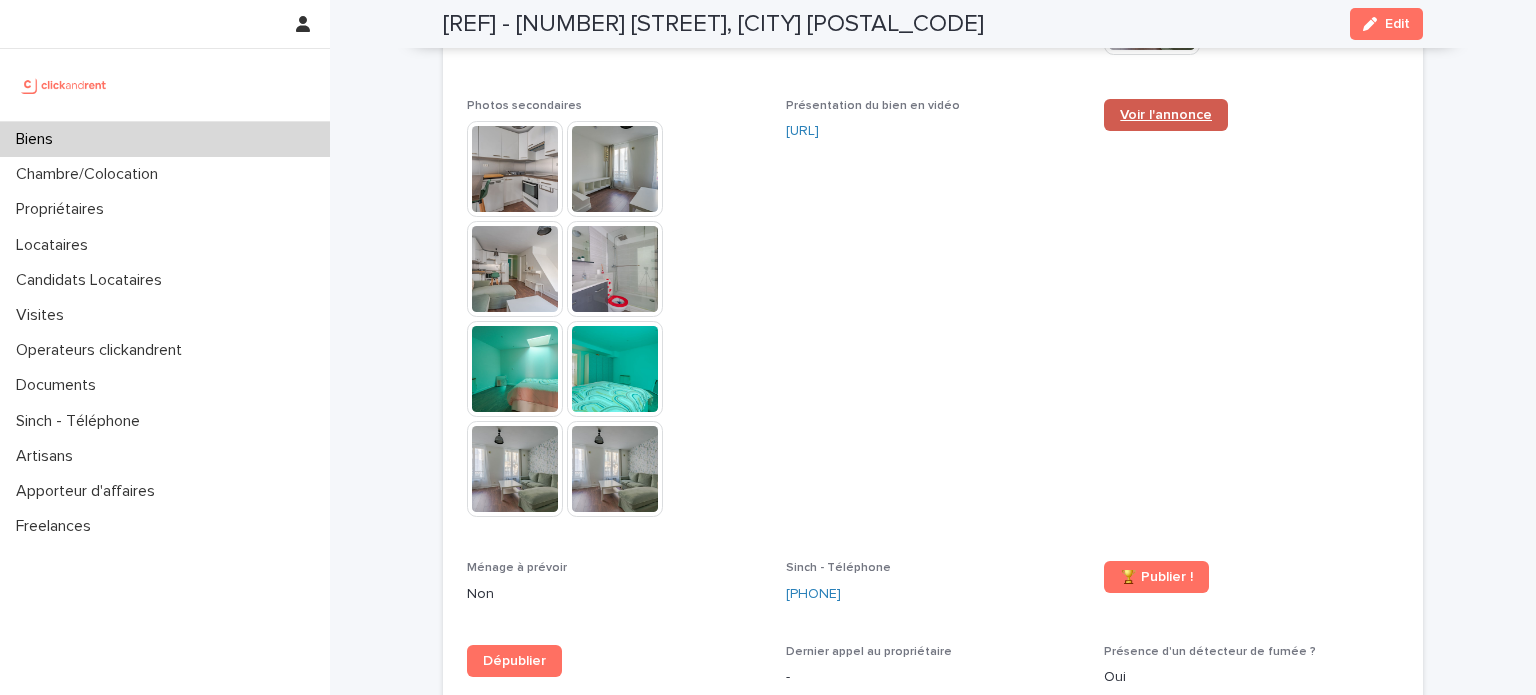 click on "Voir l'annonce" at bounding box center (1166, 115) 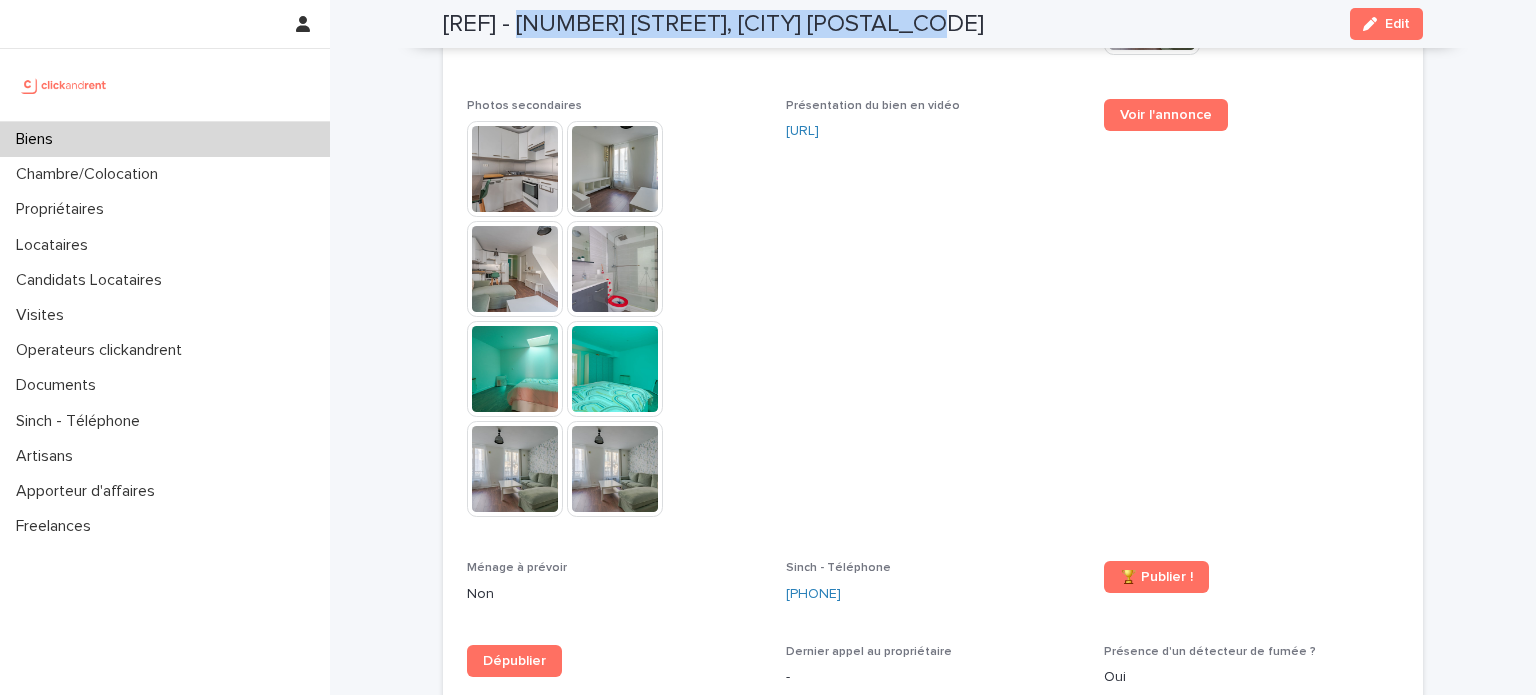 drag, startPoint x: 911, startPoint y: 24, endPoint x: 526, endPoint y: 30, distance: 385.04675 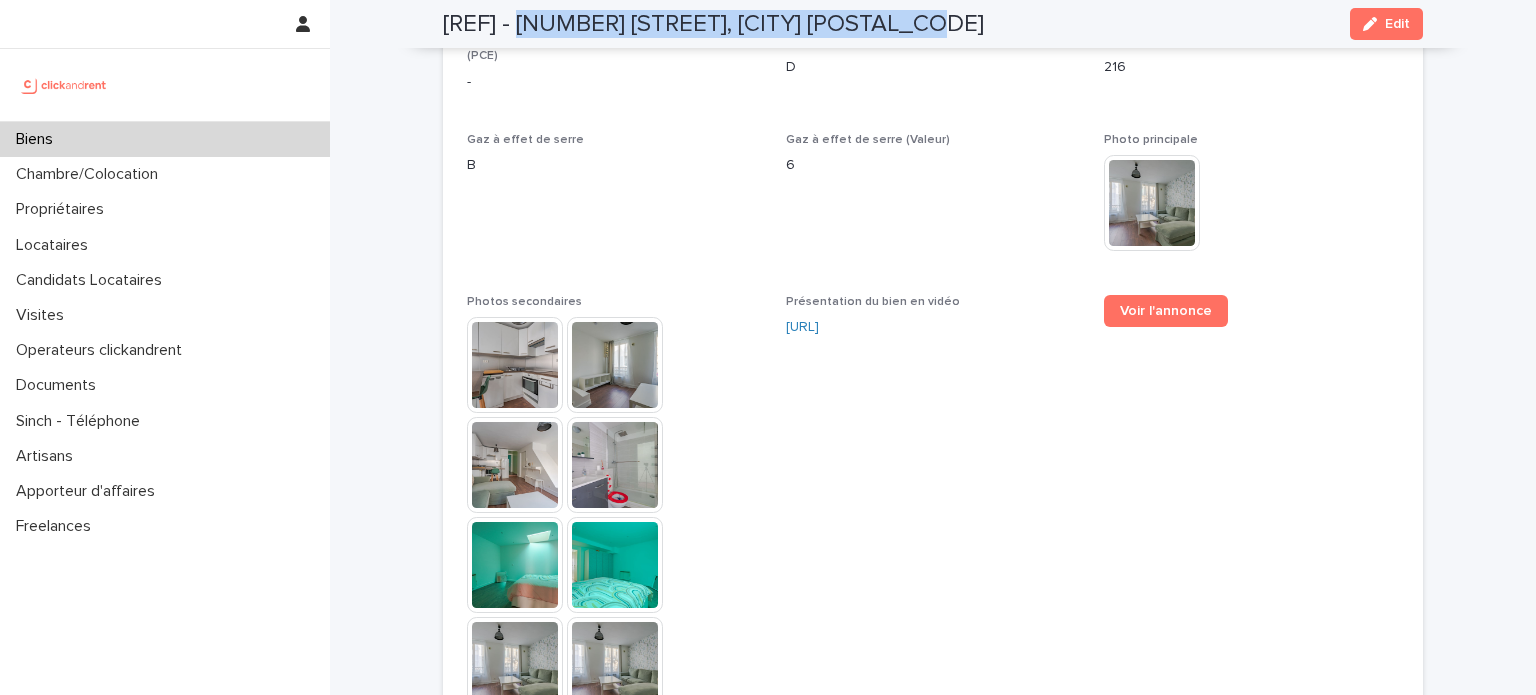 scroll, scrollTop: 5089, scrollLeft: 0, axis: vertical 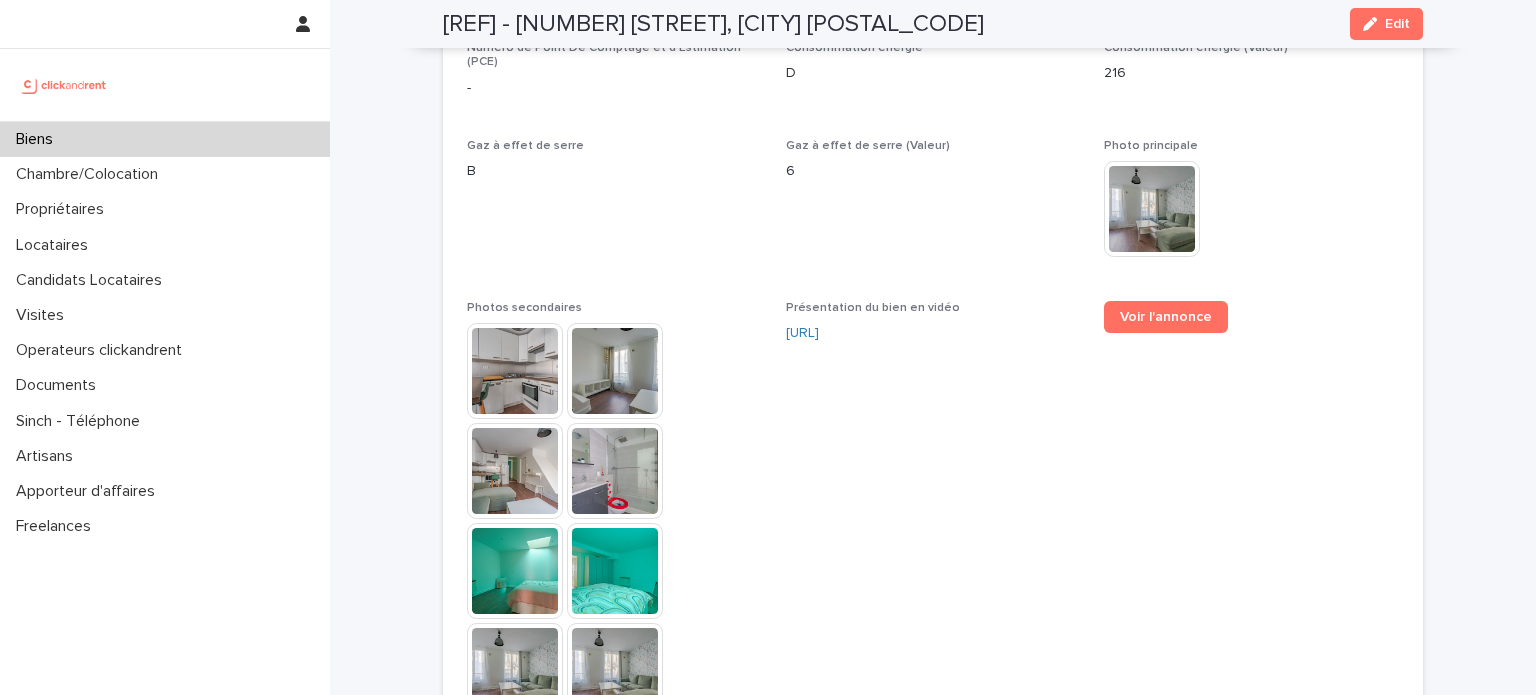 click on "Gaz à effet de serre (Valeur) 6" at bounding box center [933, 208] 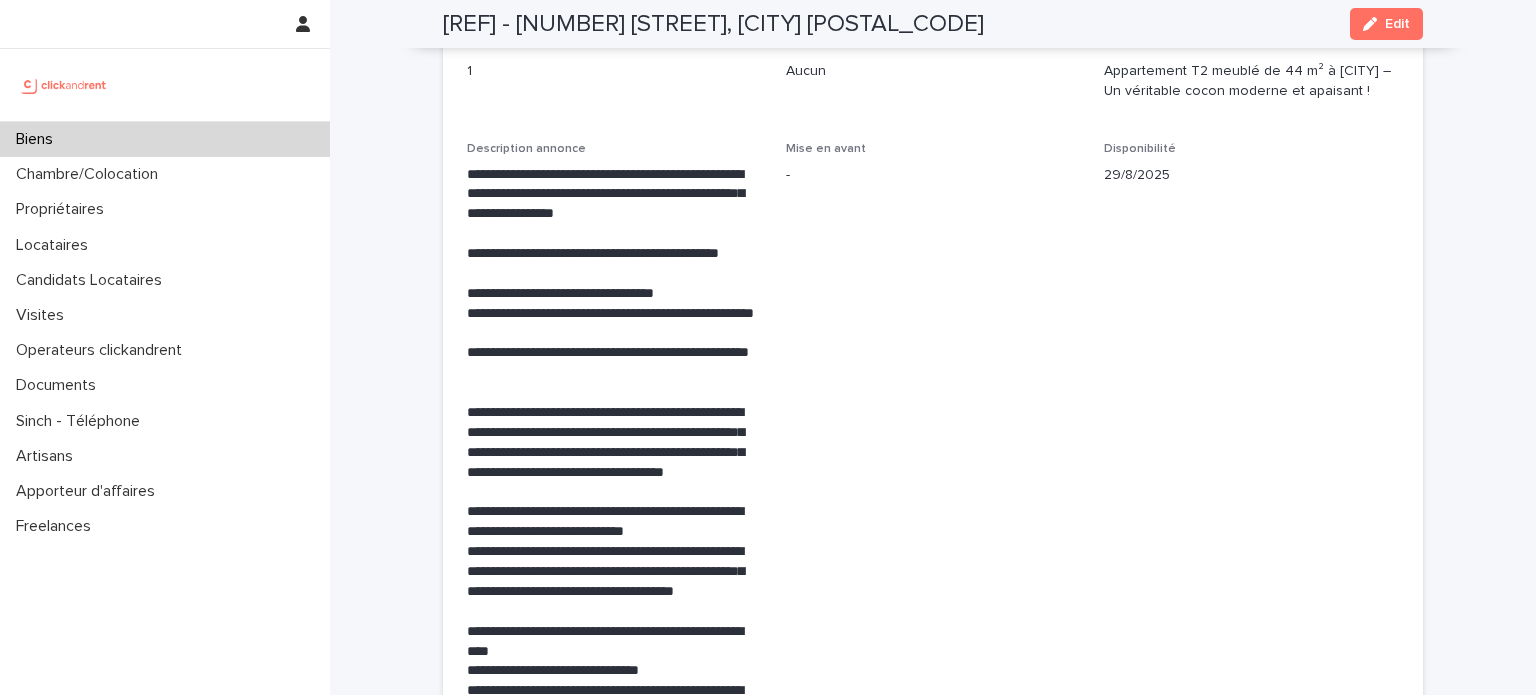 scroll, scrollTop: 3404, scrollLeft: 0, axis: vertical 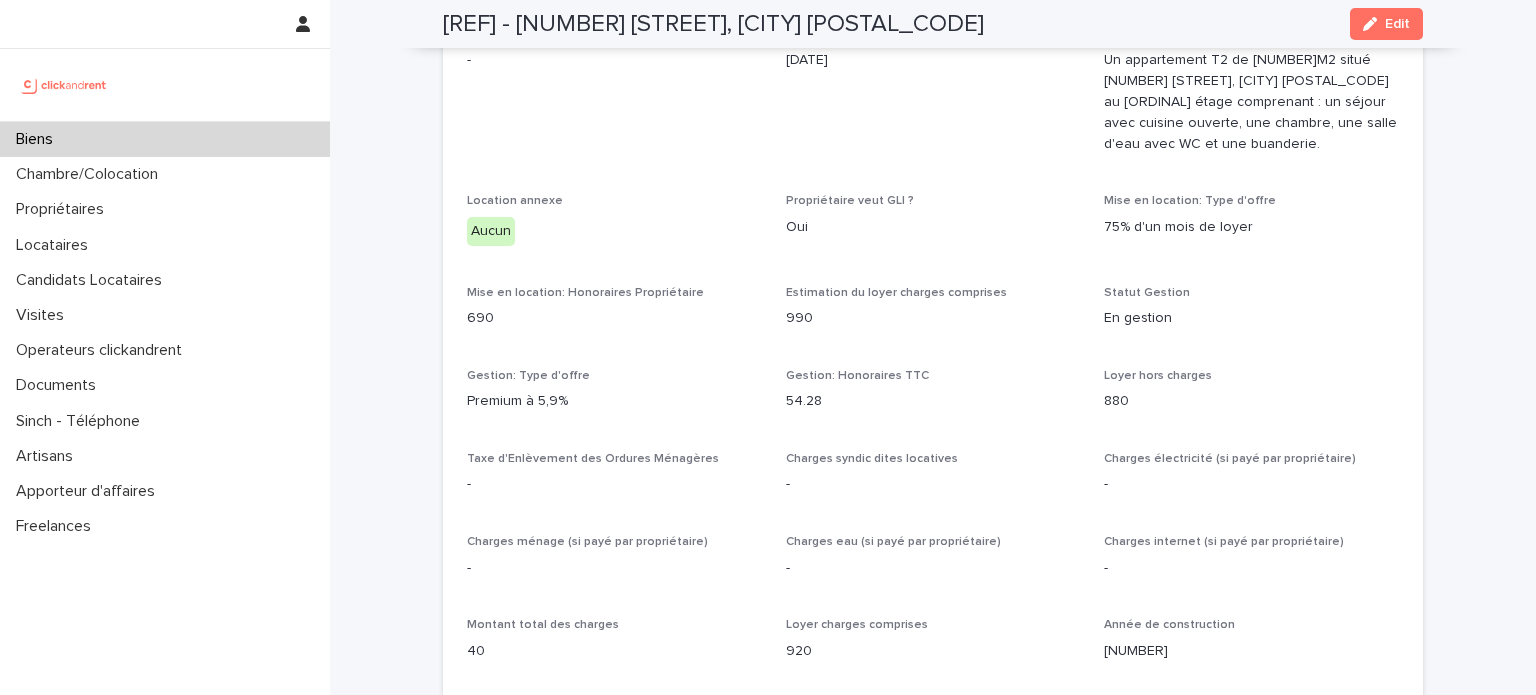 click on "Biens" at bounding box center [165, 139] 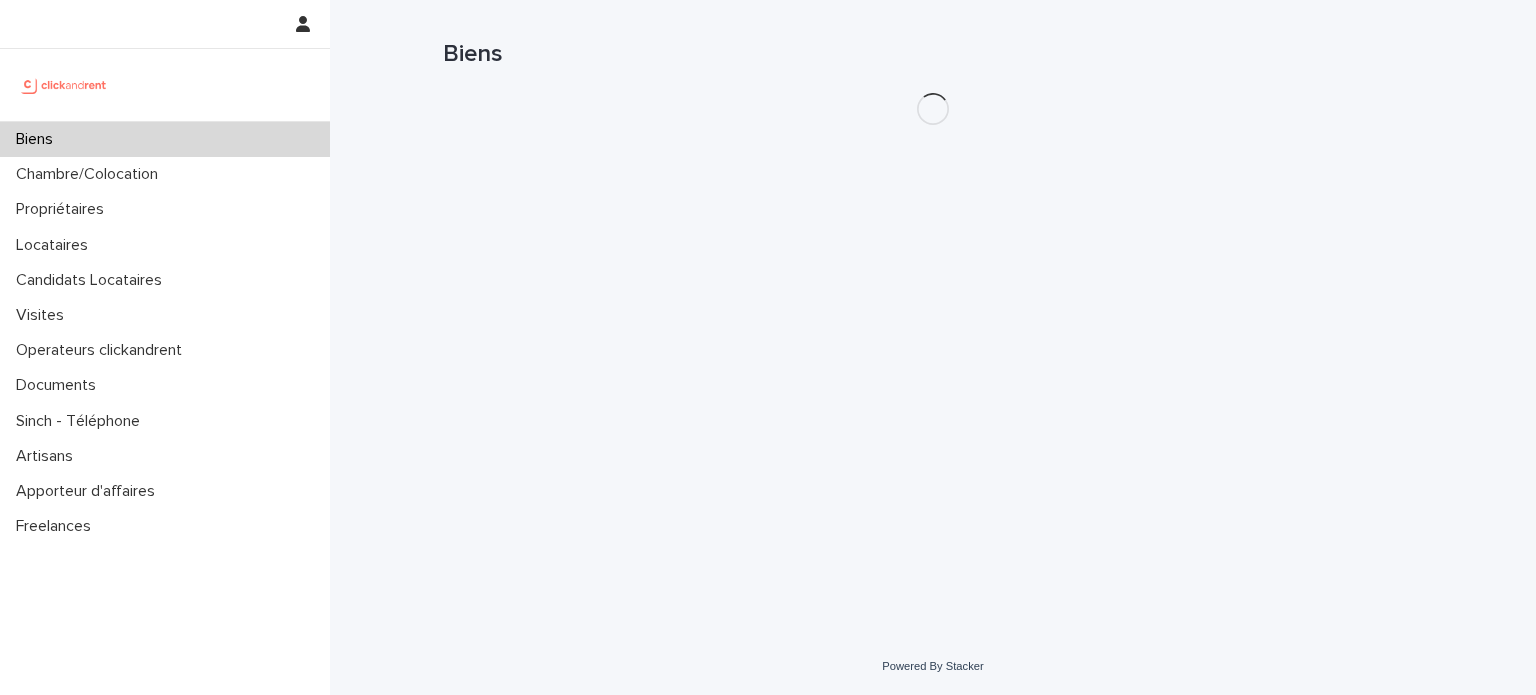 scroll, scrollTop: 0, scrollLeft: 0, axis: both 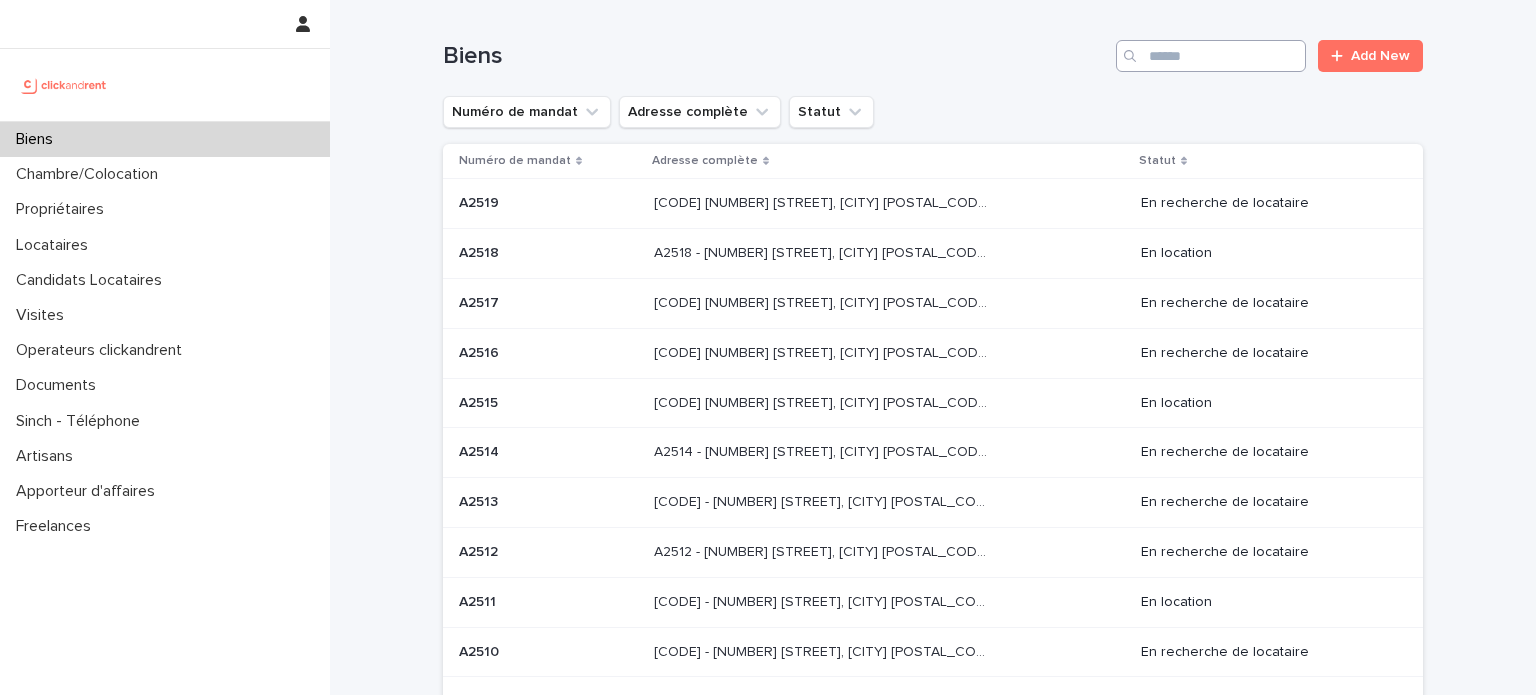 drag, startPoint x: 1231, startPoint y: 87, endPoint x: 1180, endPoint y: 41, distance: 68.68042 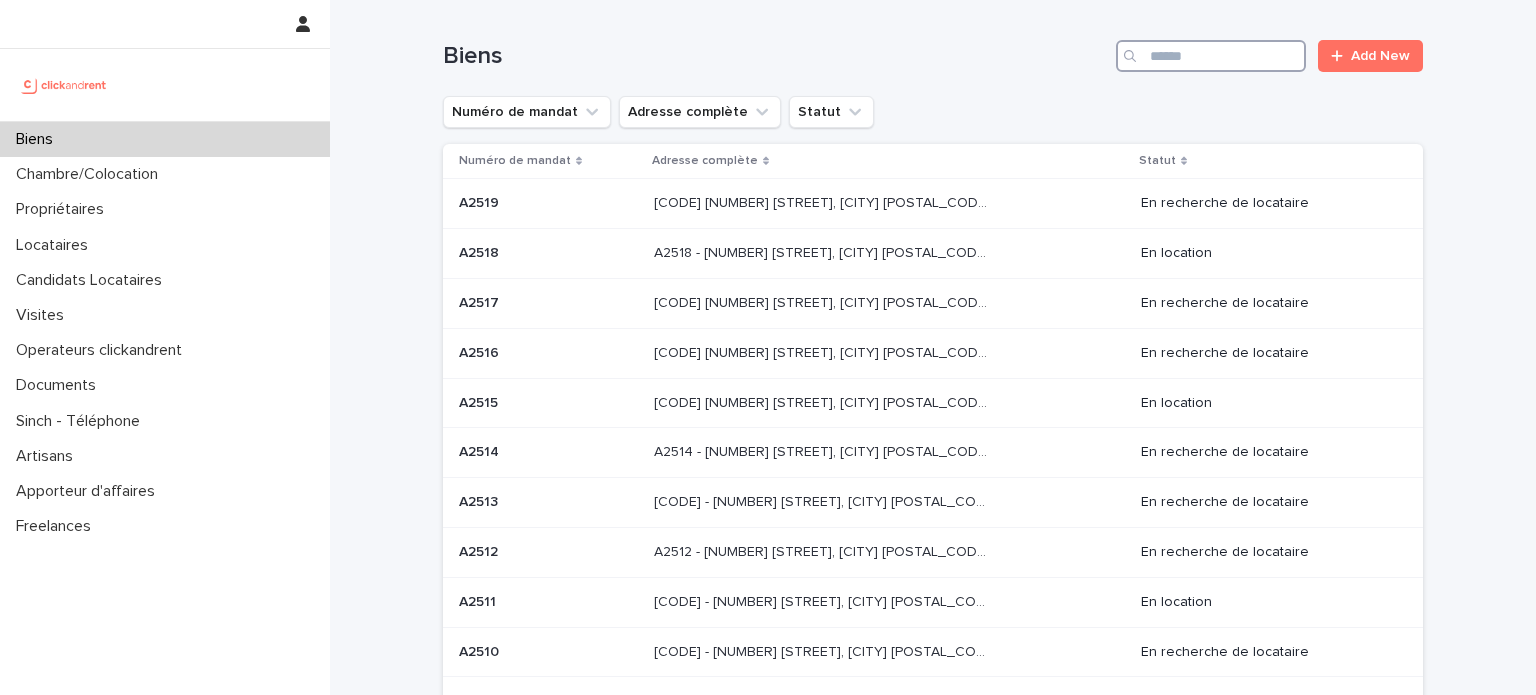 click at bounding box center (1211, 56) 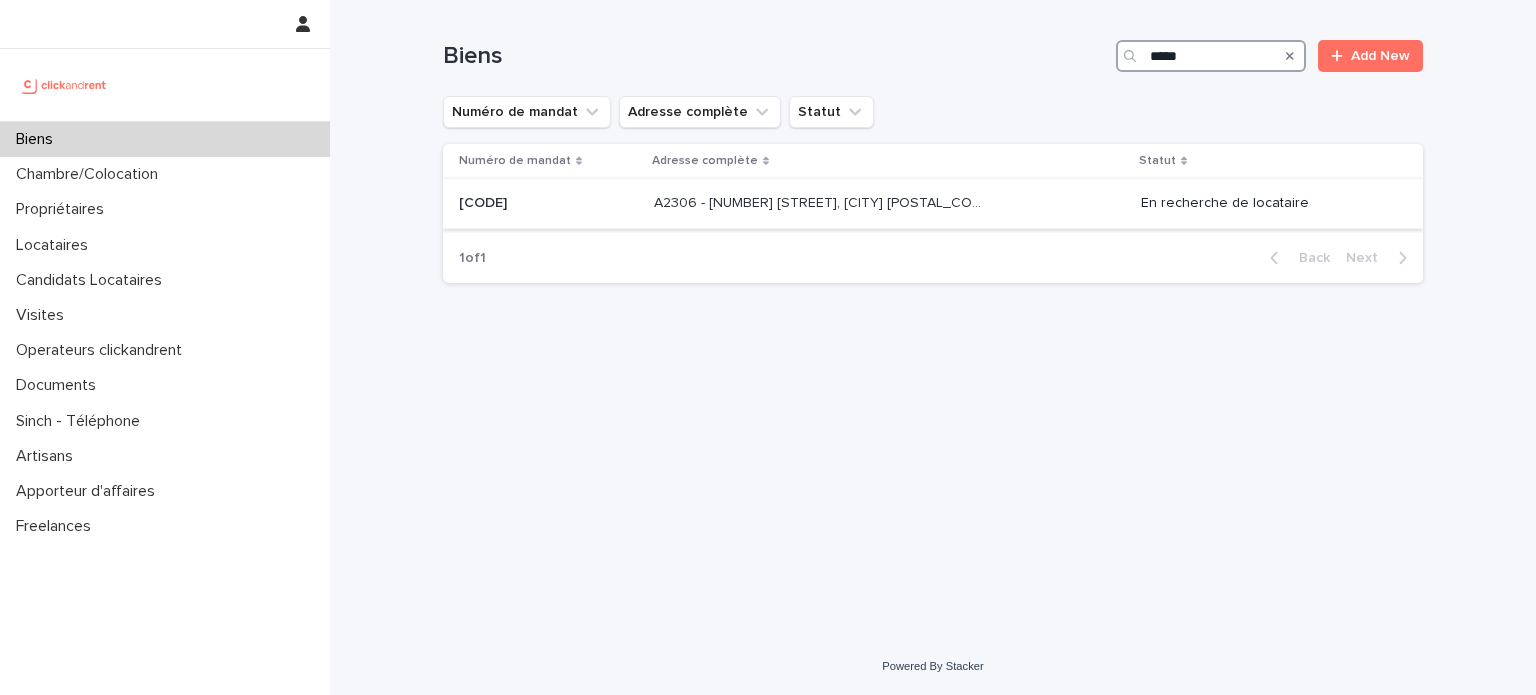 type on "*****" 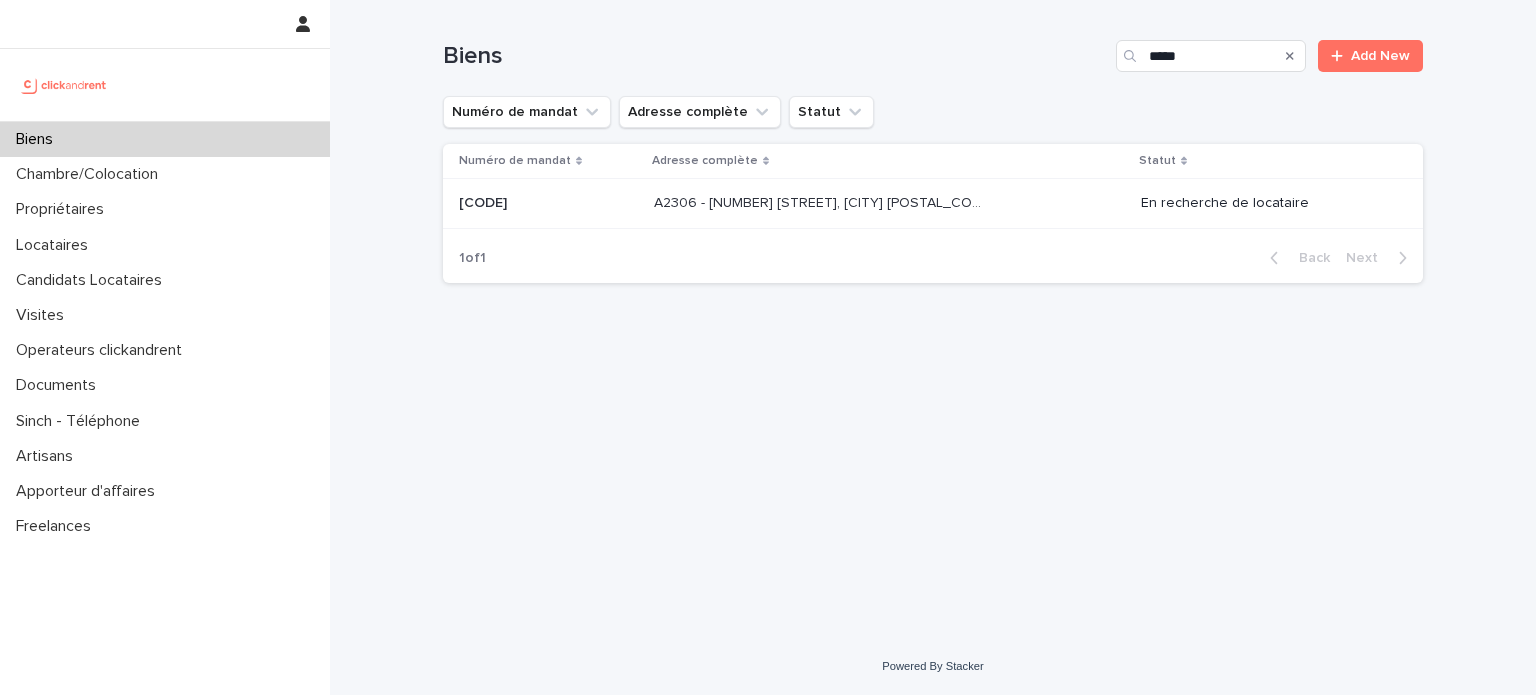 click at bounding box center (820, 203) 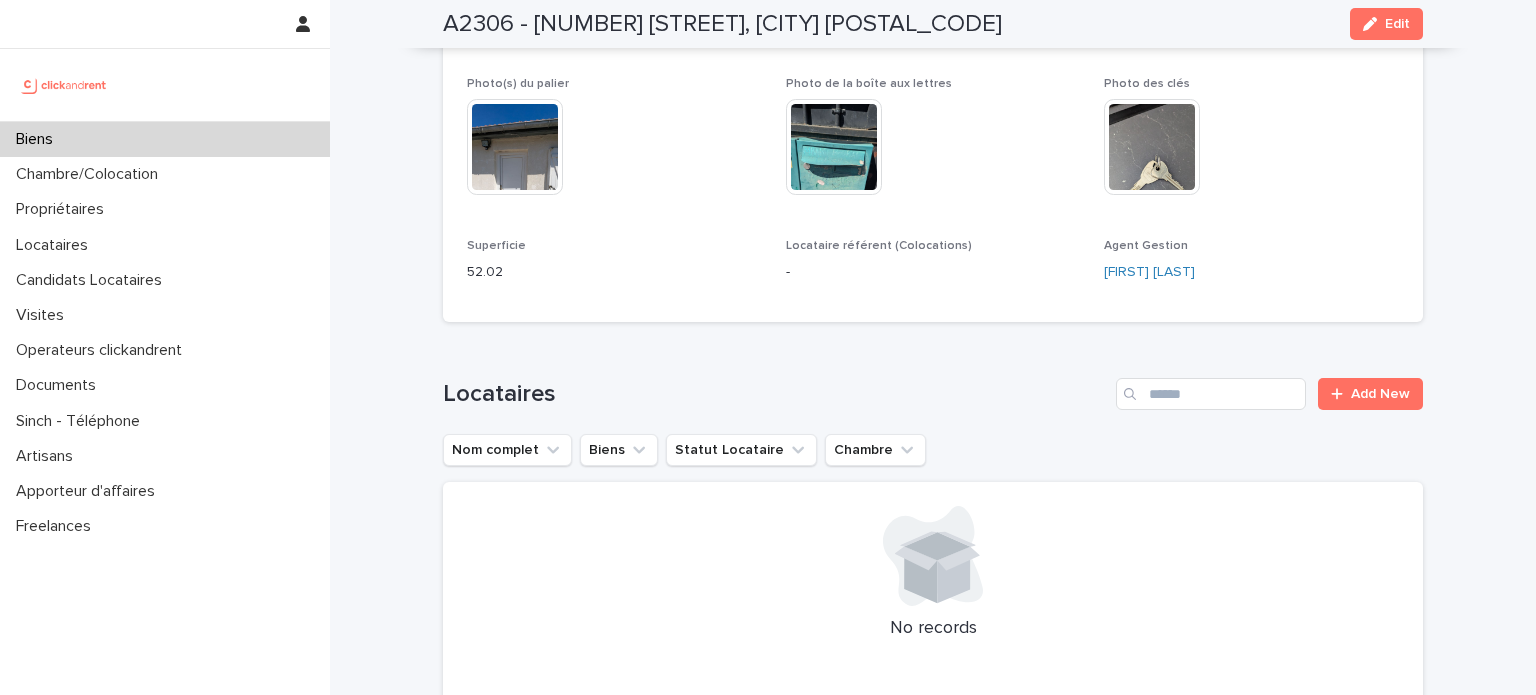 scroll, scrollTop: 531, scrollLeft: 0, axis: vertical 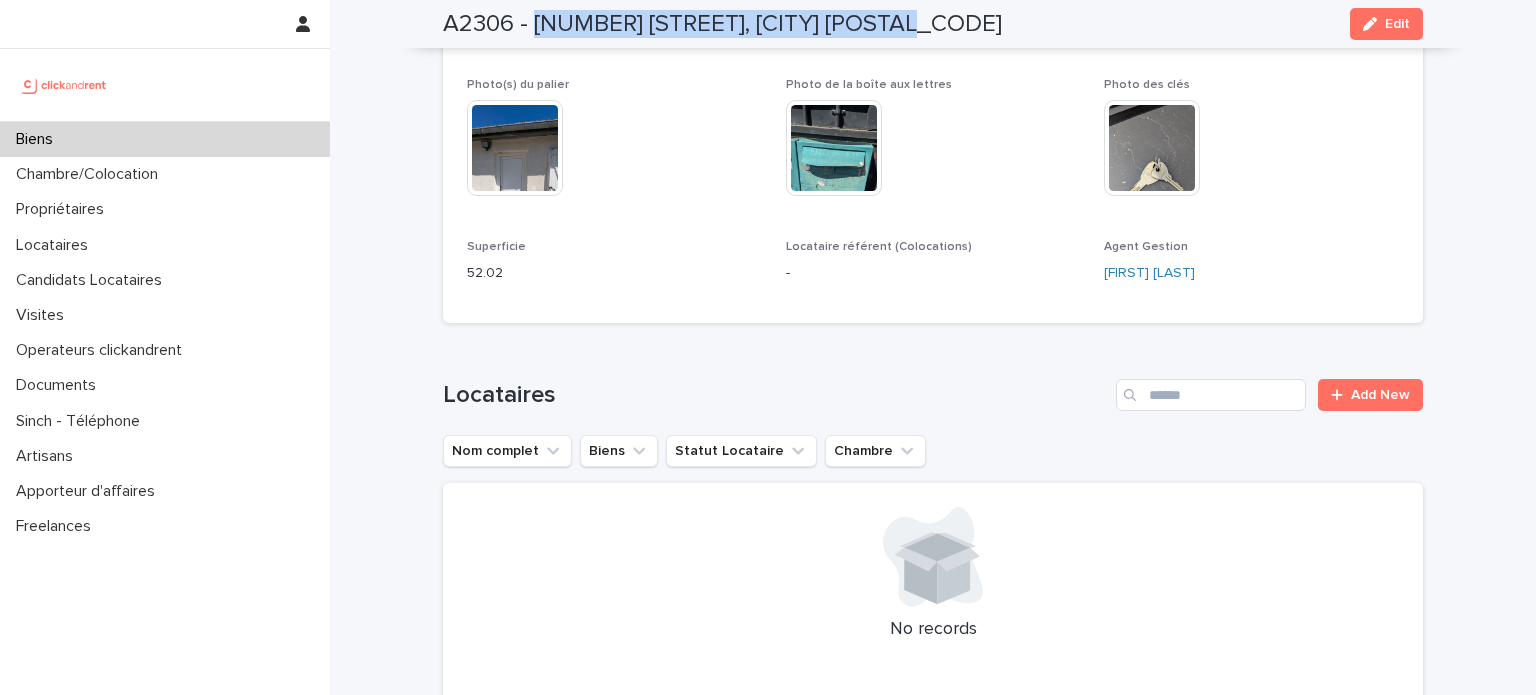 drag, startPoint x: 533, startPoint y: 15, endPoint x: 889, endPoint y: 18, distance: 356.01263 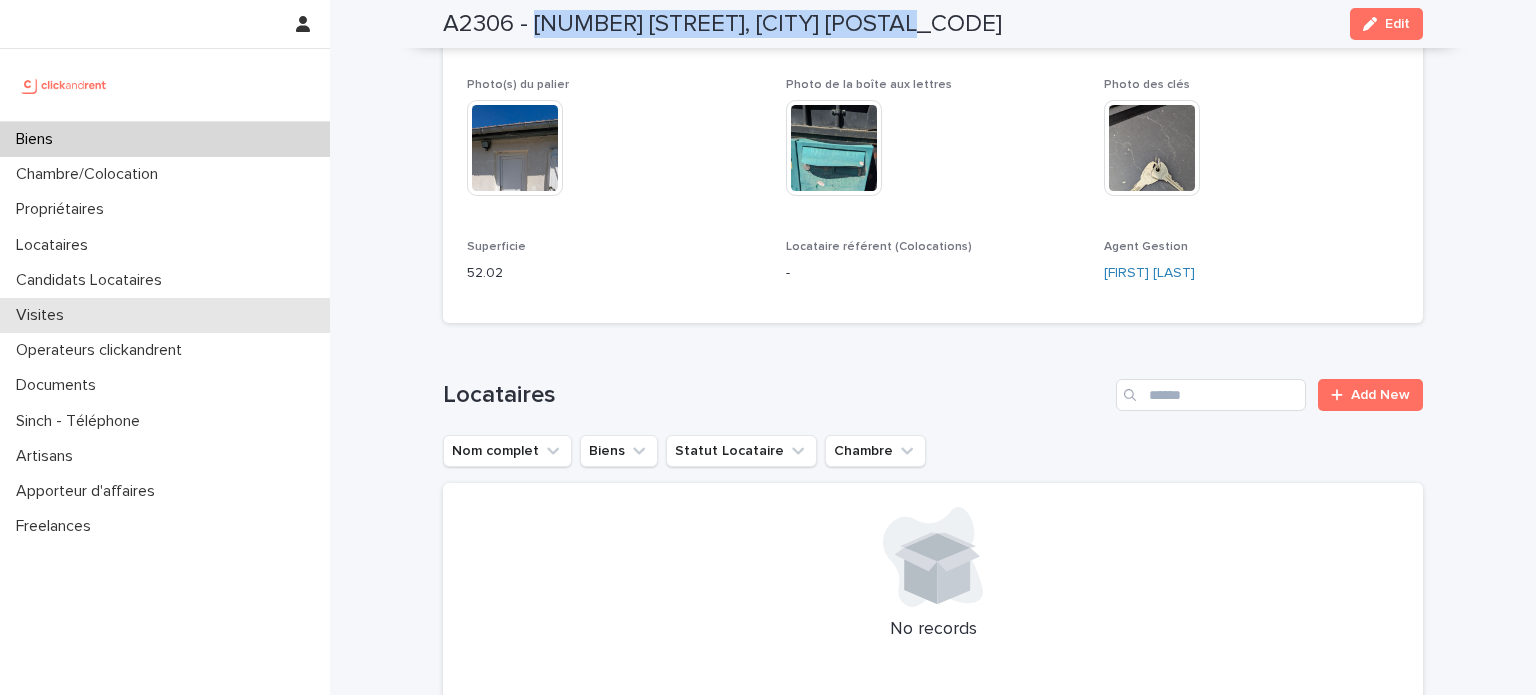 click on "Visites" at bounding box center [165, 315] 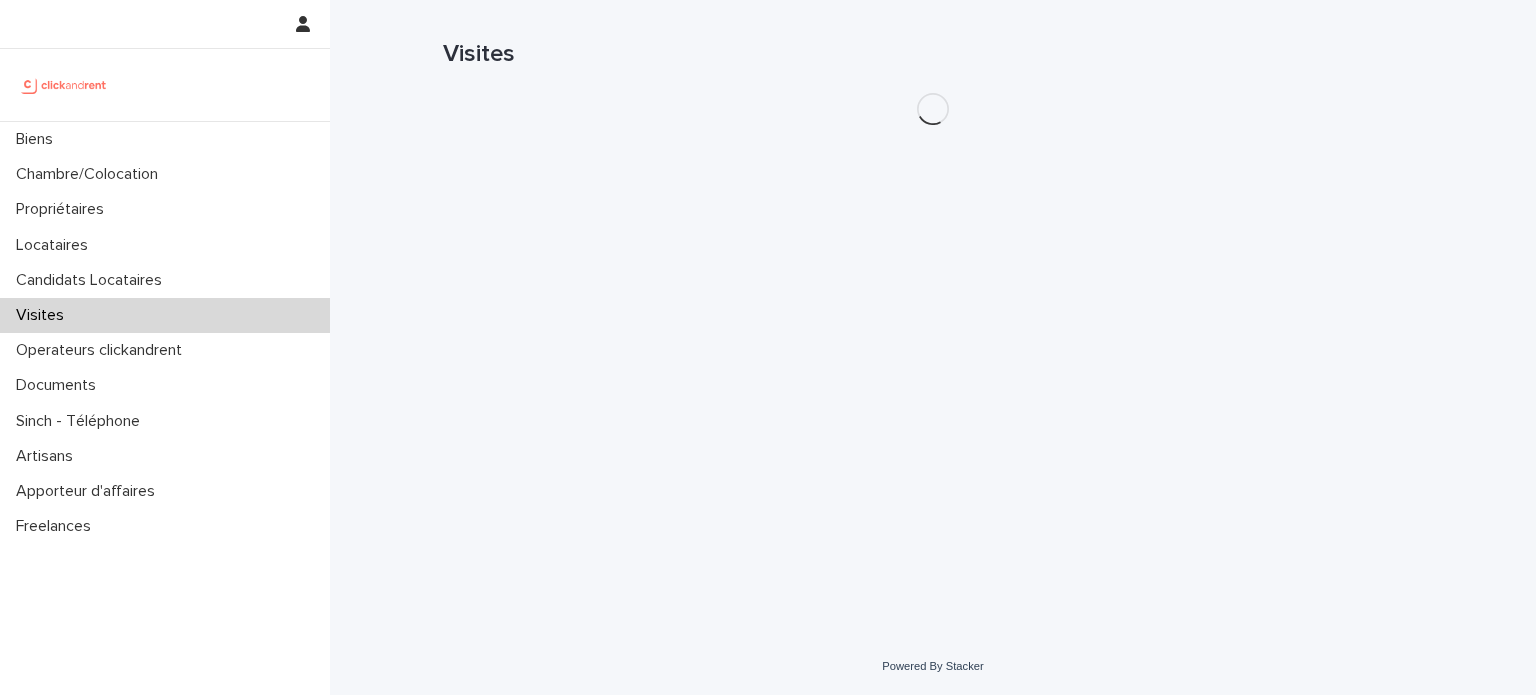 scroll, scrollTop: 0, scrollLeft: 0, axis: both 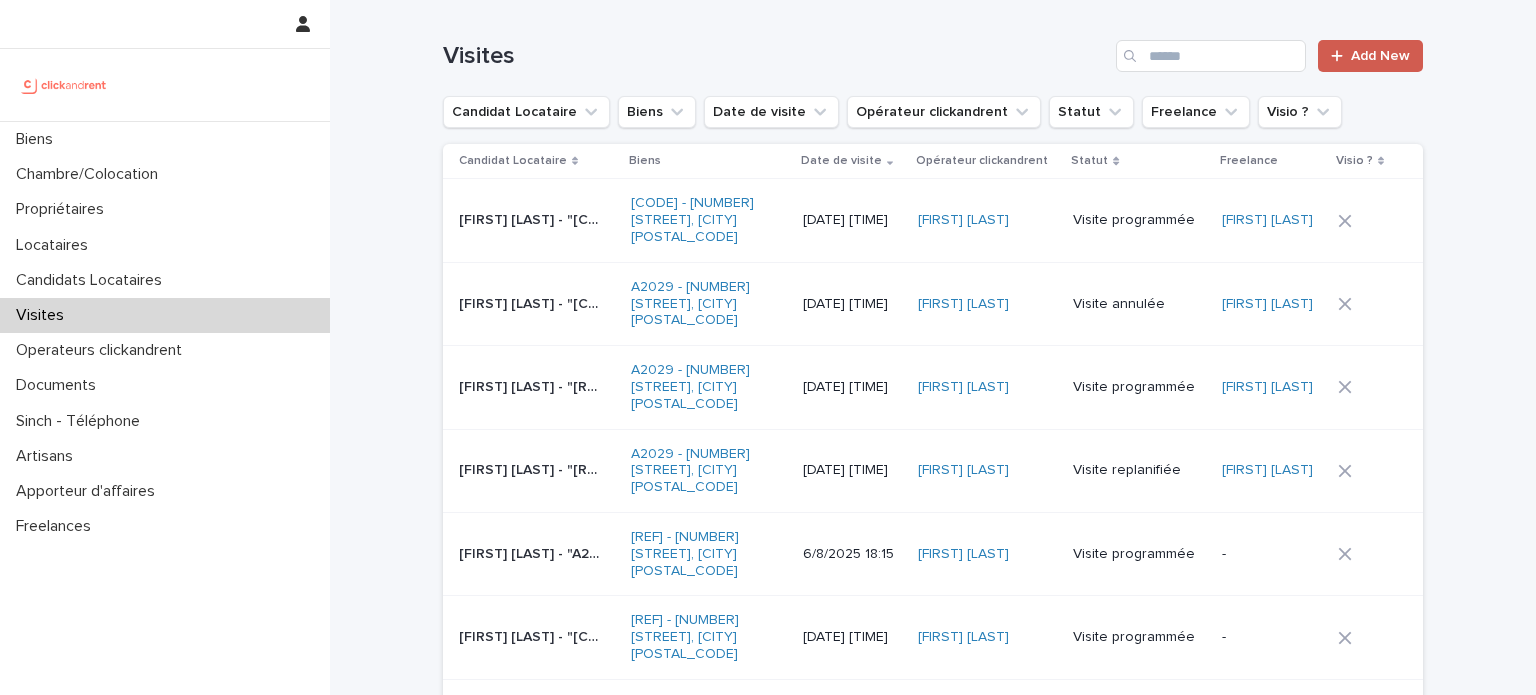 click on "Add New" at bounding box center [1380, 56] 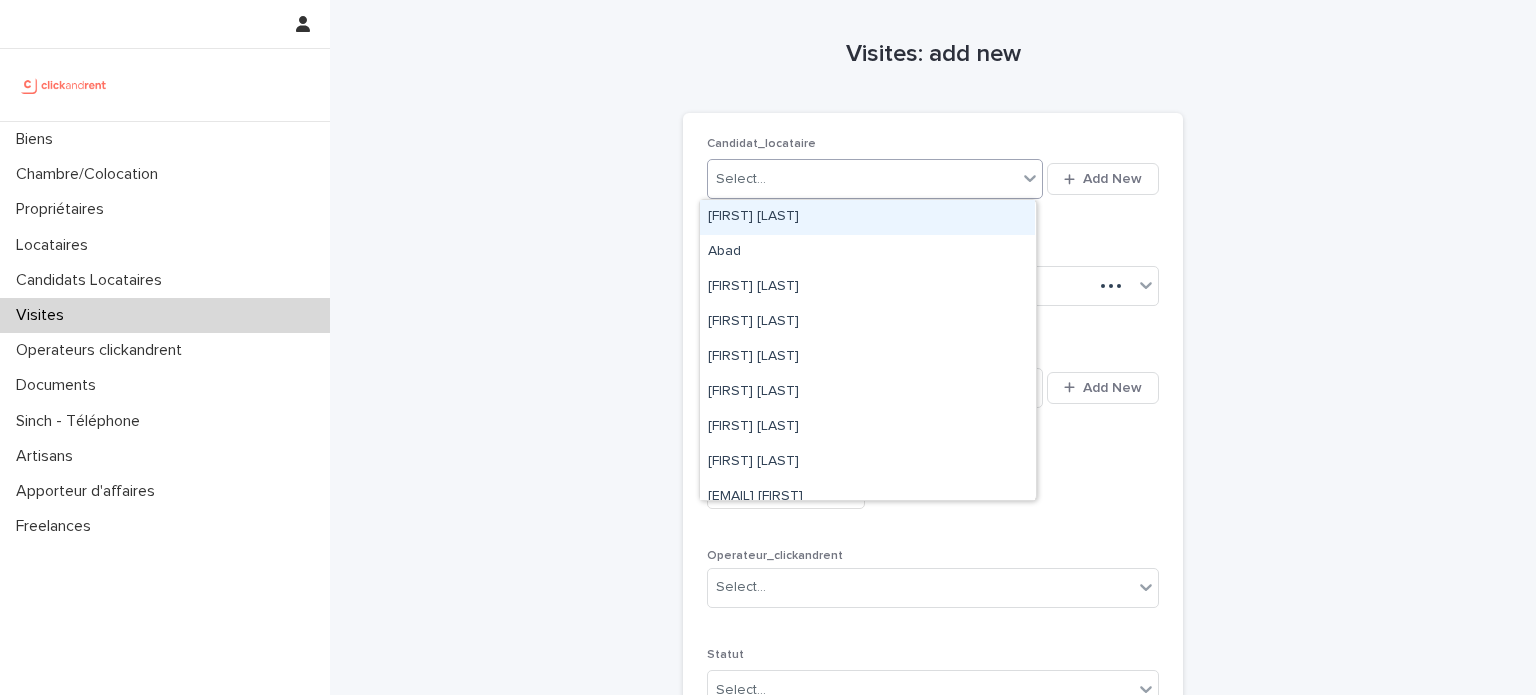 click on "Select..." at bounding box center (875, 179) 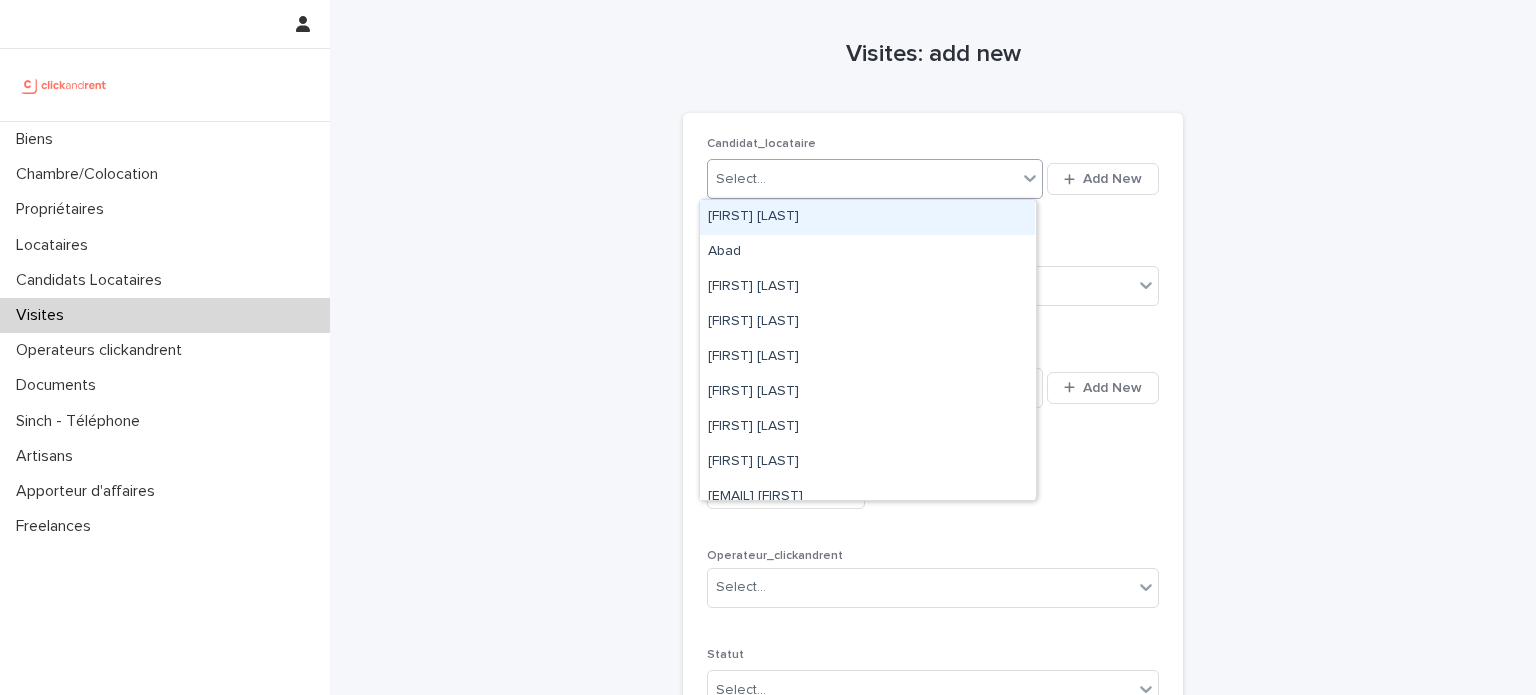 paste on "**********" 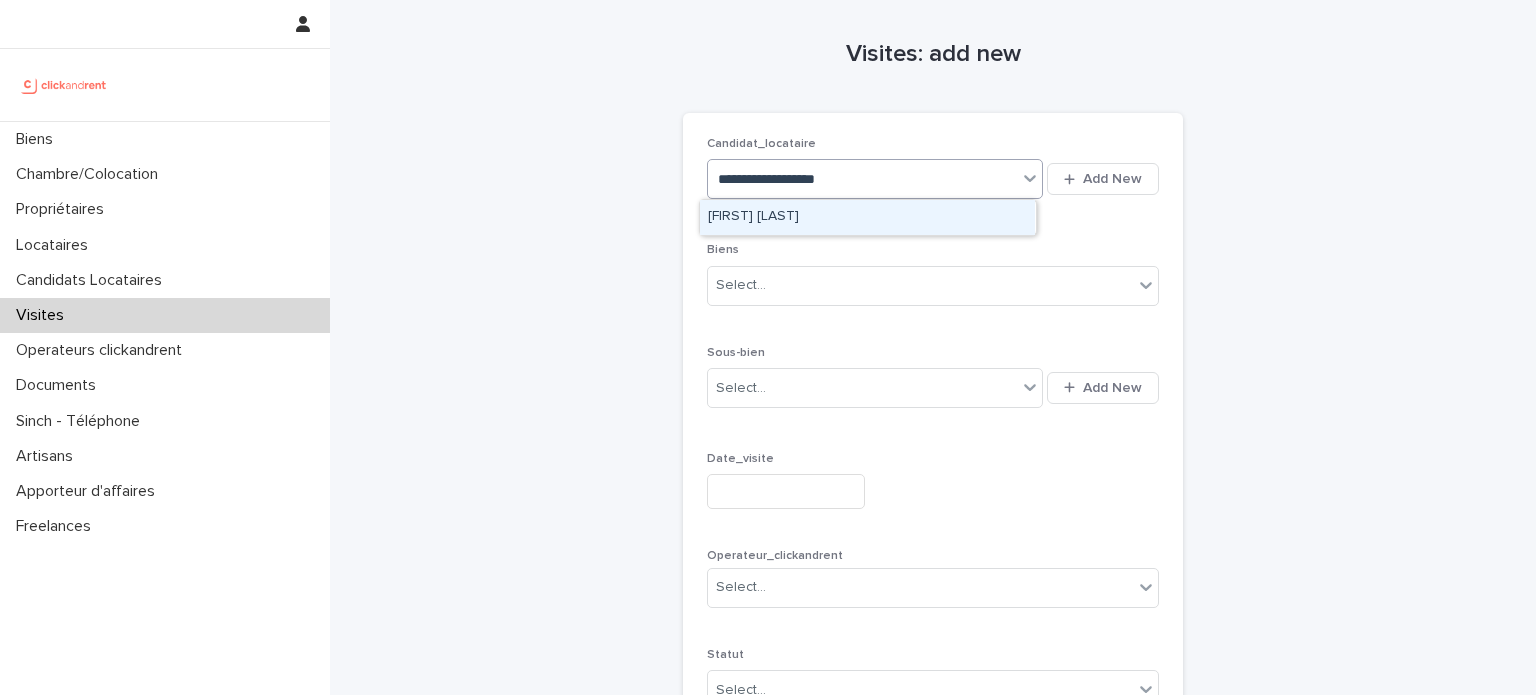 click on "[FIRST] [LAST]" at bounding box center [867, 217] 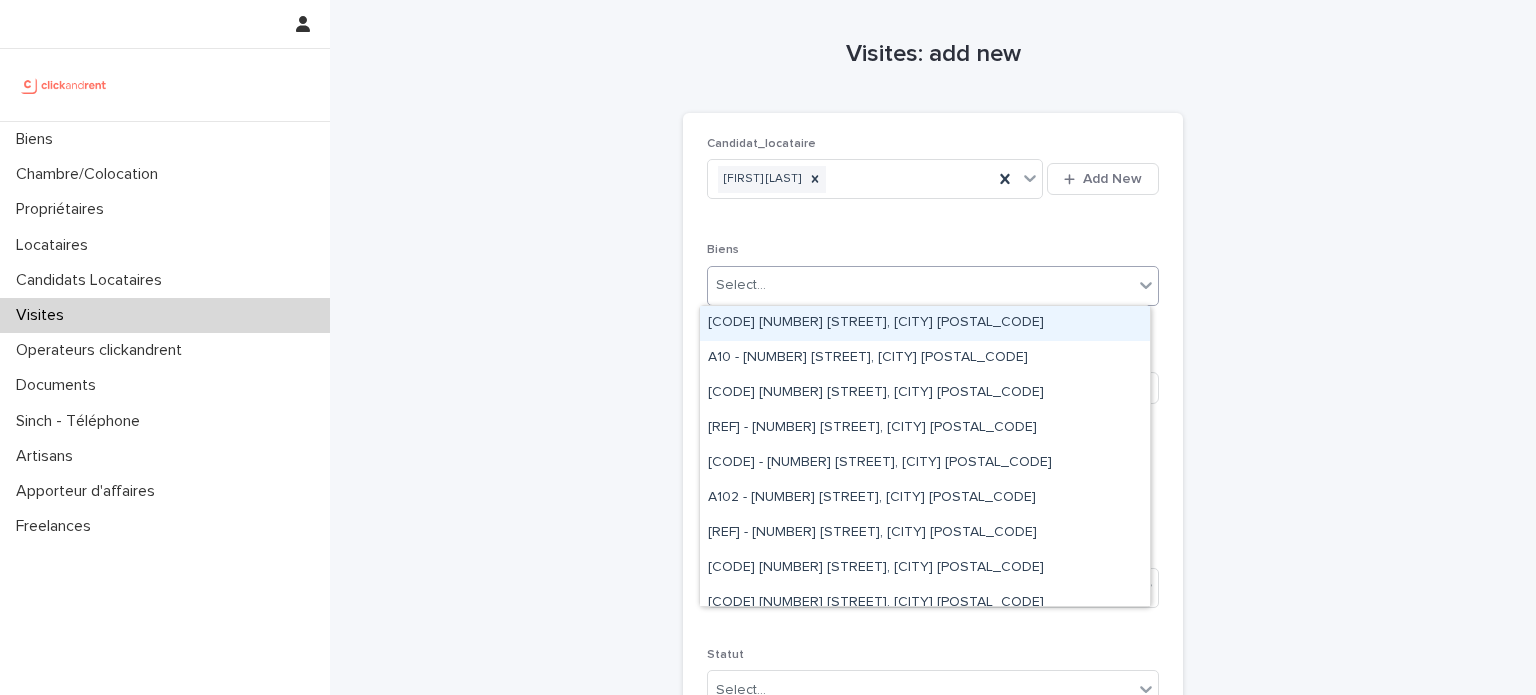 click on "Select..." at bounding box center [920, 285] 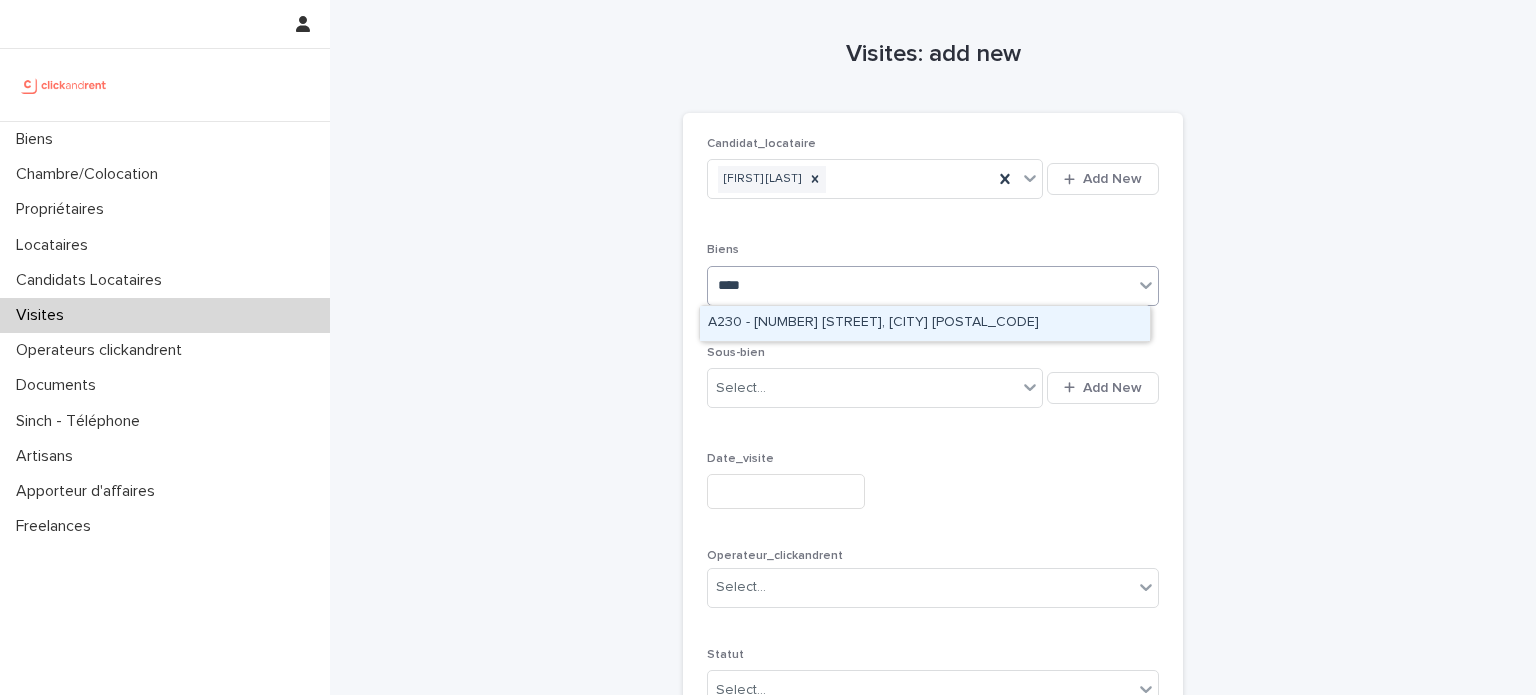 type on "*****" 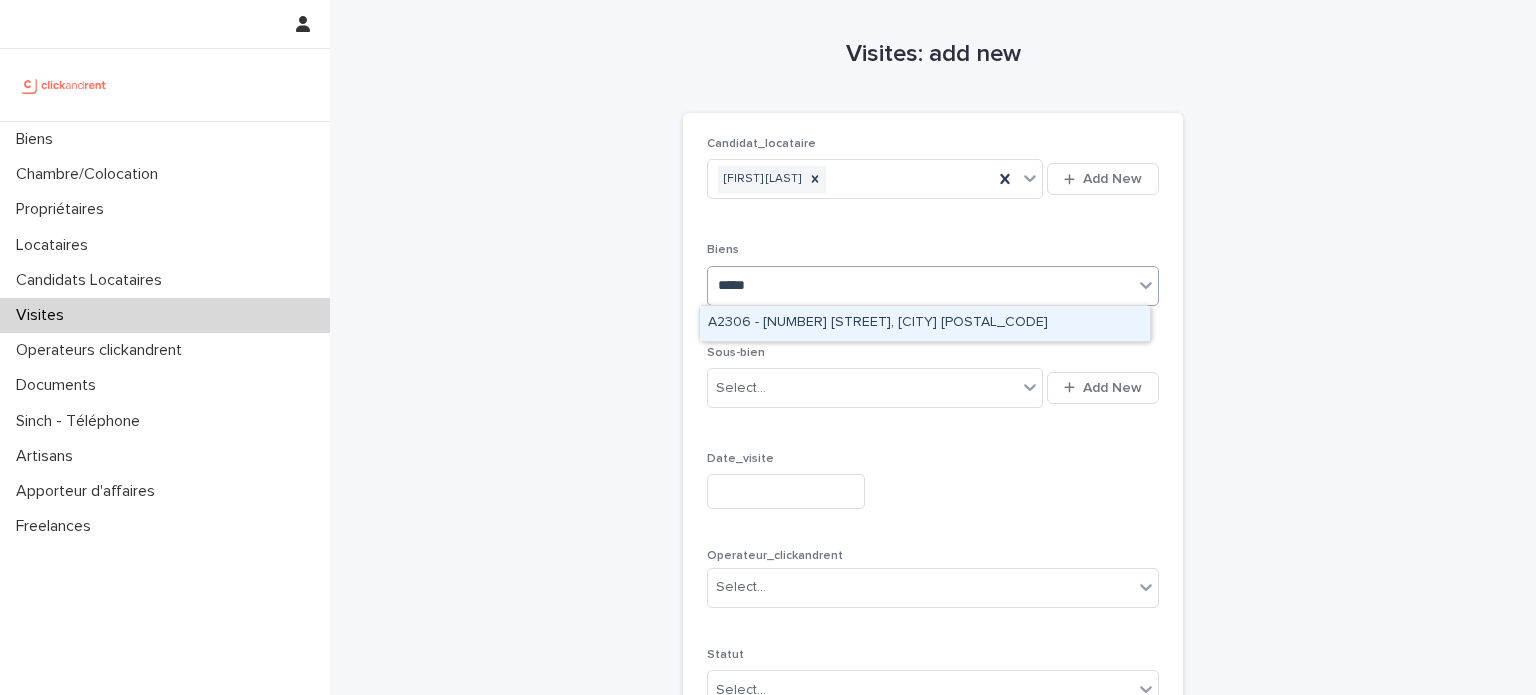 click on "A2306 - [NUMBER] [STREET], [CITY] [POSTAL_CODE]" at bounding box center [925, 323] 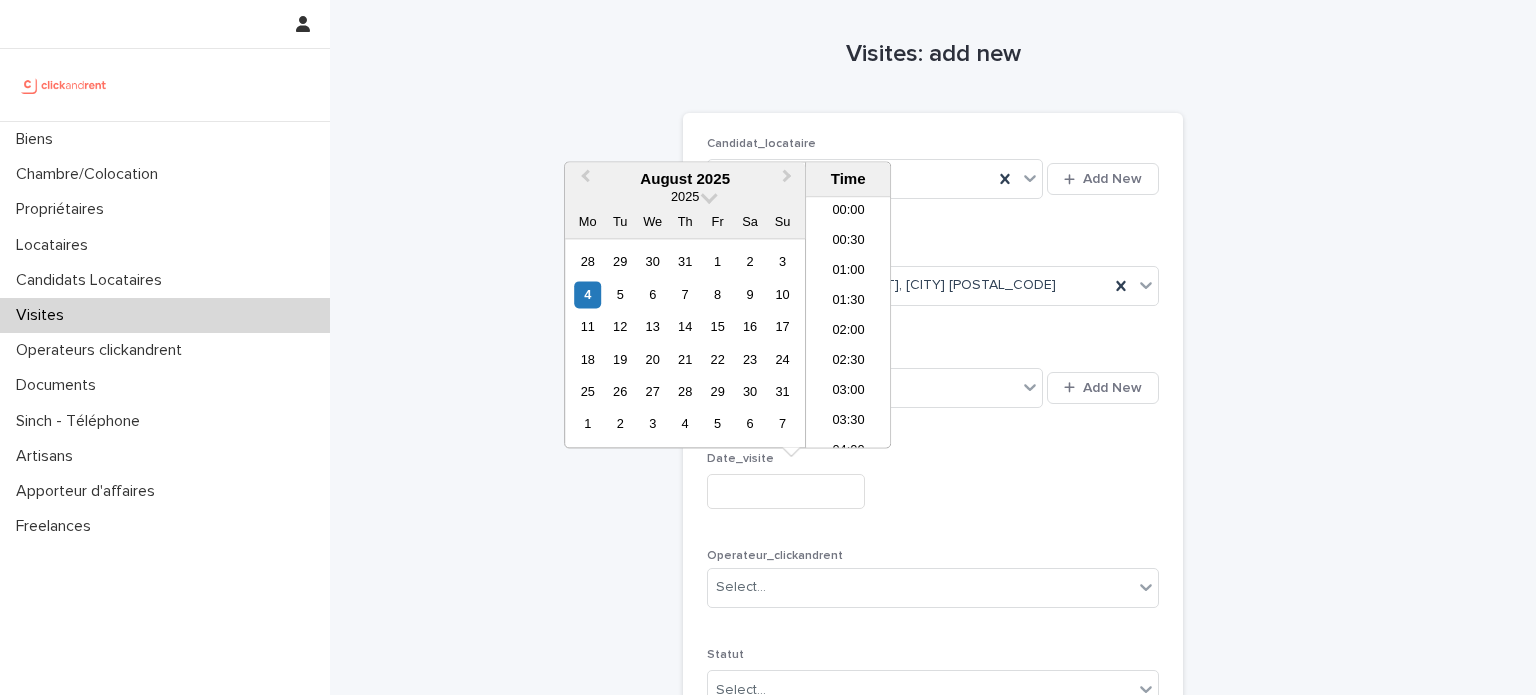 click at bounding box center [786, 491] 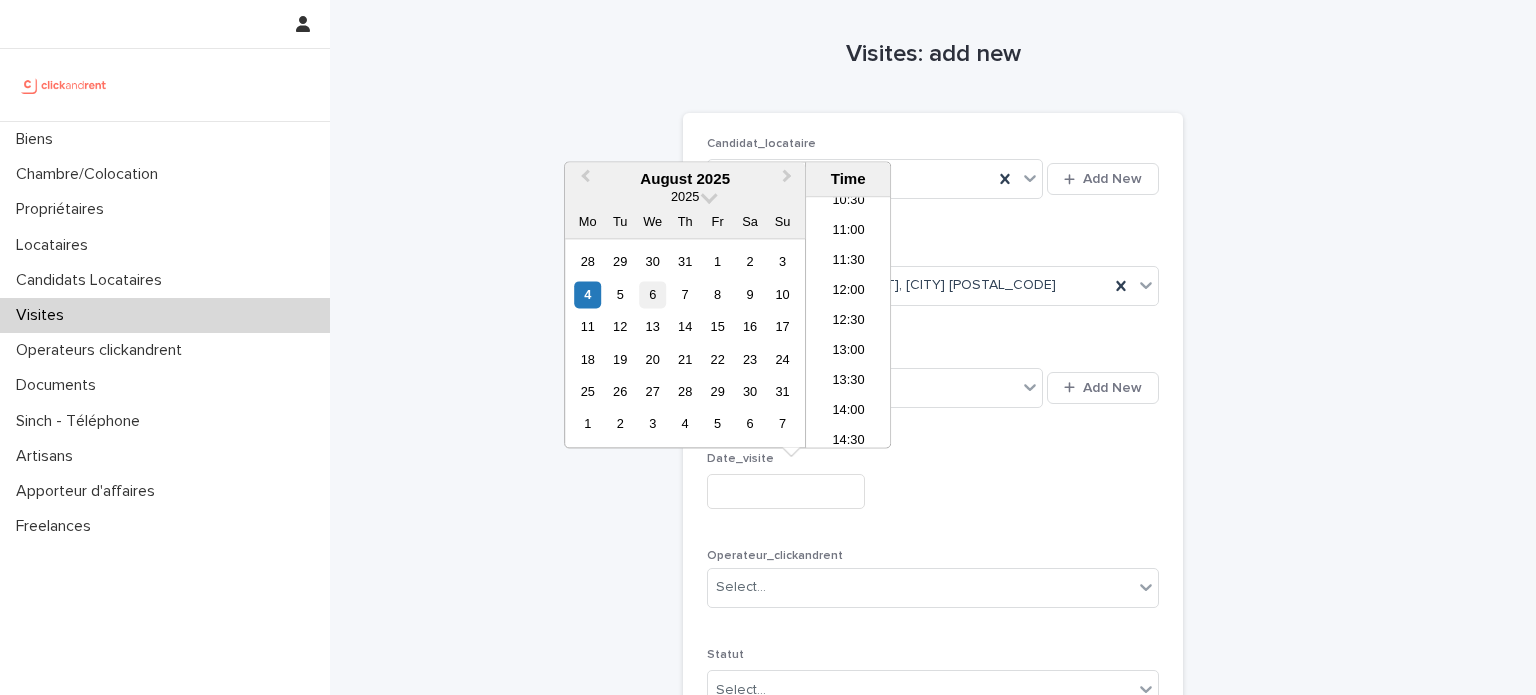 click on "6" at bounding box center [652, 294] 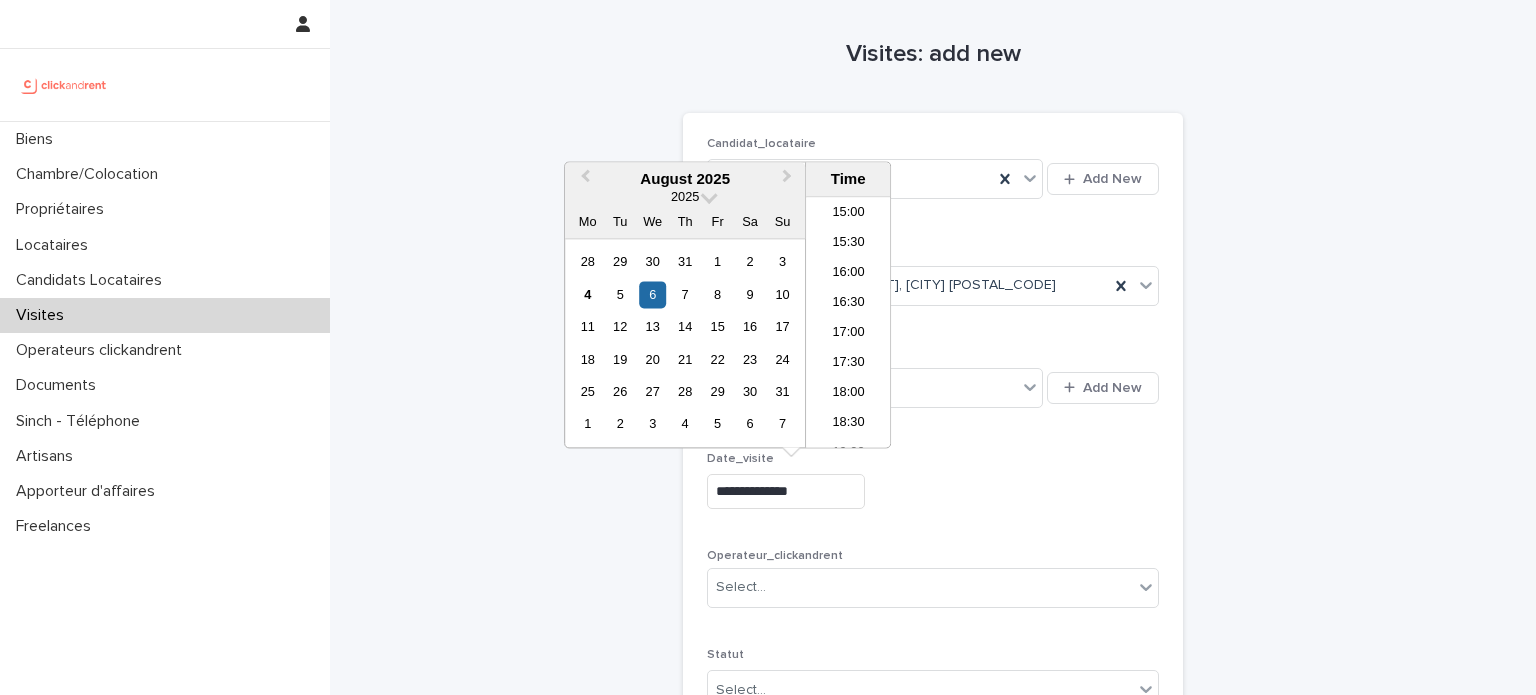 scroll, scrollTop: 902, scrollLeft: 0, axis: vertical 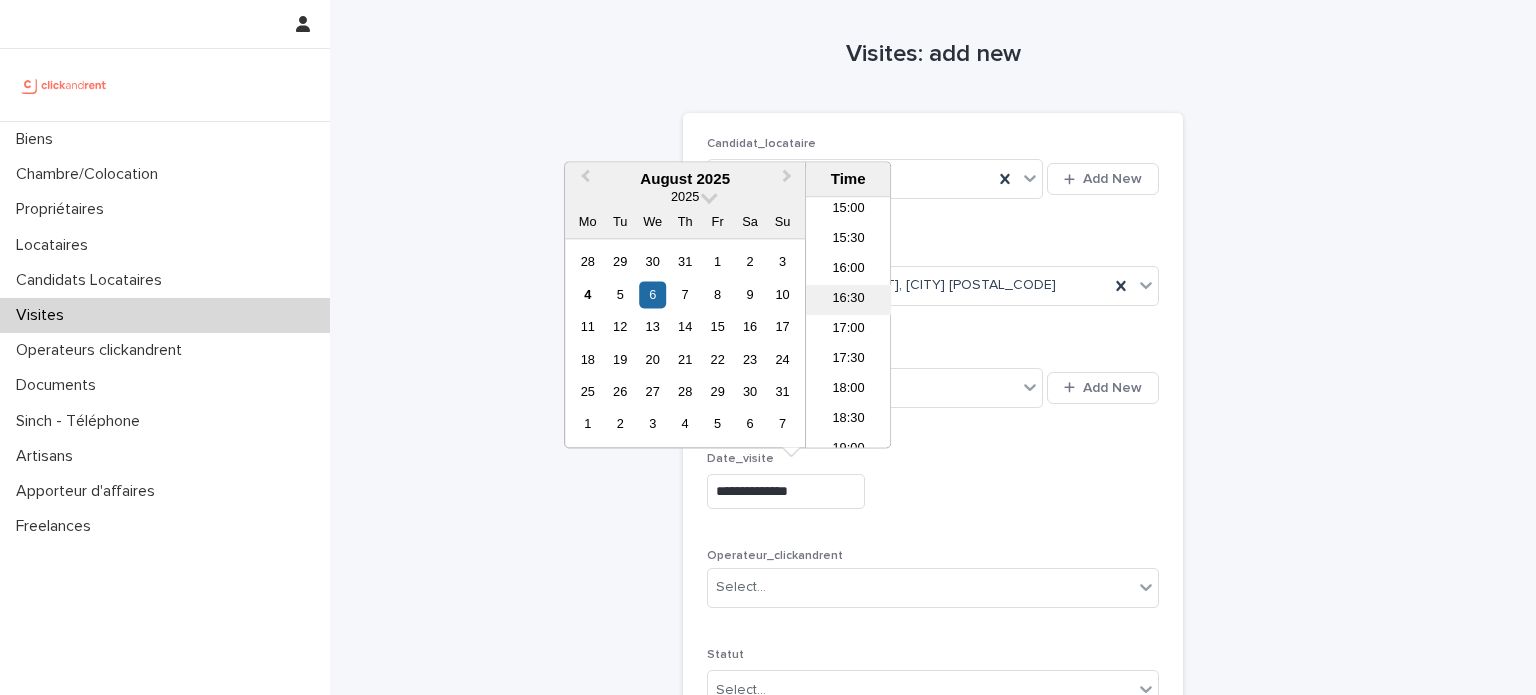 click on "16:30" at bounding box center (848, 301) 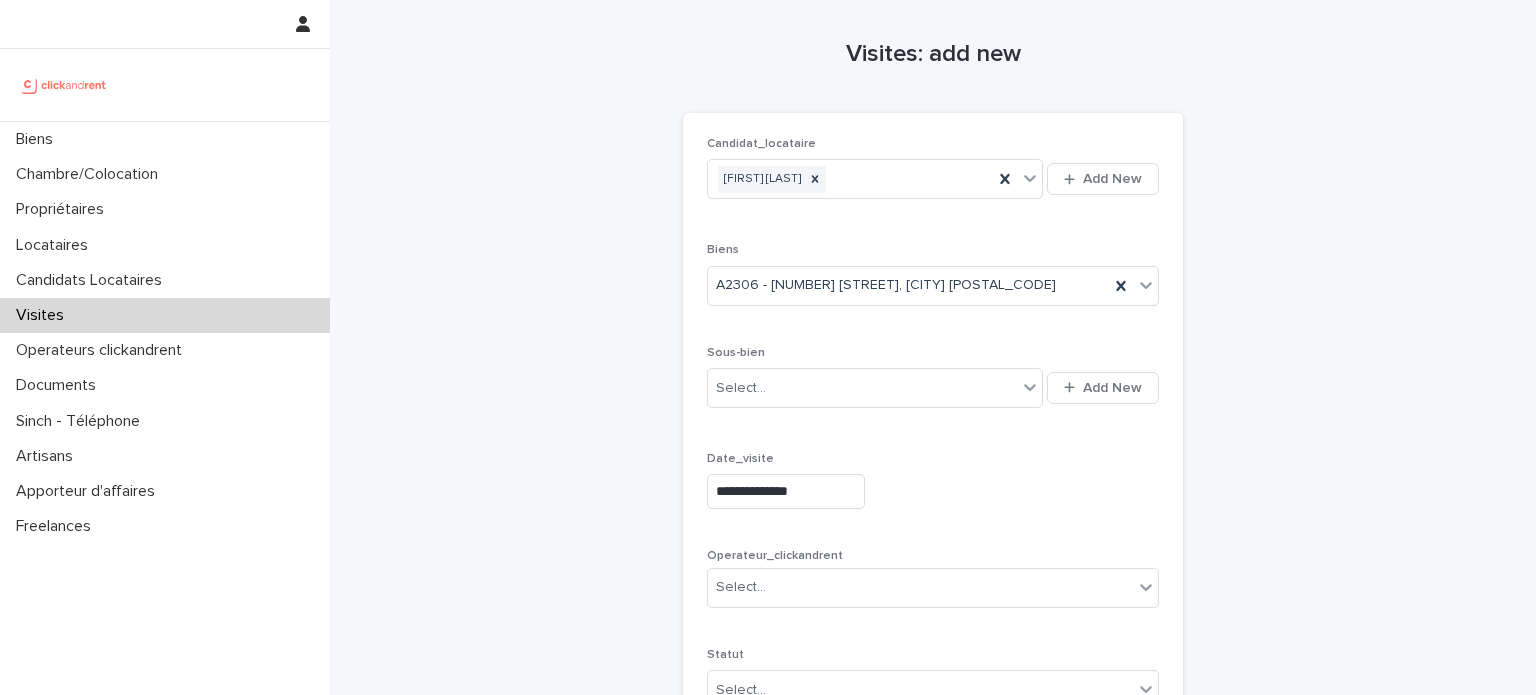 type on "**********" 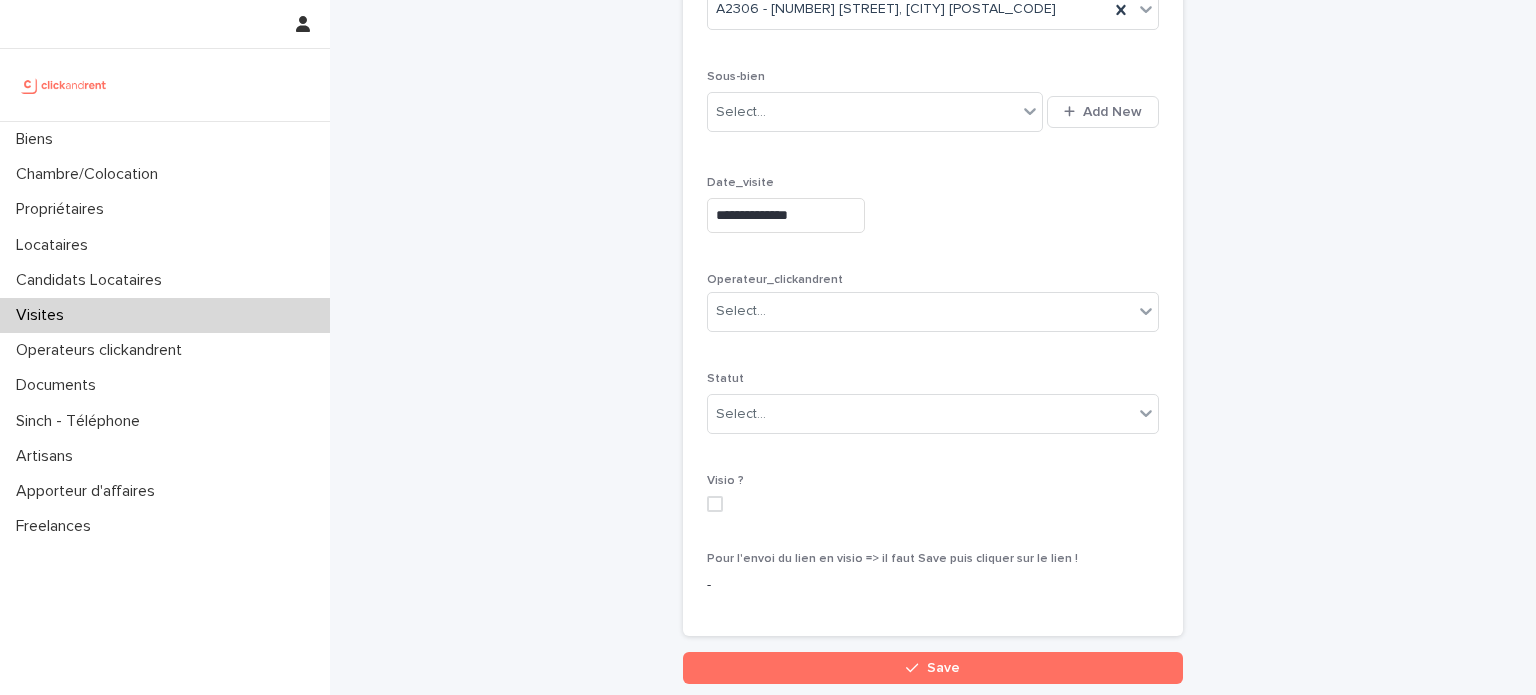 scroll, scrollTop: 282, scrollLeft: 0, axis: vertical 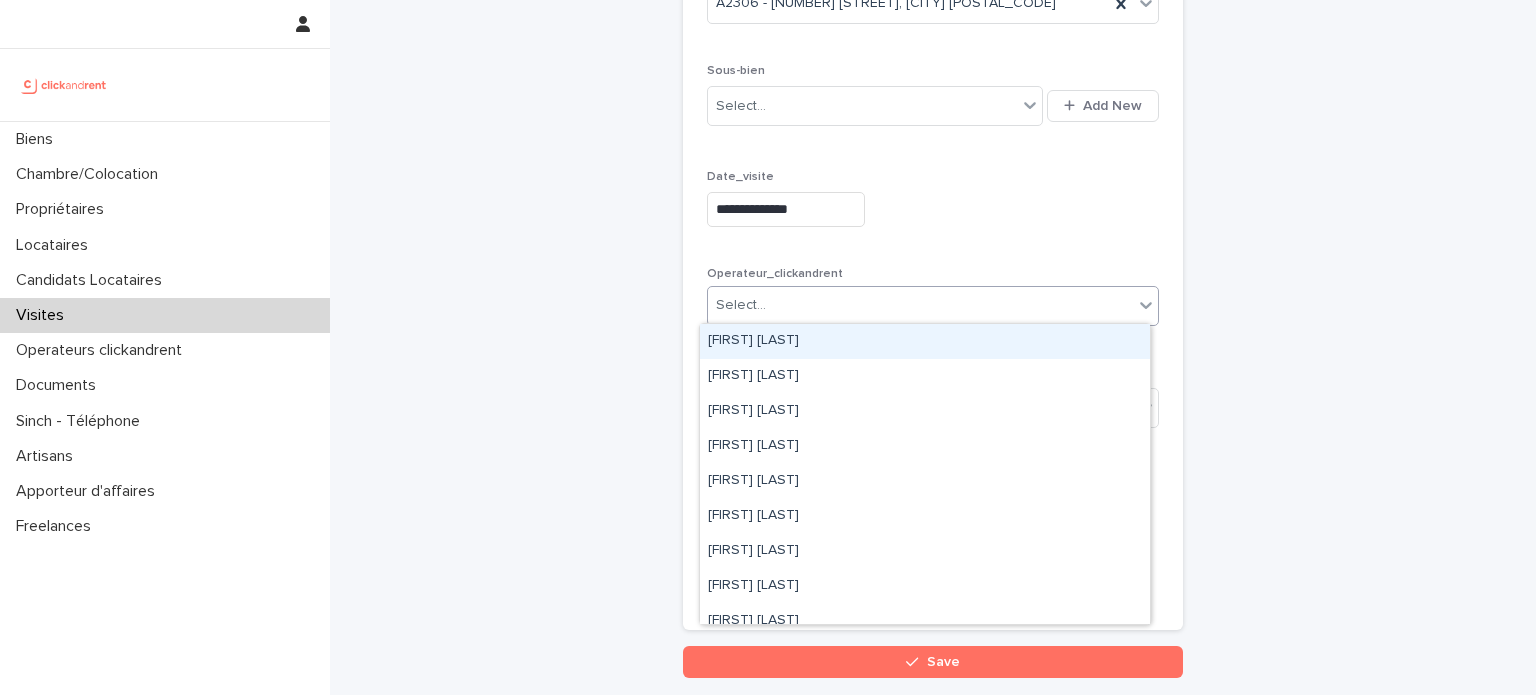 click on "Select..." at bounding box center [920, 305] 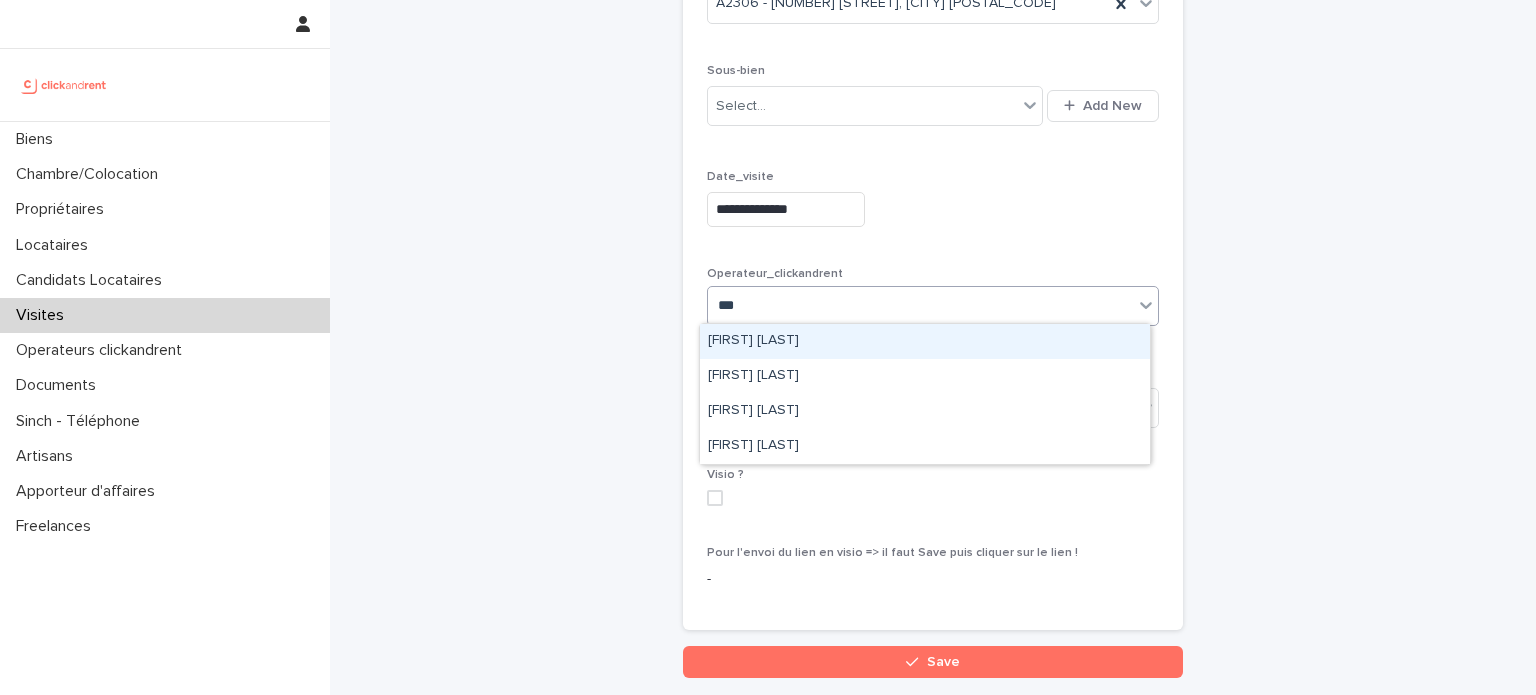 type on "****" 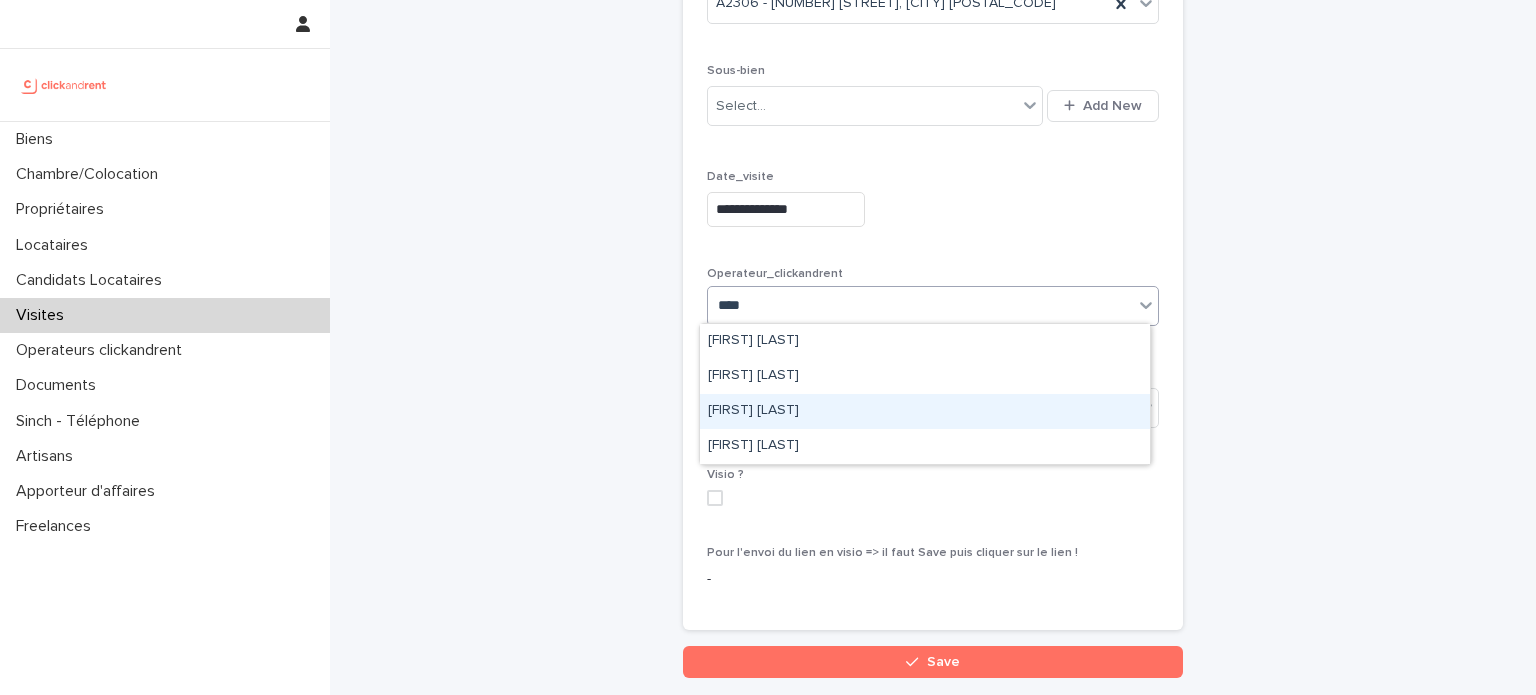 click on "[FIRST] [LAST]" at bounding box center (925, 411) 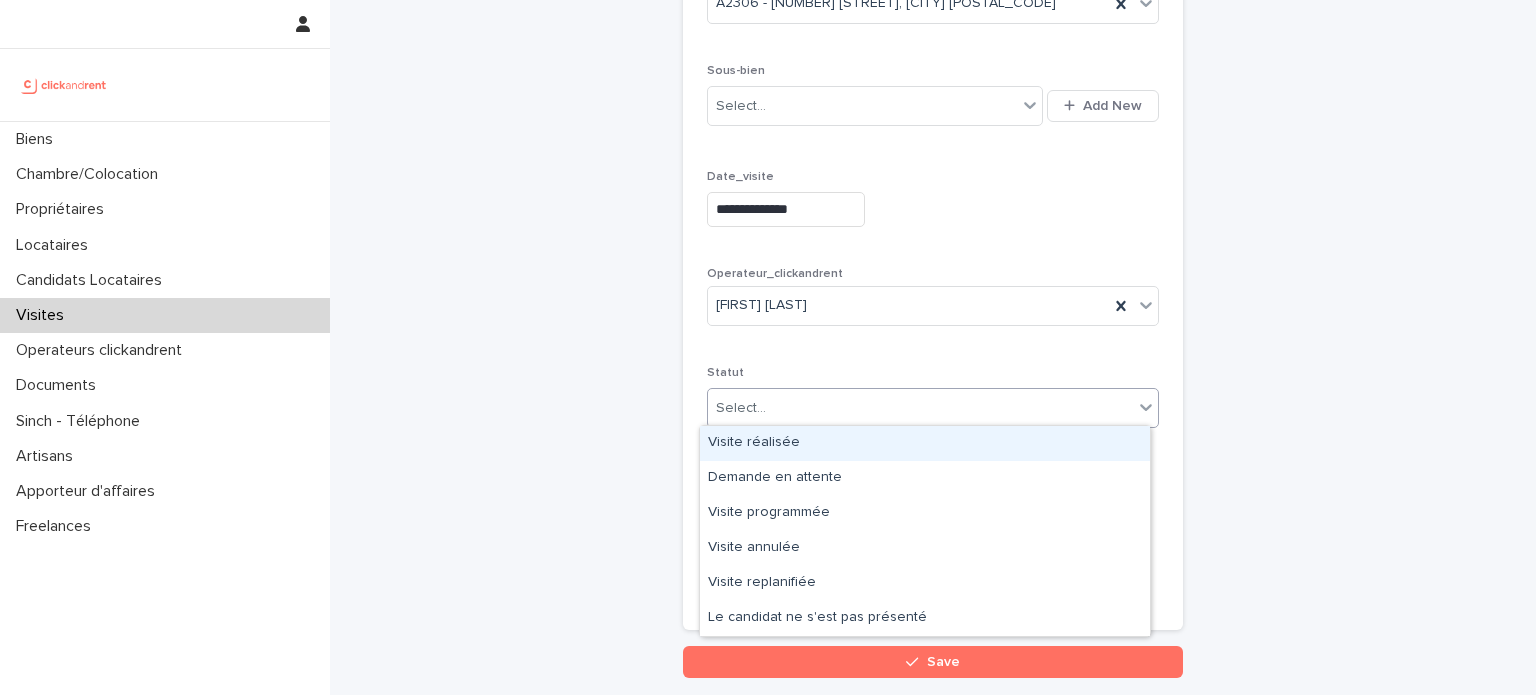 click on "Select..." at bounding box center [920, 408] 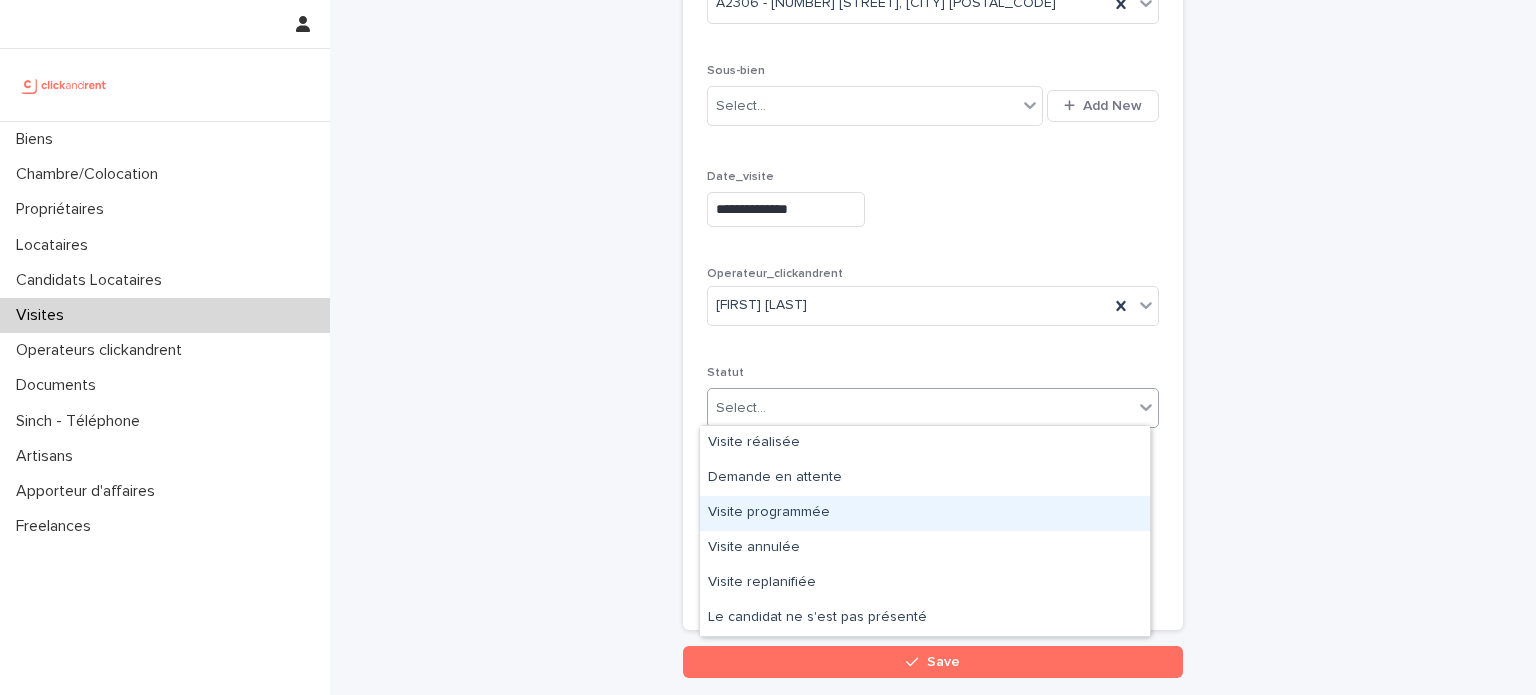 click on "Visite programmée" at bounding box center (925, 513) 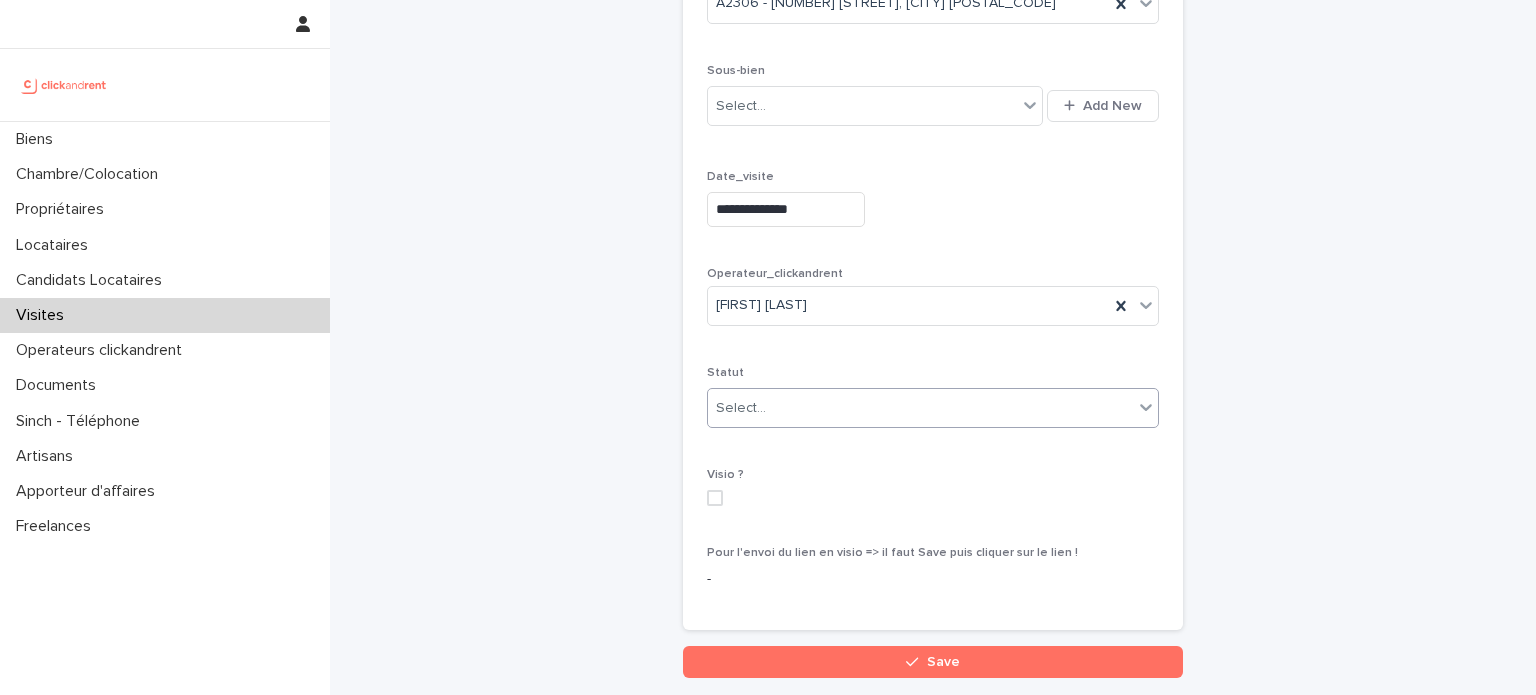 scroll, scrollTop: 419, scrollLeft: 0, axis: vertical 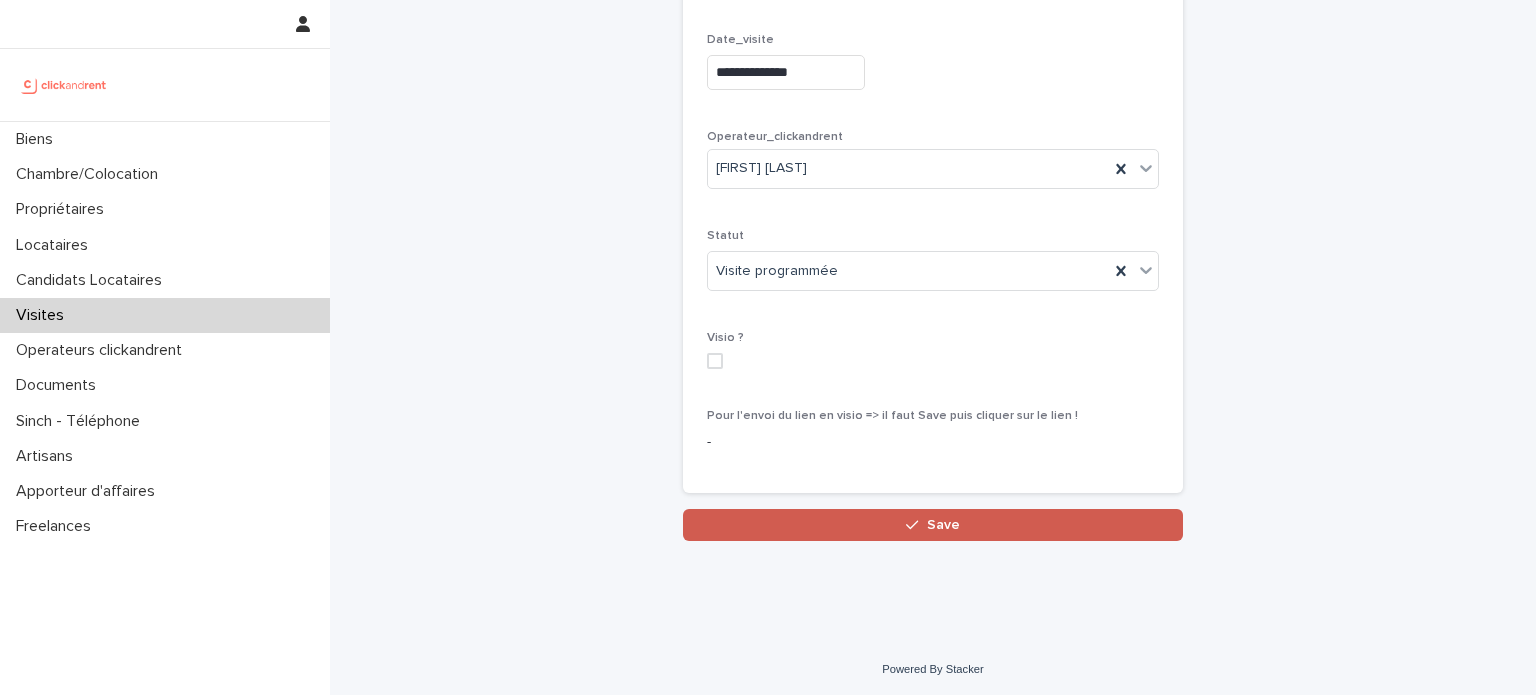 click on "Save" at bounding box center (933, 525) 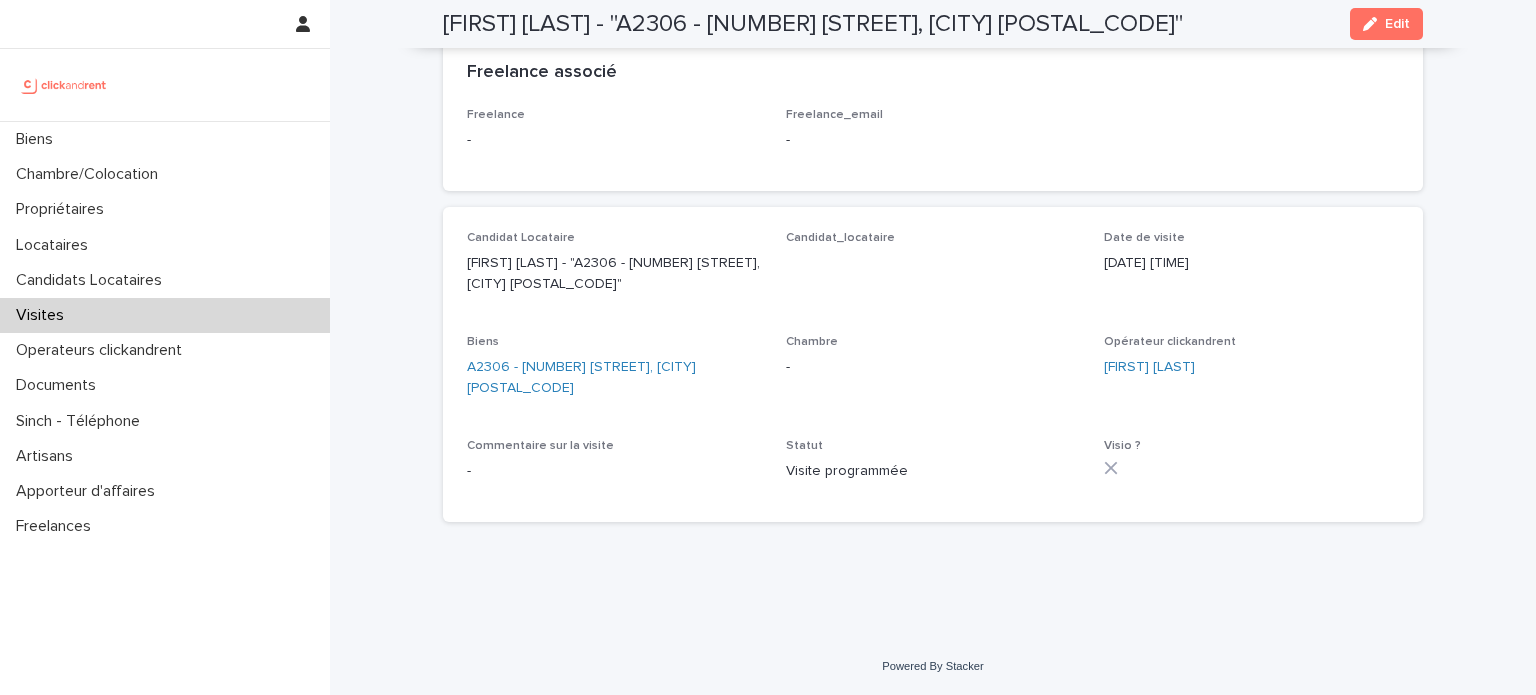 scroll, scrollTop: 74, scrollLeft: 0, axis: vertical 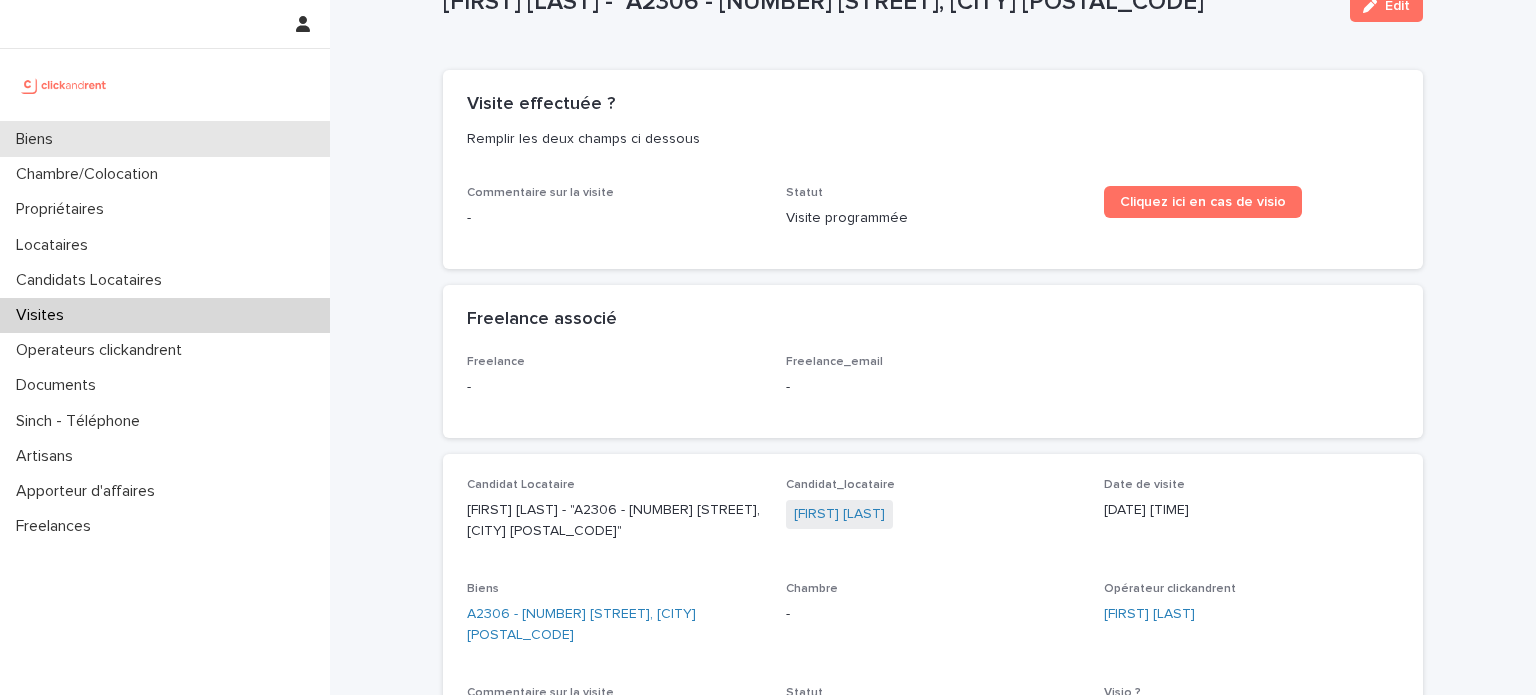 click on "Biens" at bounding box center [165, 139] 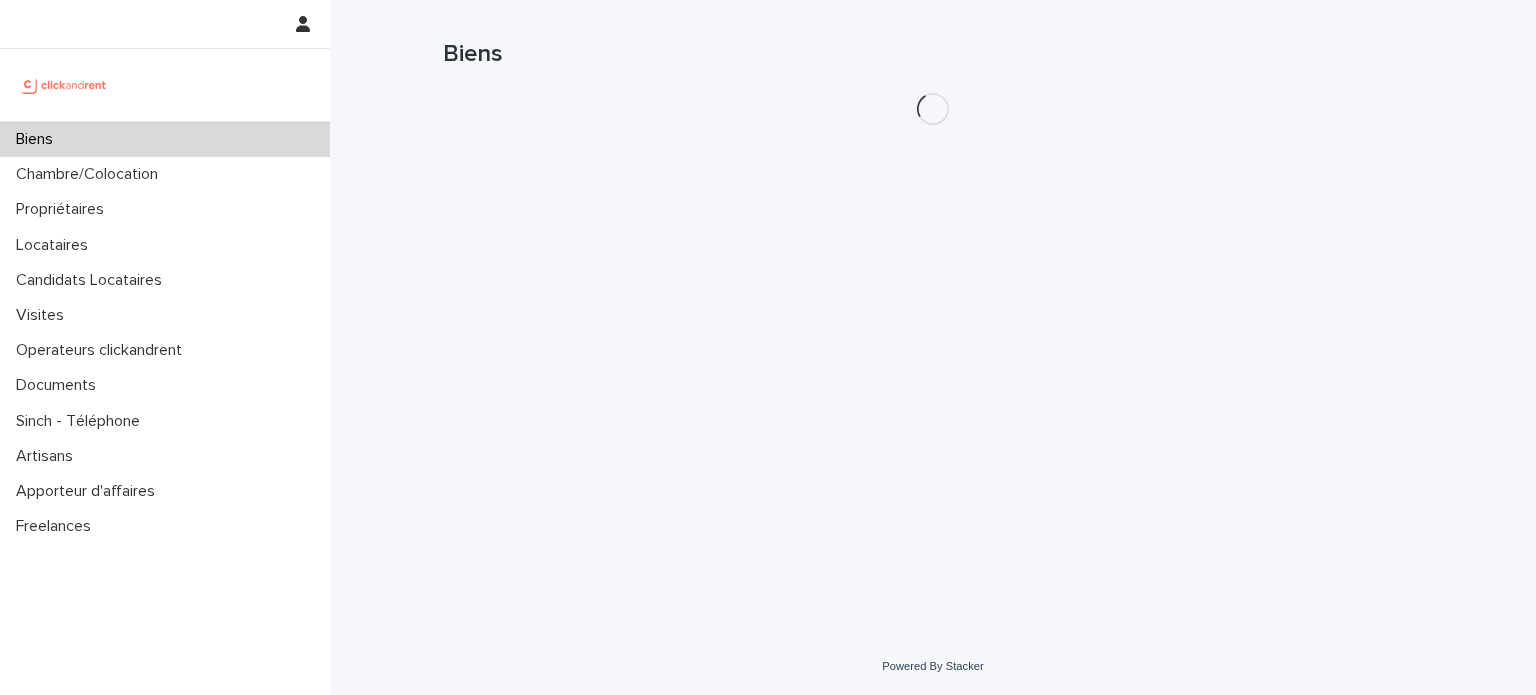 scroll, scrollTop: 0, scrollLeft: 0, axis: both 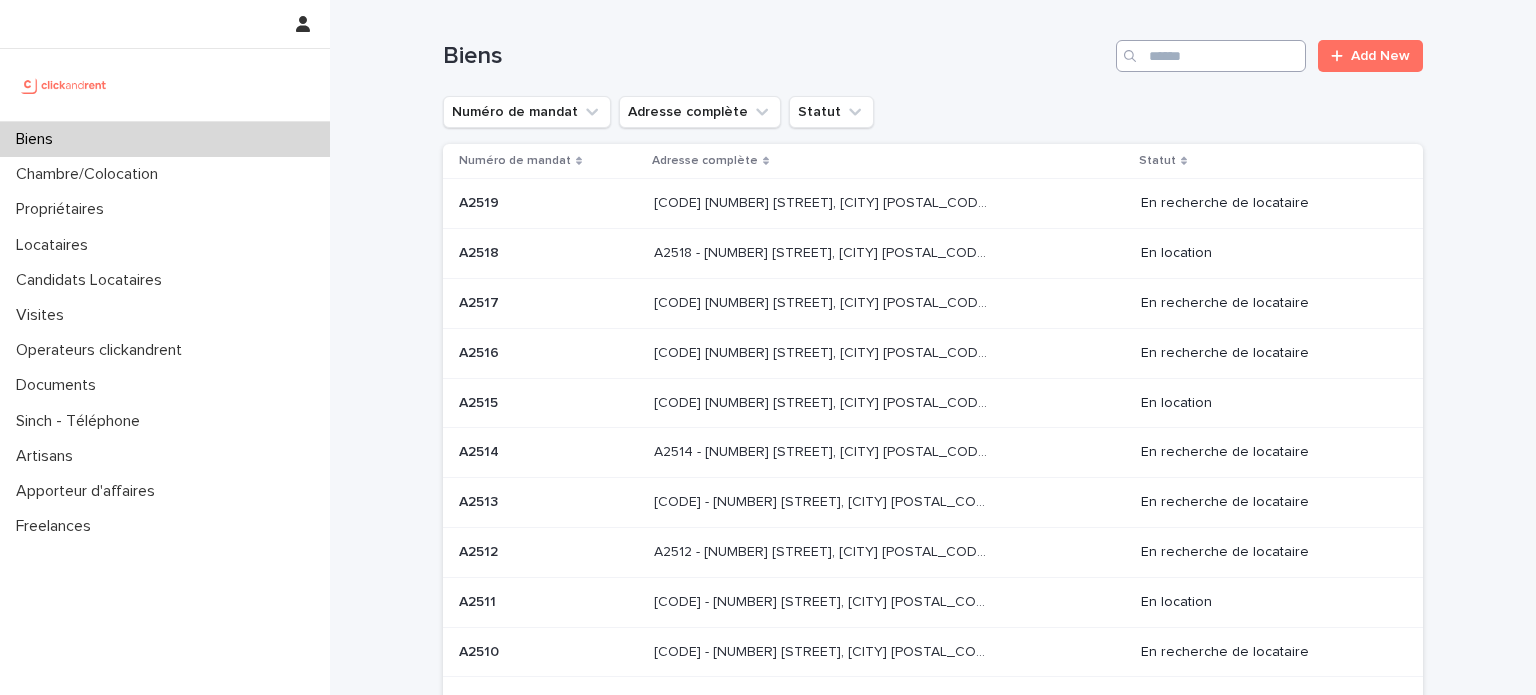 drag, startPoint x: 1237, startPoint y: 22, endPoint x: 1227, endPoint y: 52, distance: 31.622776 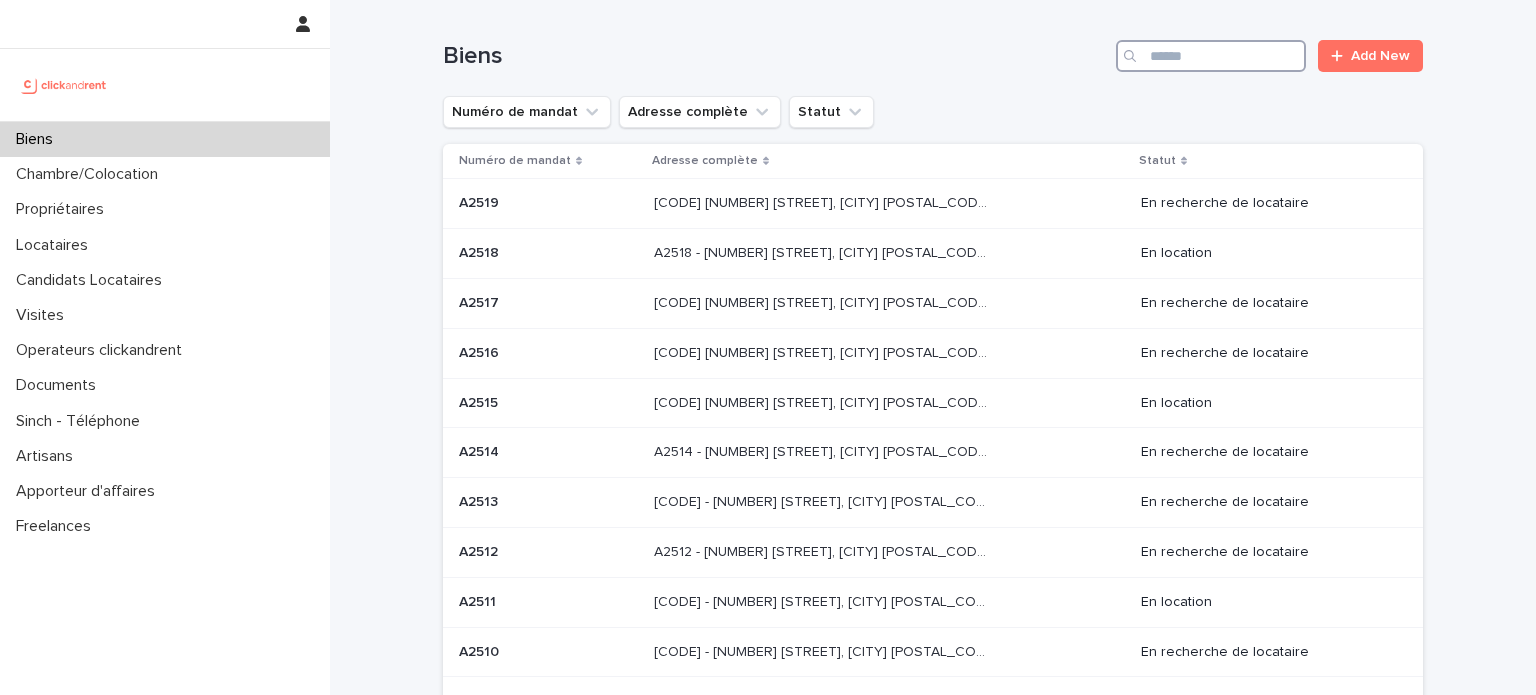 click at bounding box center (1211, 56) 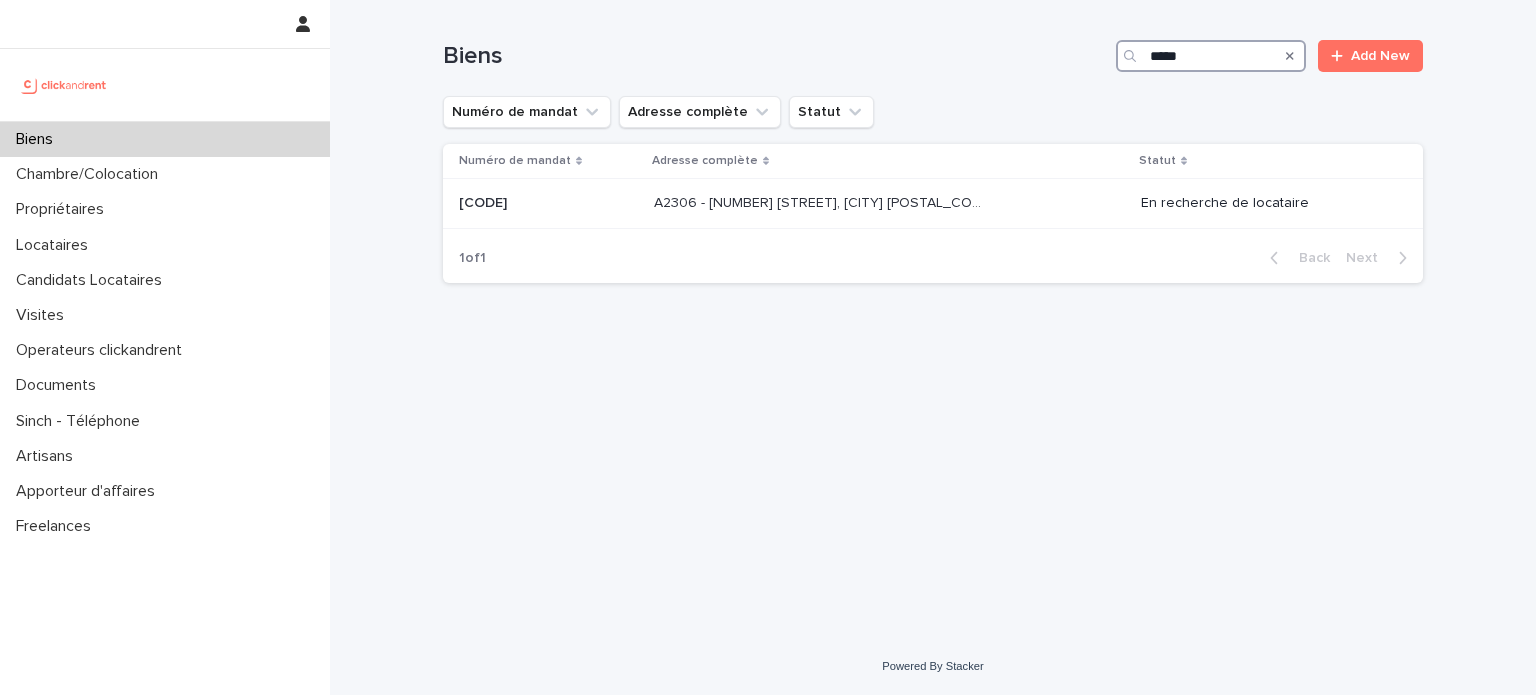 type on "*****" 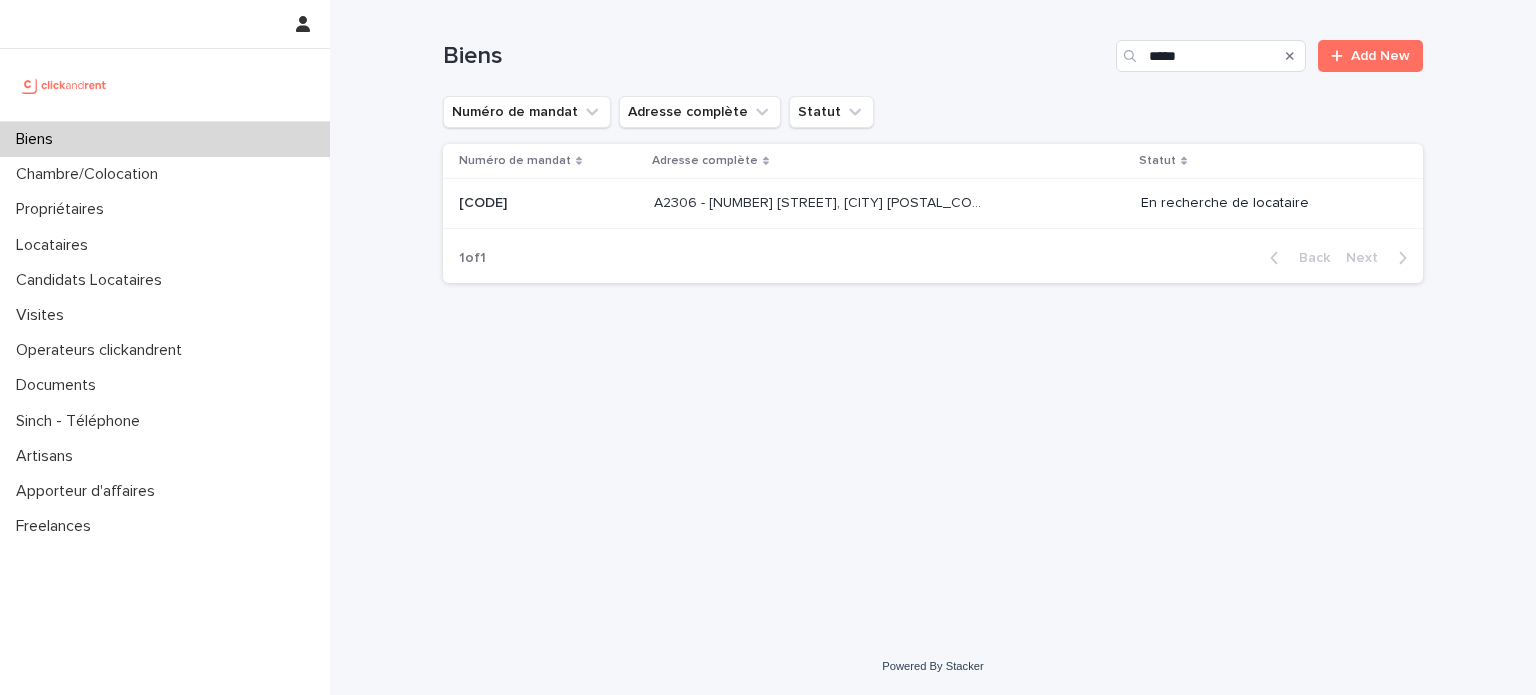 click on "[CODE] - [NUMBER] [STREET], [CITY] [POSTAL_CODE] [CODE] - [NUMBER] [STREET], [CITY] [POSTAL_CODE]" at bounding box center [889, 203] 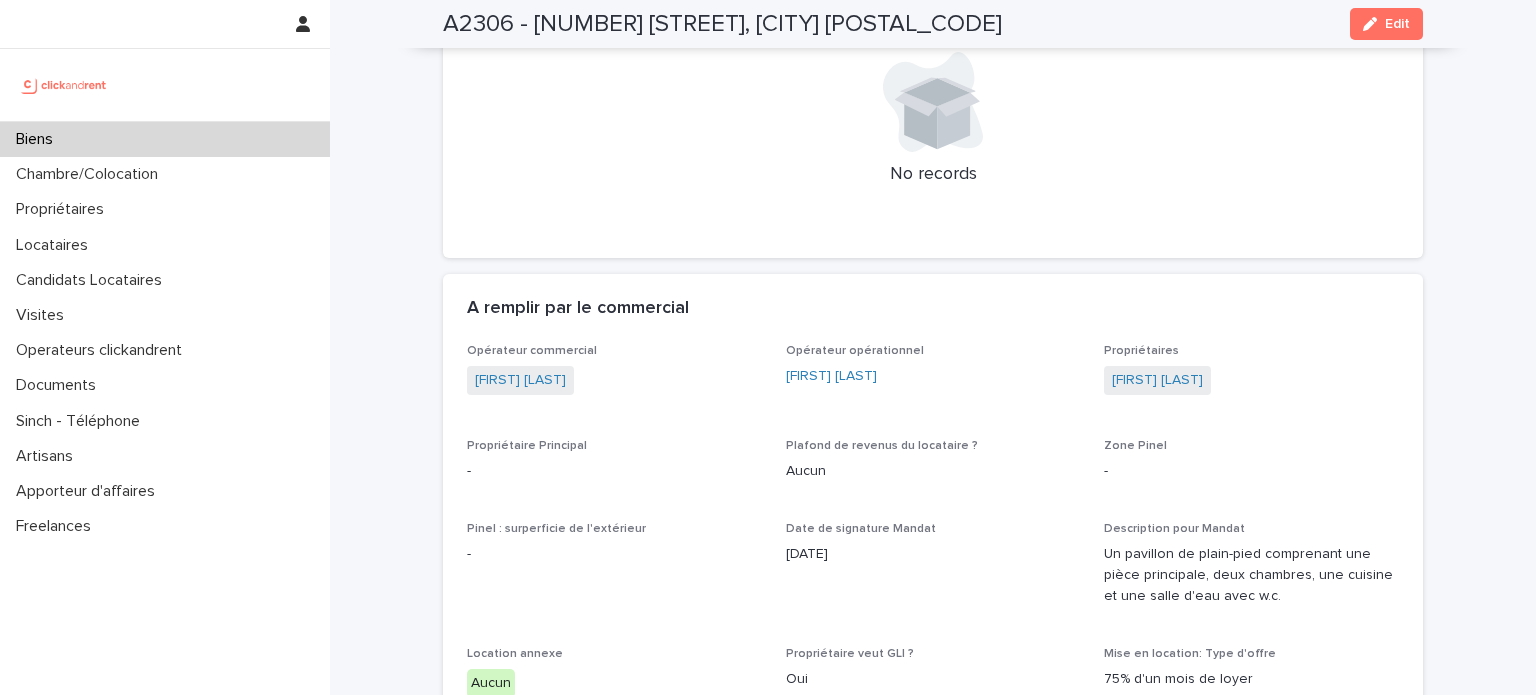 scroll, scrollTop: 1364, scrollLeft: 0, axis: vertical 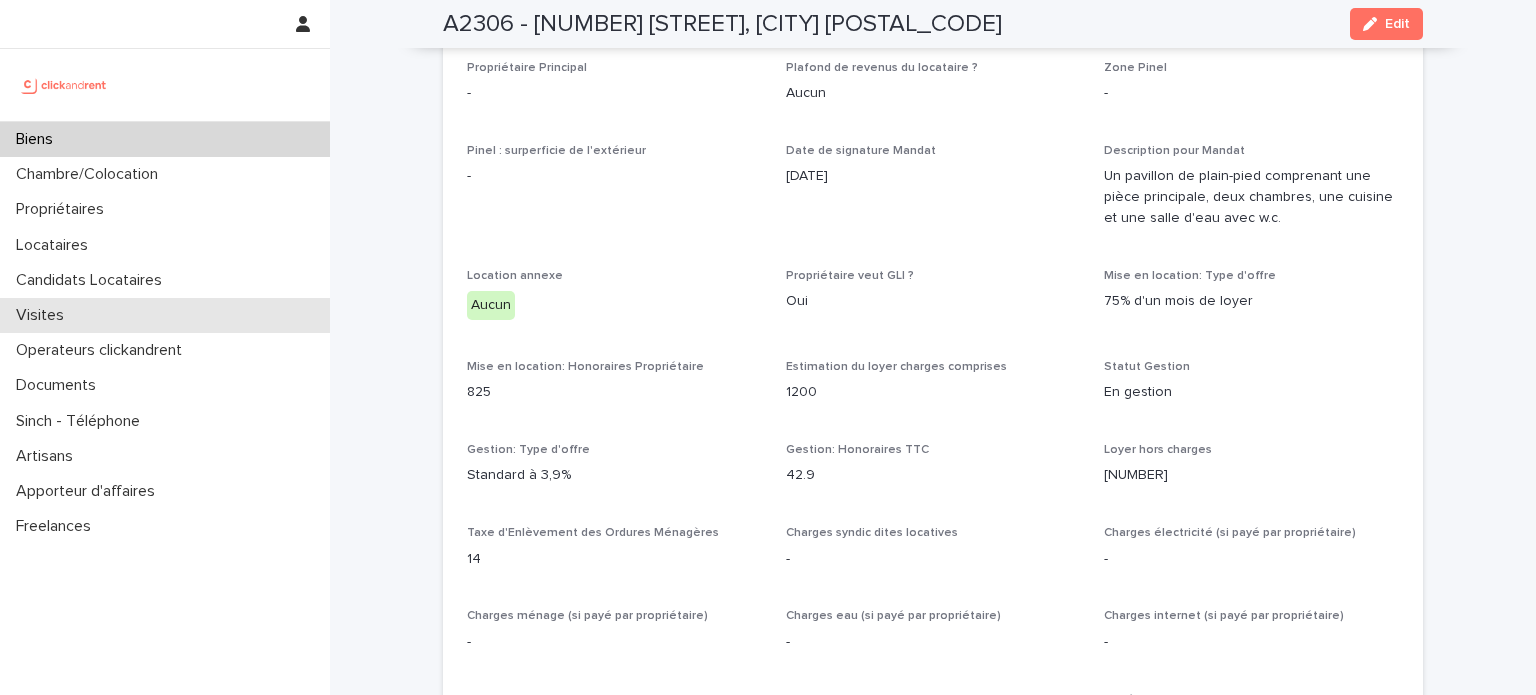 click on "Visites" at bounding box center [165, 315] 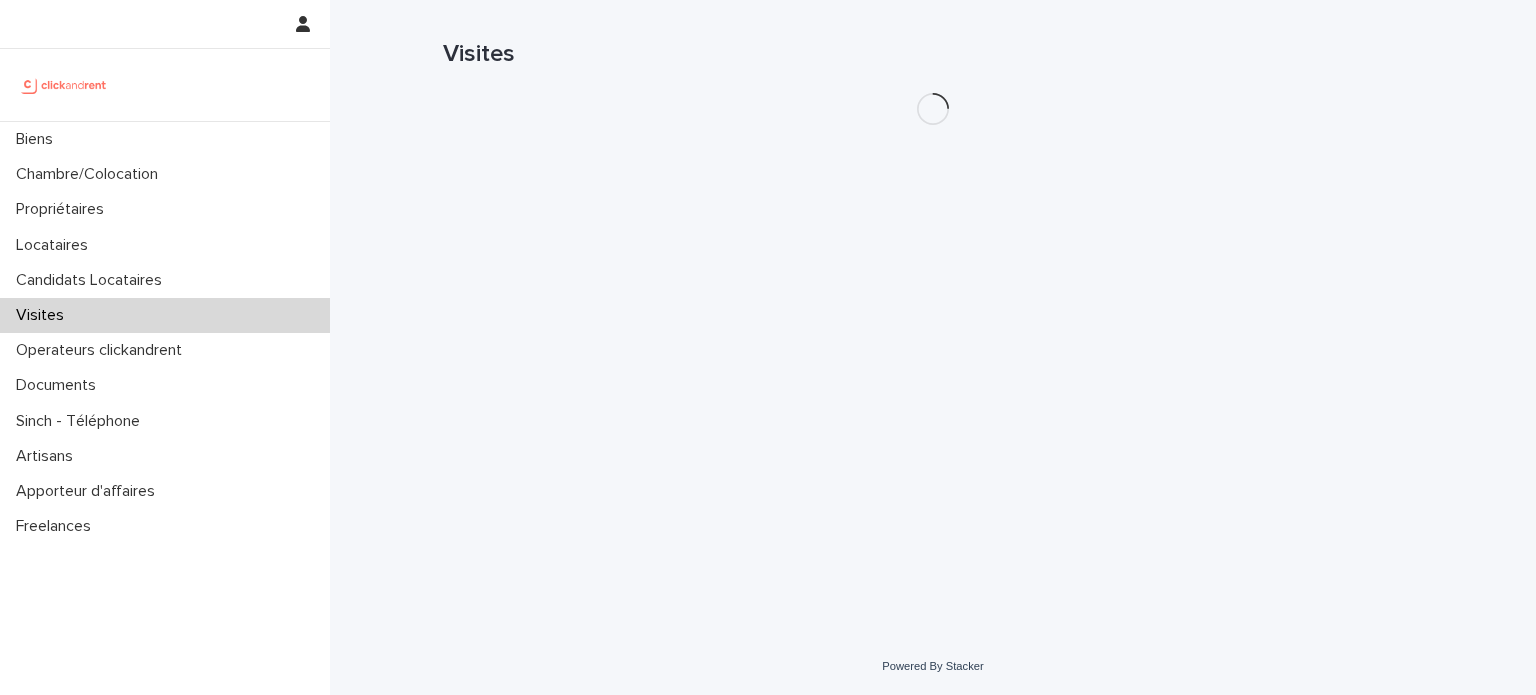 scroll, scrollTop: 0, scrollLeft: 0, axis: both 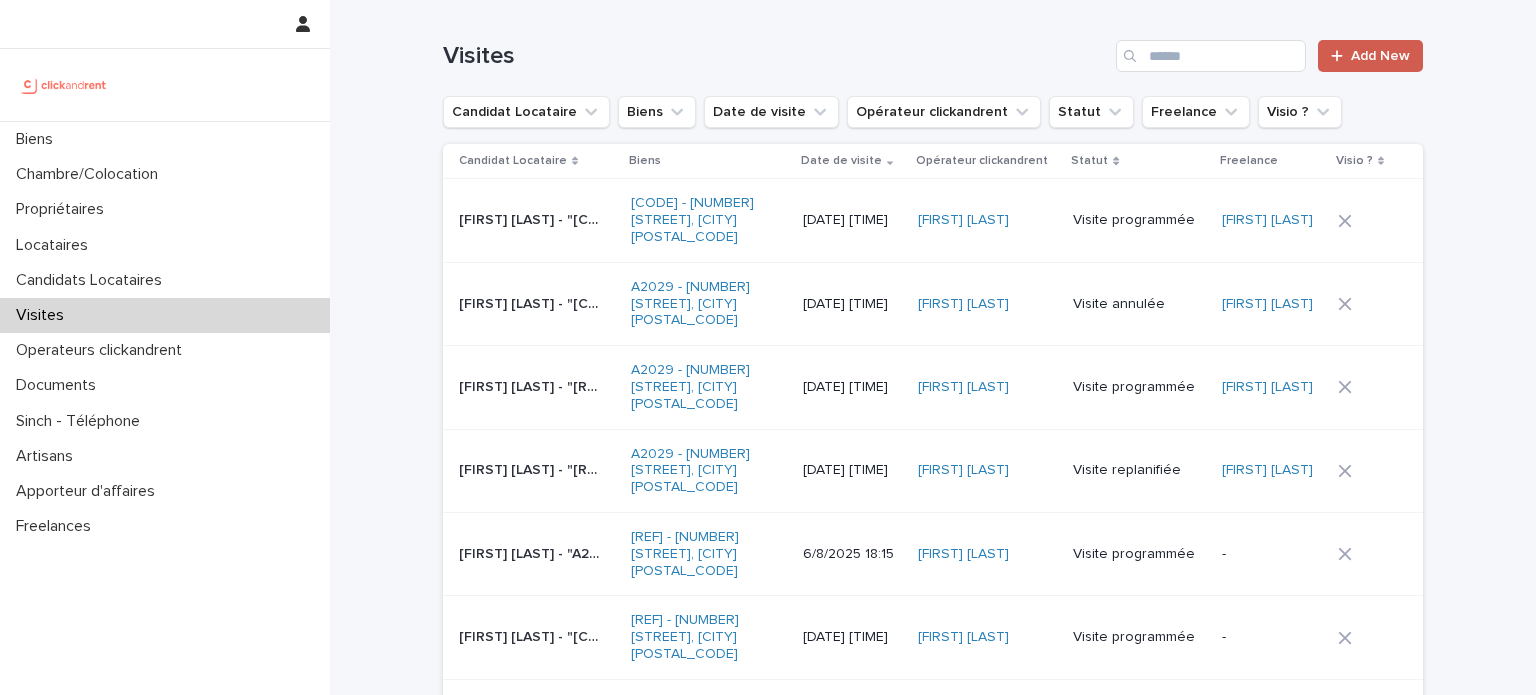 click on "Add New" at bounding box center [1380, 56] 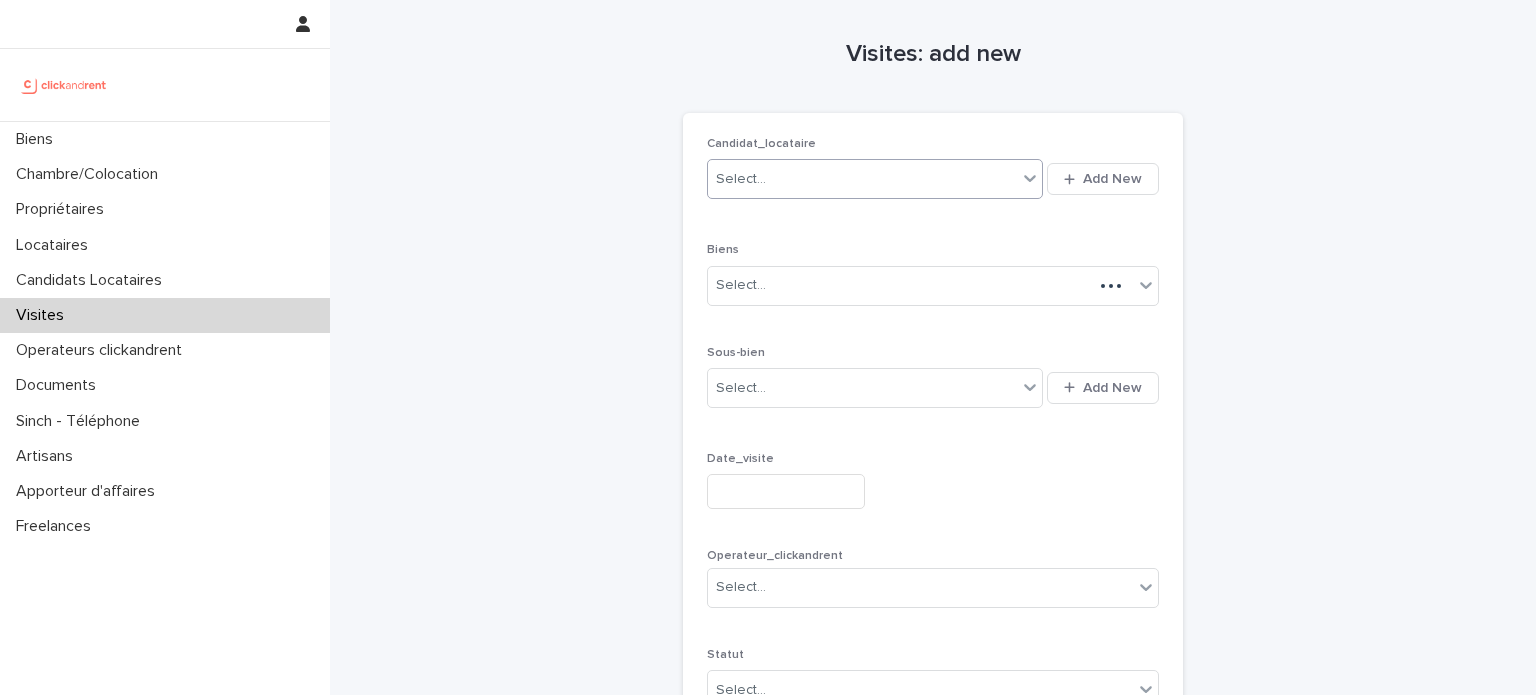 click on "Select..." at bounding box center [862, 179] 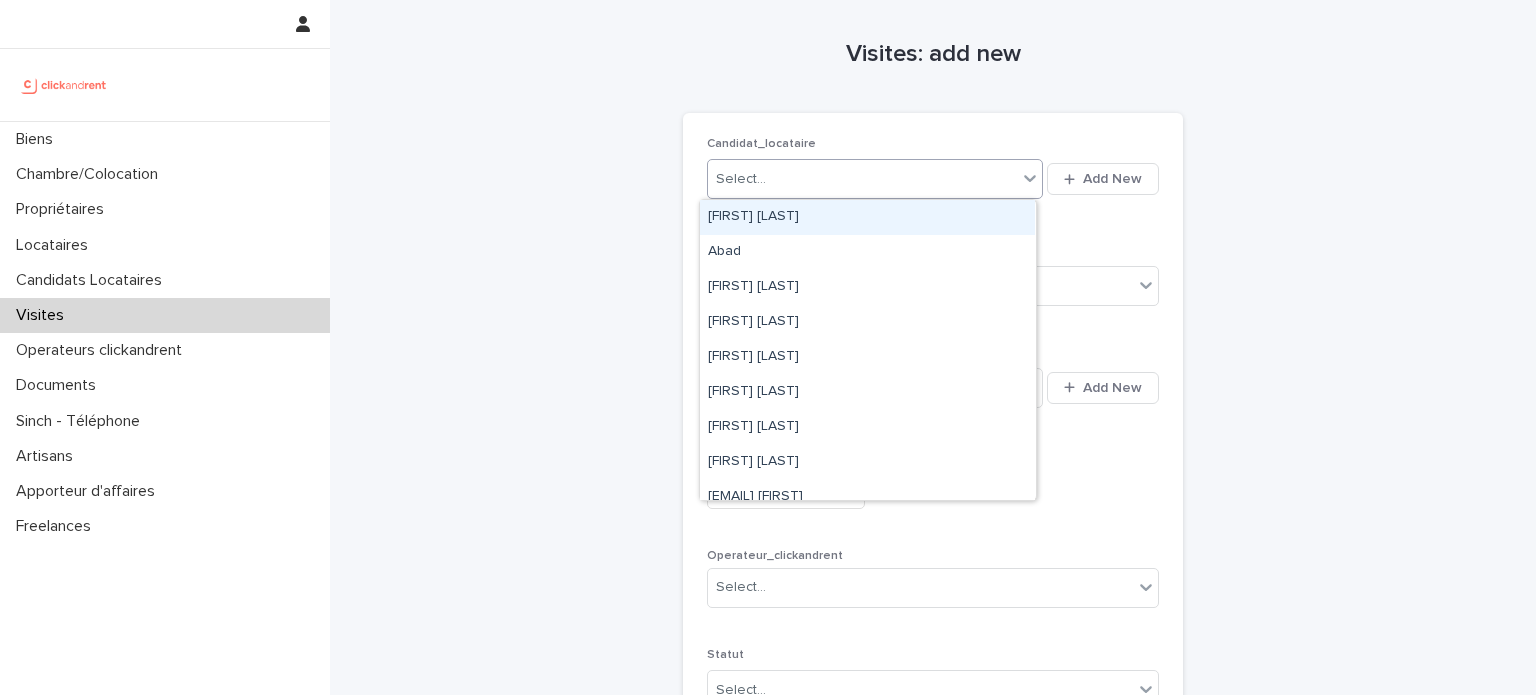 paste on "**********" 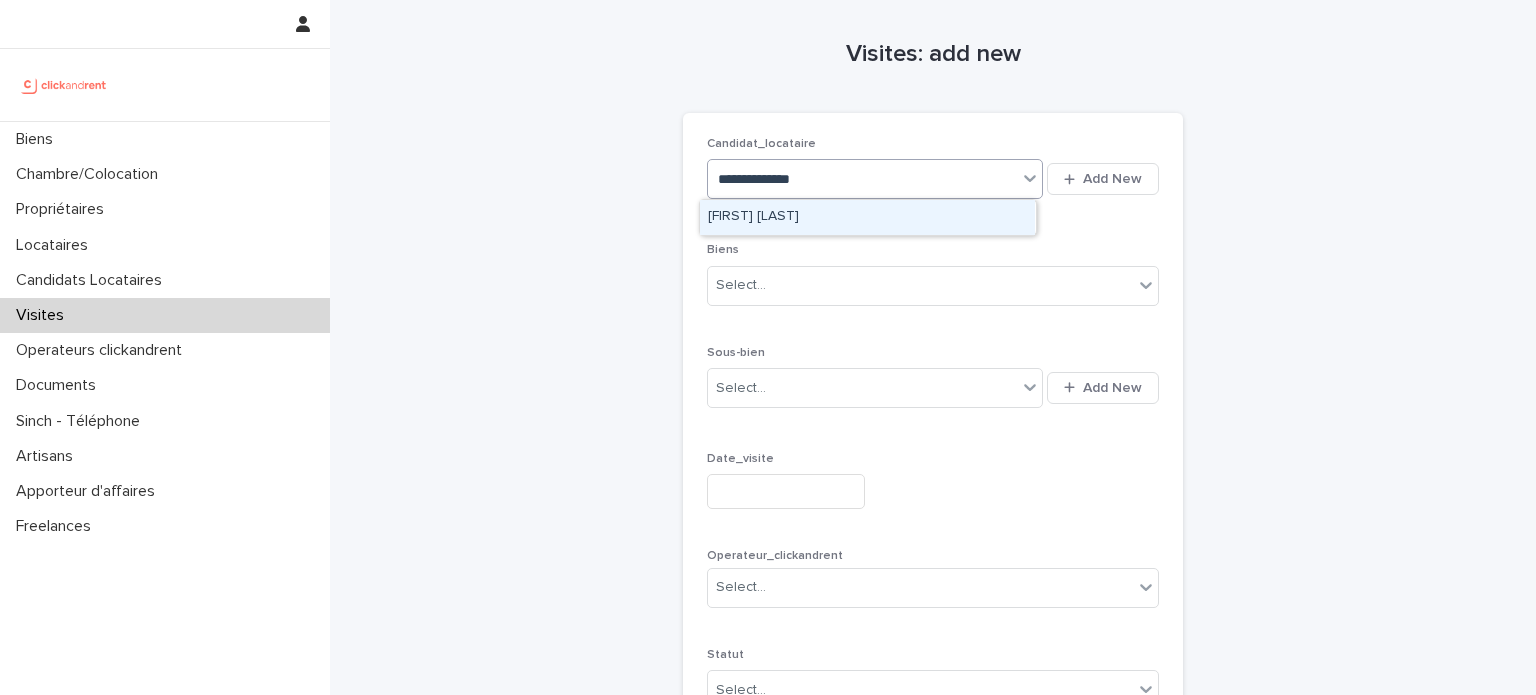 click on "[FIRST] [LAST]" at bounding box center [867, 217] 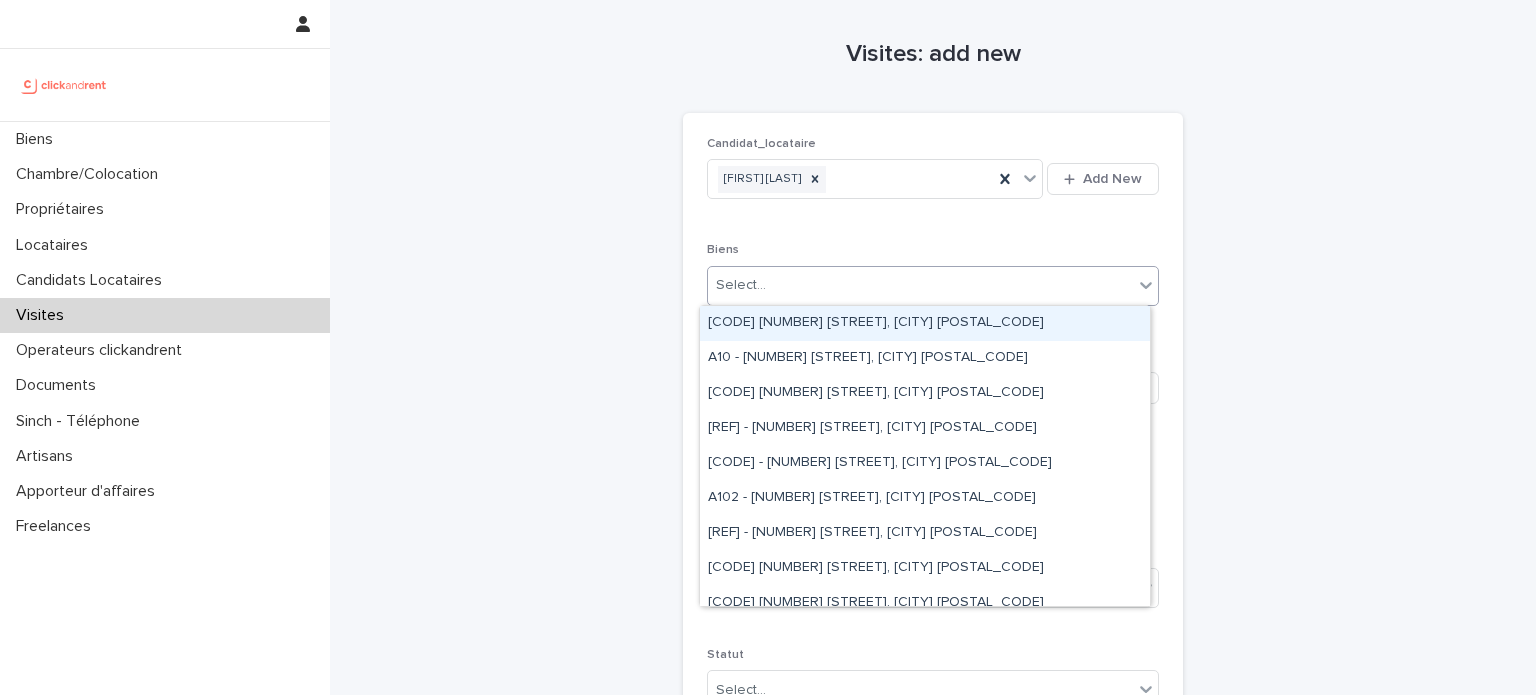 click on "Select..." at bounding box center [920, 285] 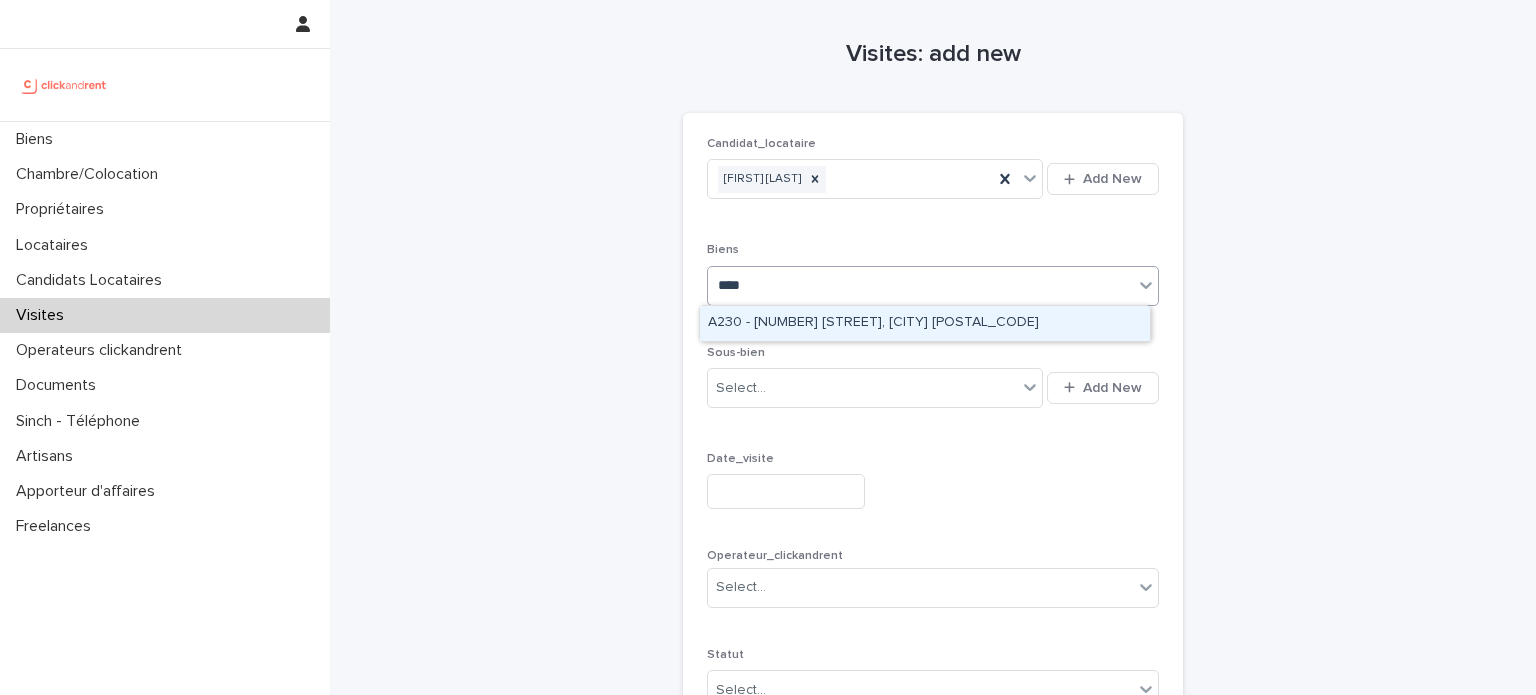 type on "*****" 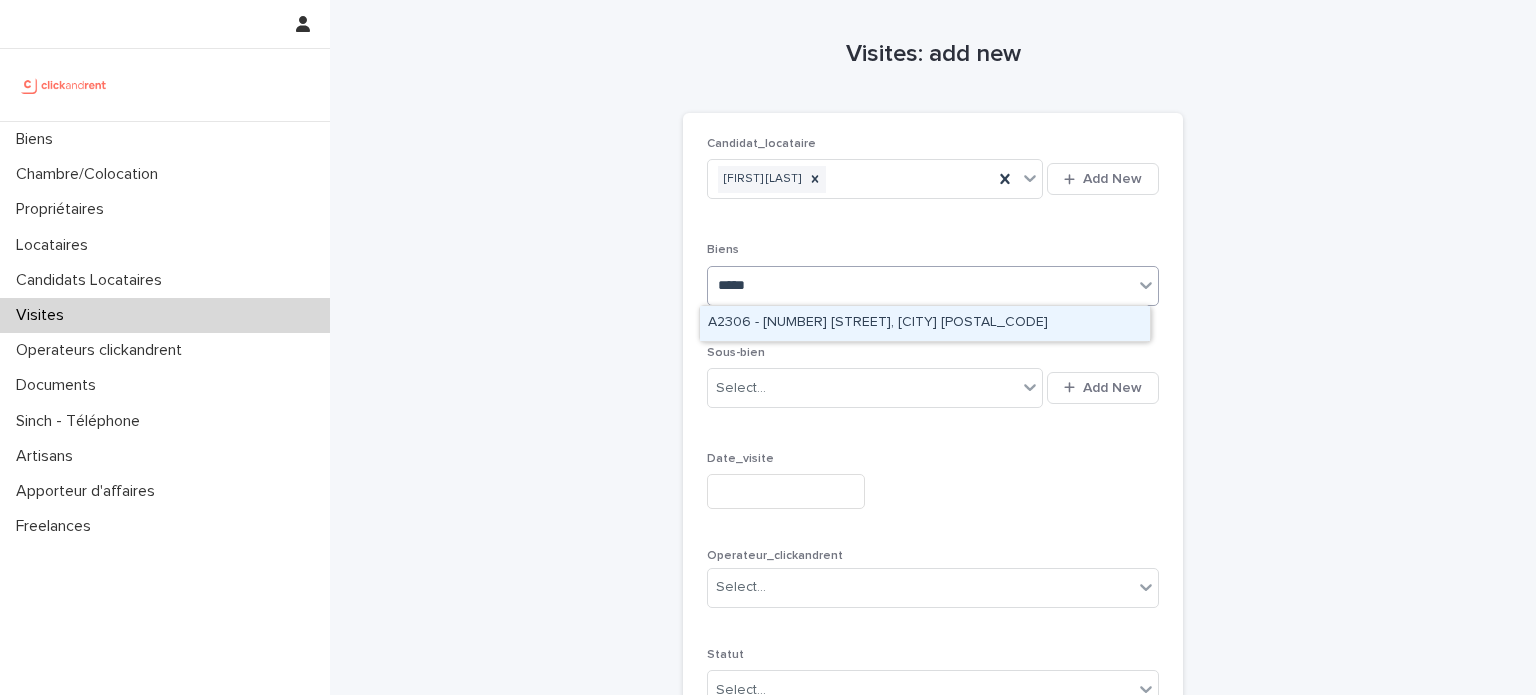 click on "A2306 - [NUMBER] [STREET], [CITY] [POSTAL_CODE]" at bounding box center (925, 323) 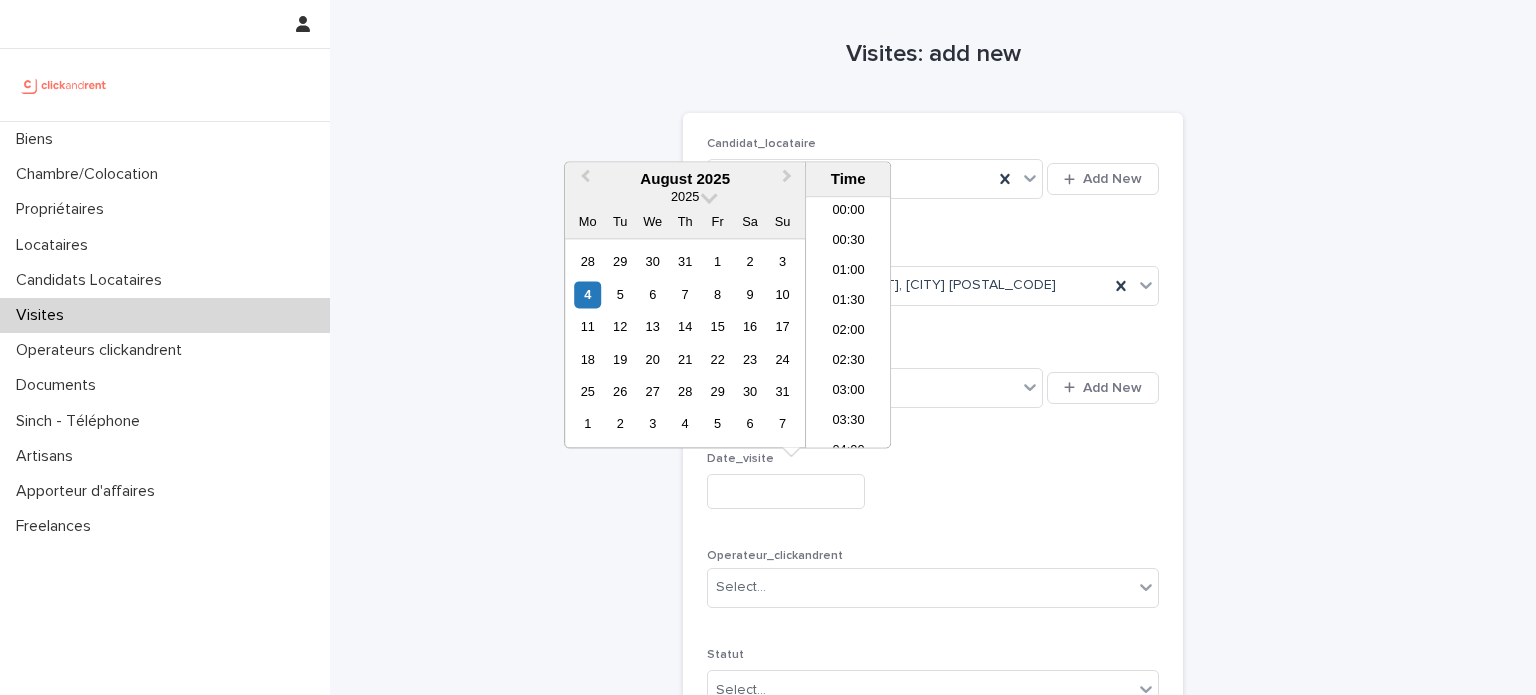 scroll, scrollTop: 670, scrollLeft: 0, axis: vertical 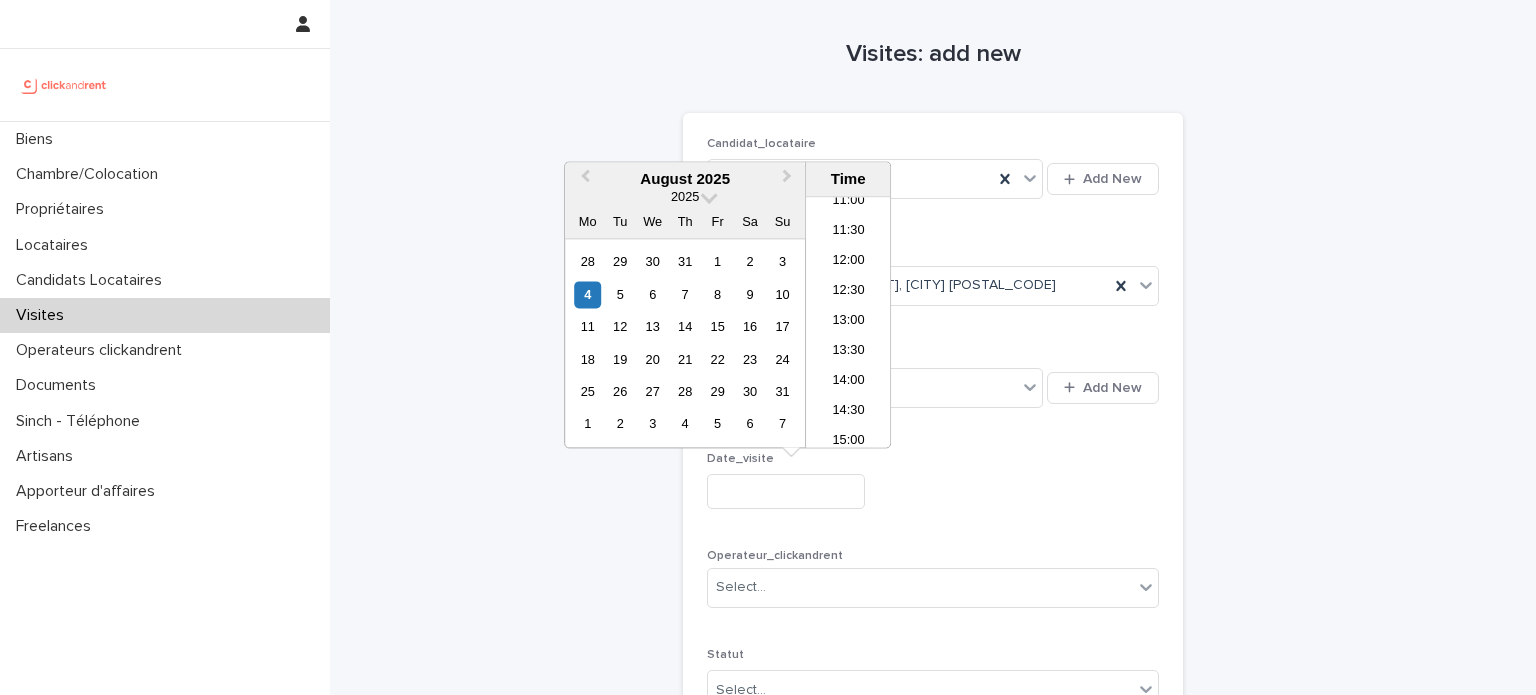 click at bounding box center (786, 491) 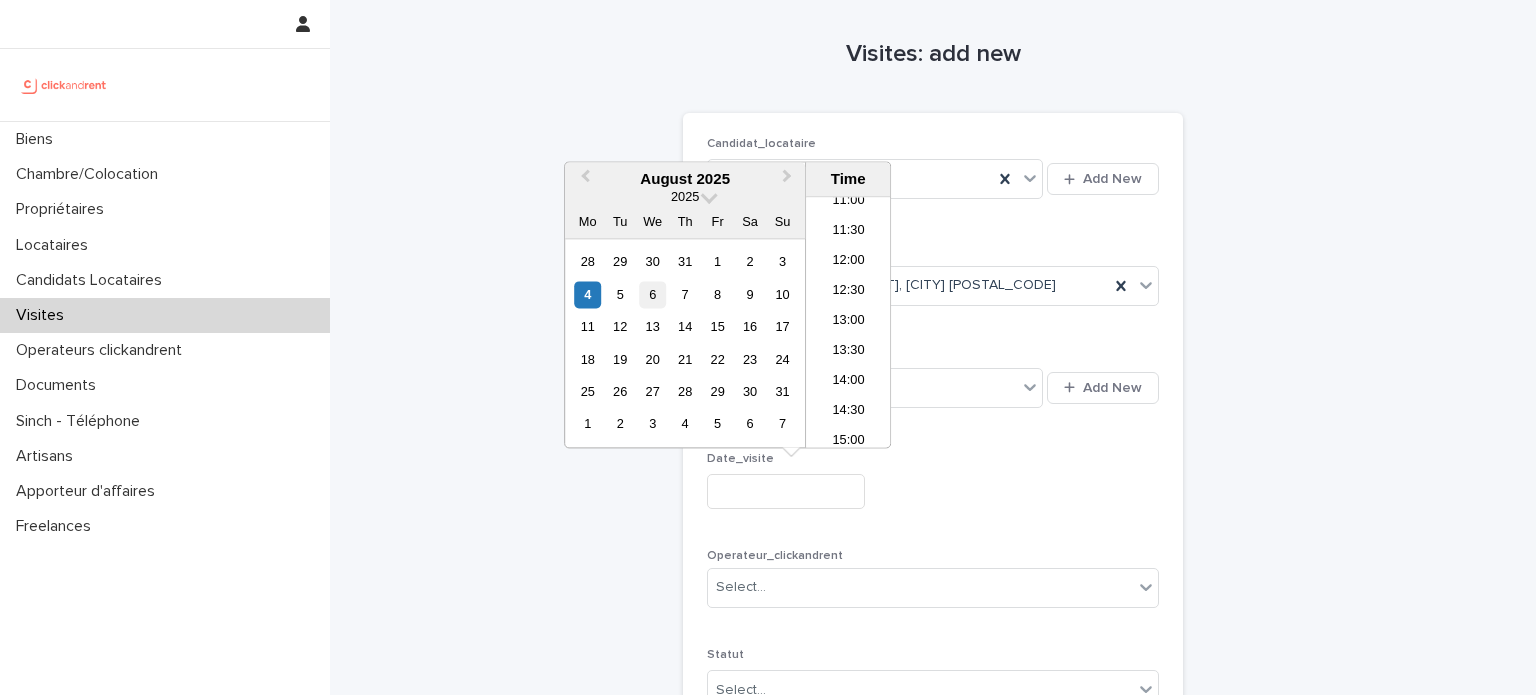 click on "6" at bounding box center [652, 294] 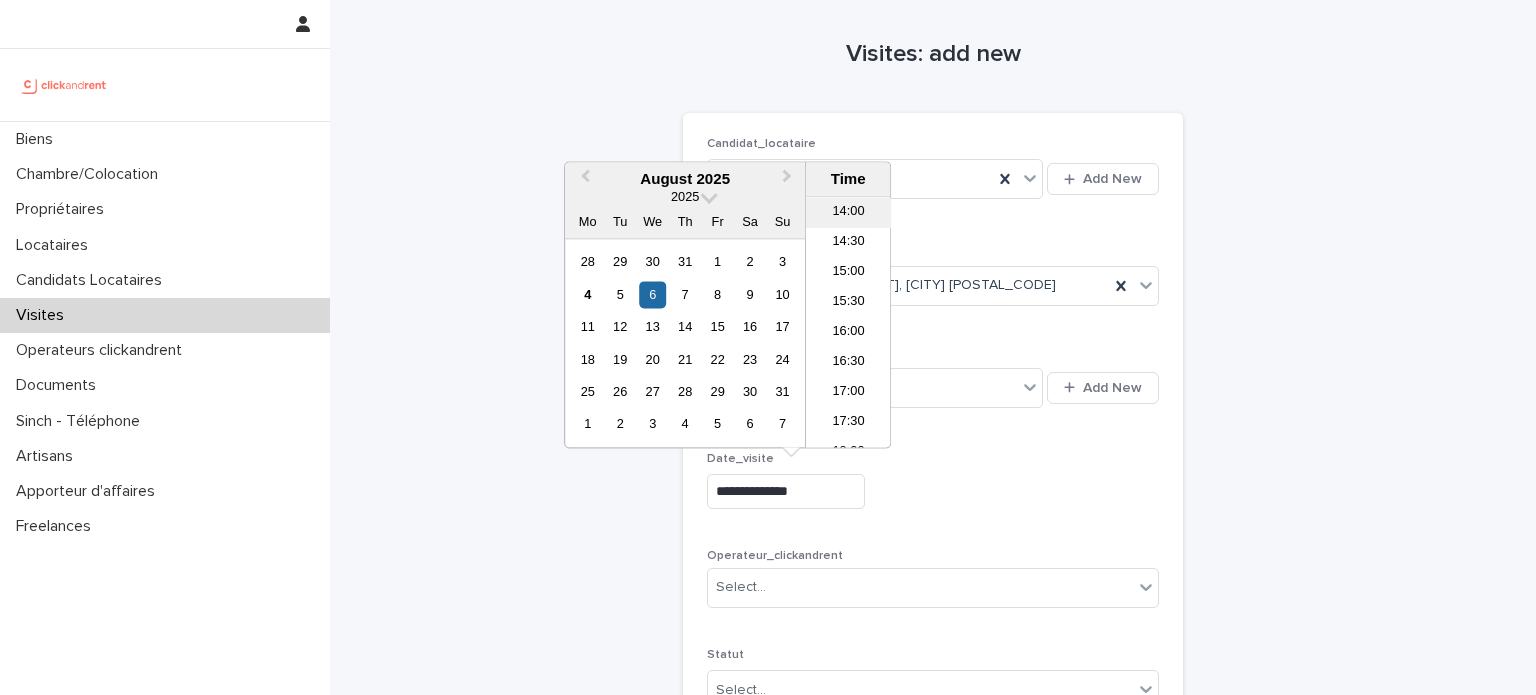 scroll, scrollTop: 840, scrollLeft: 0, axis: vertical 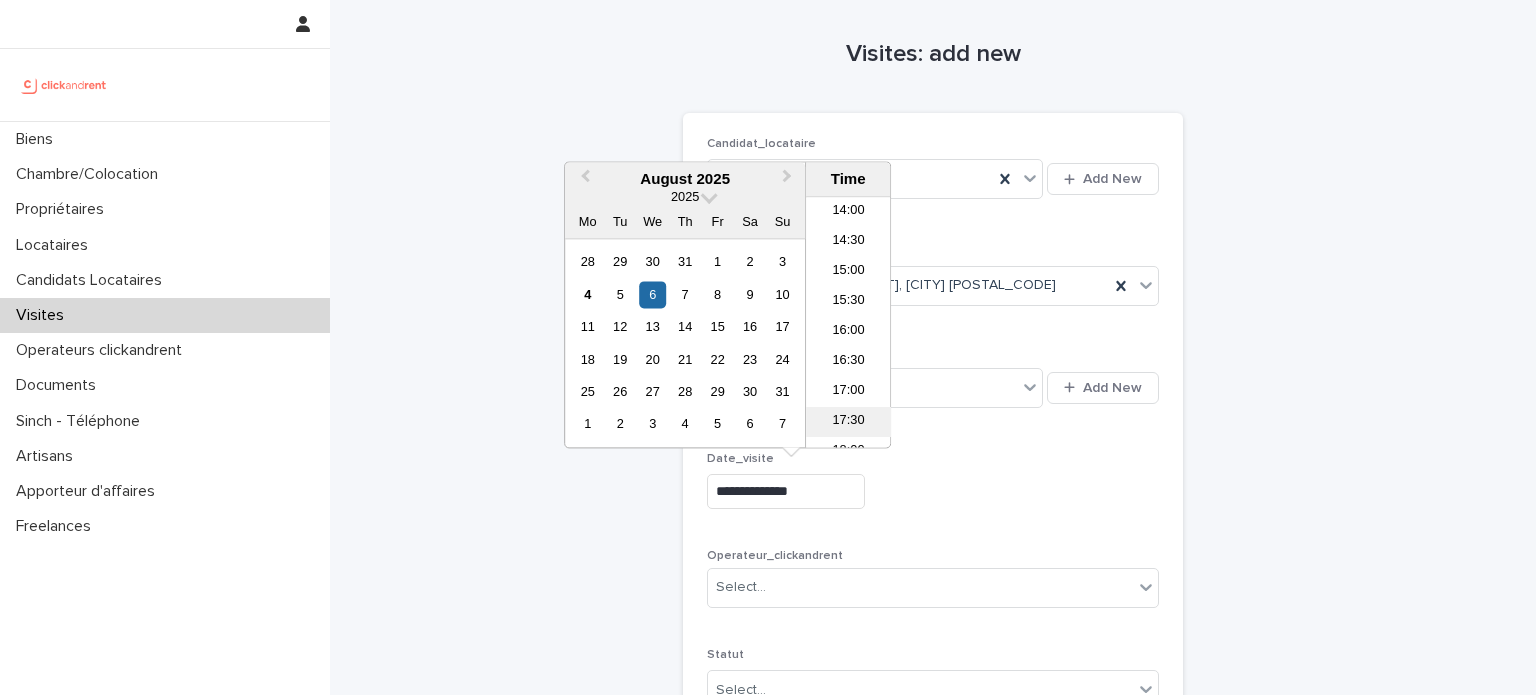 click on "17:30" at bounding box center [848, 423] 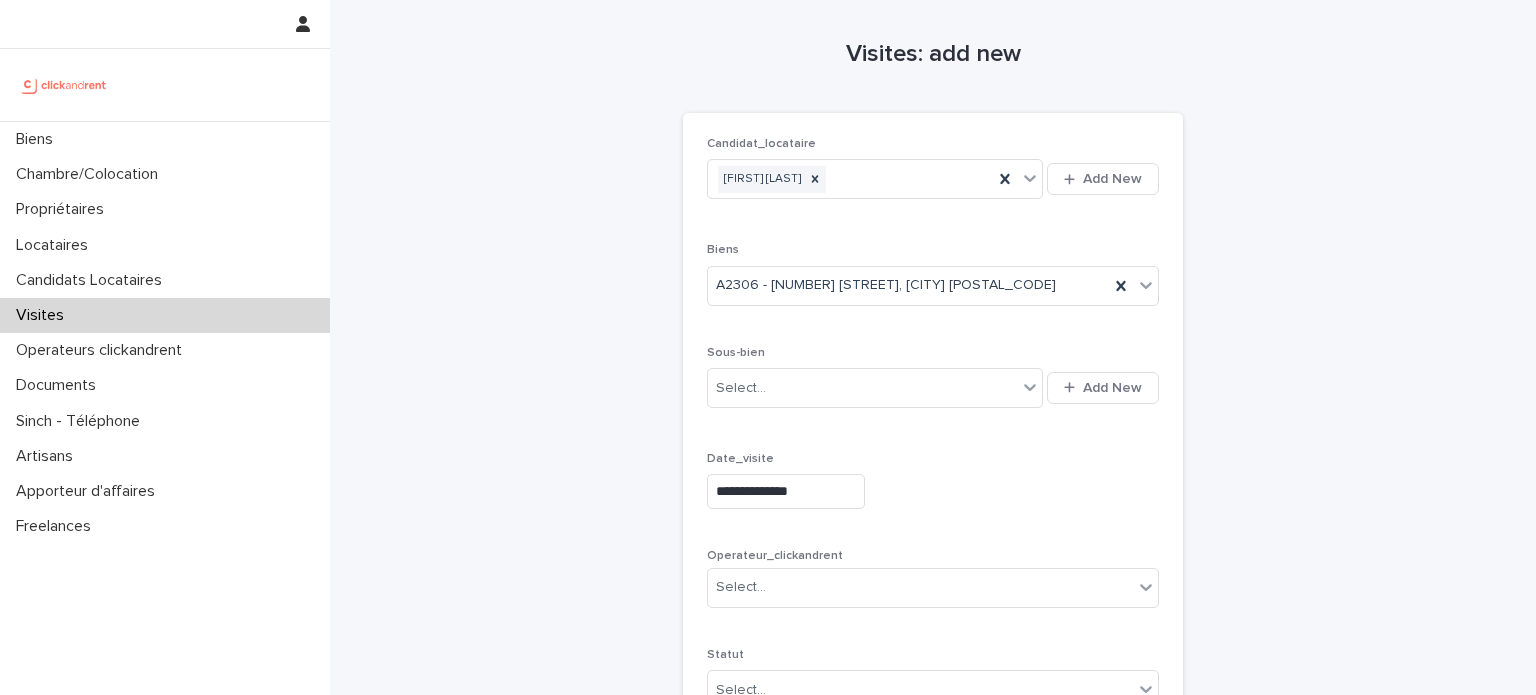 type on "**********" 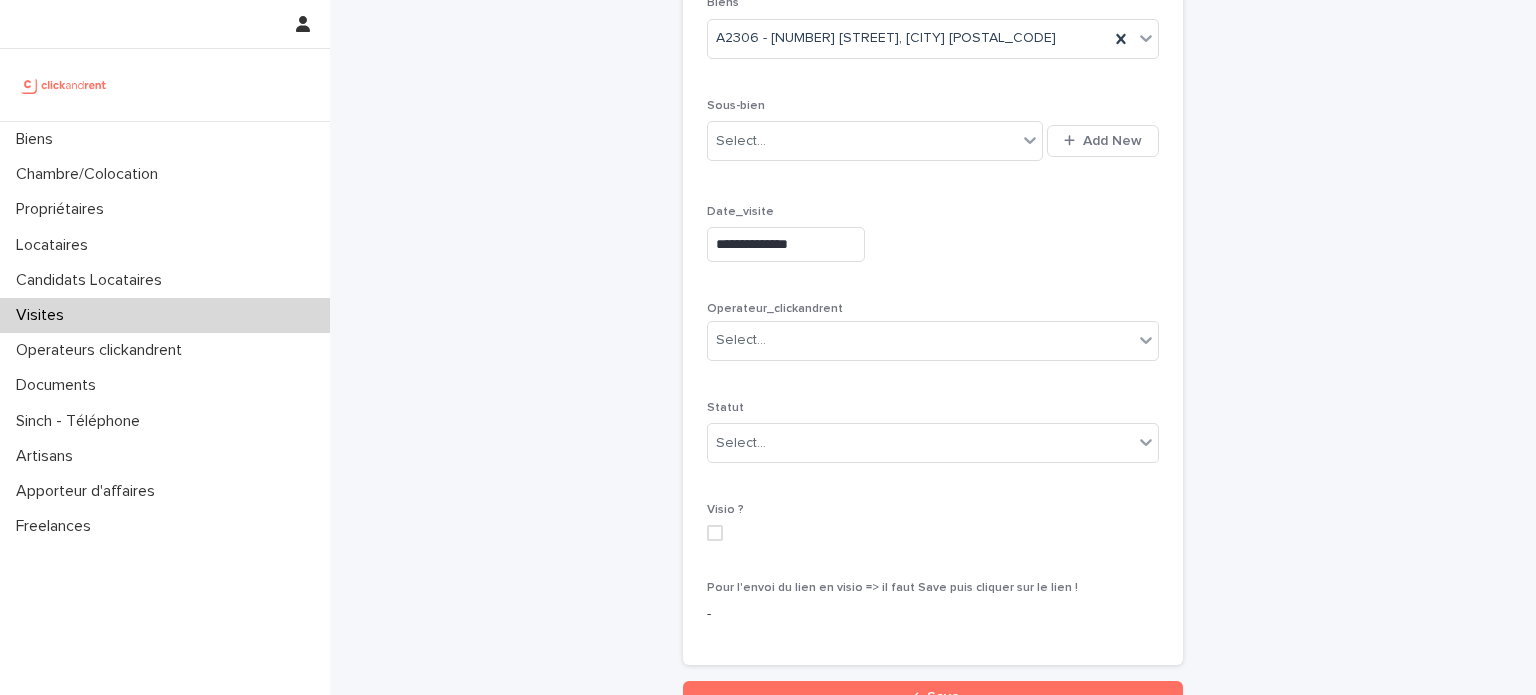 scroll, scrollTop: 255, scrollLeft: 0, axis: vertical 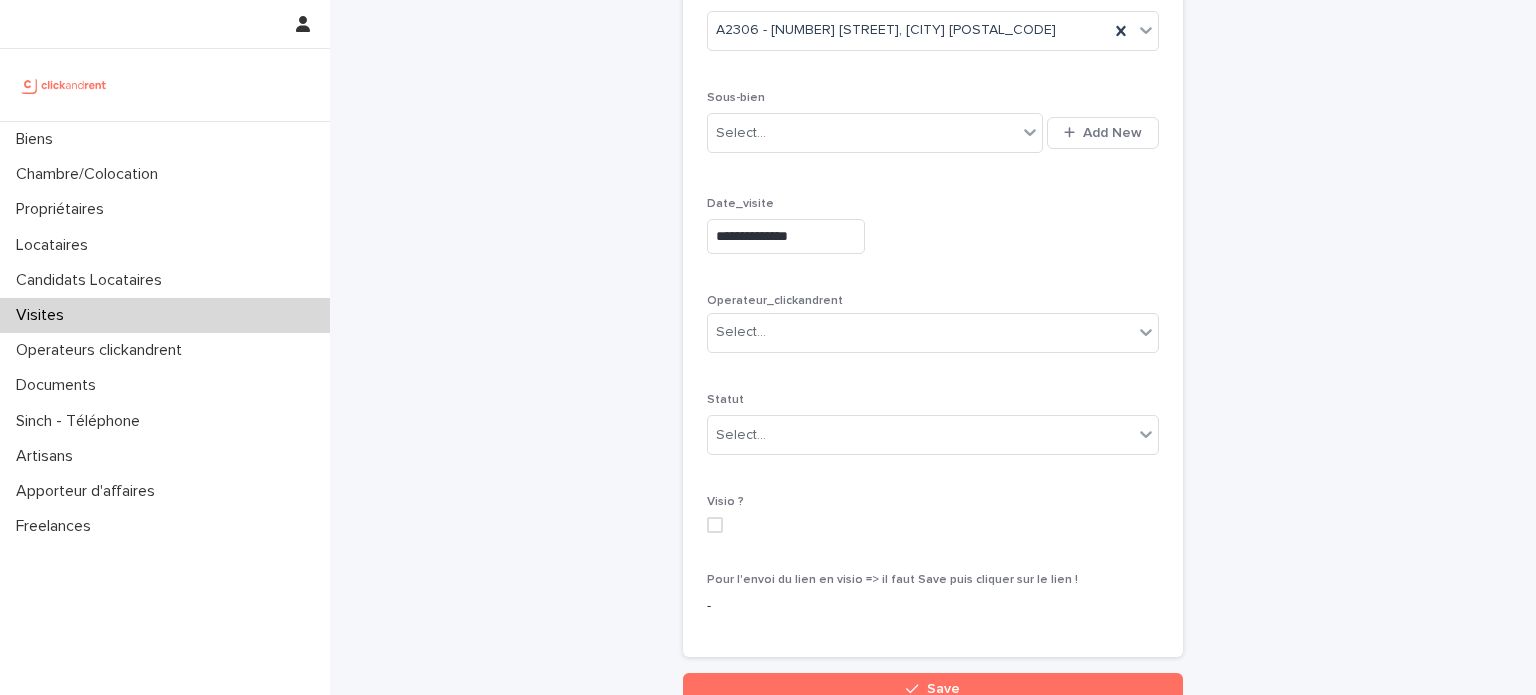 click on "Operateur_clickandrent" at bounding box center (775, 301) 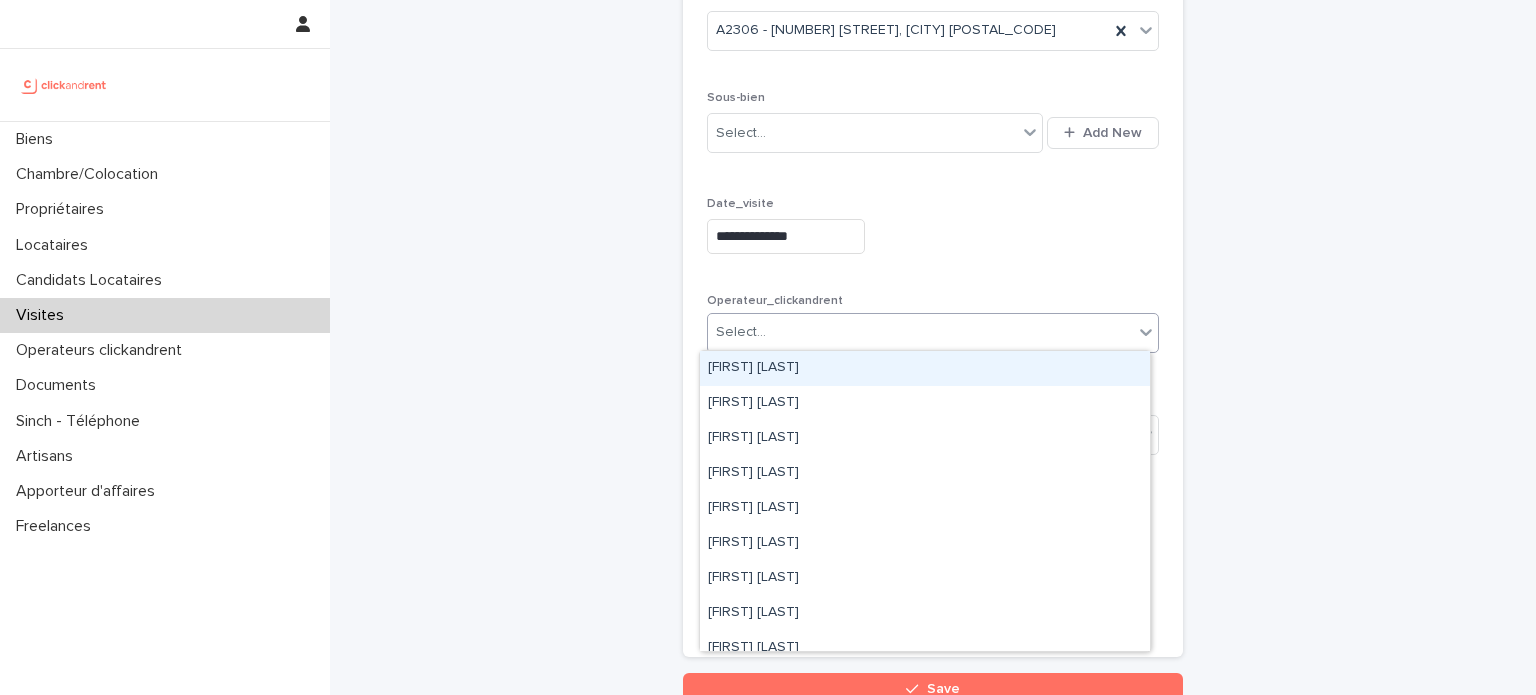 click on "Select..." at bounding box center (920, 332) 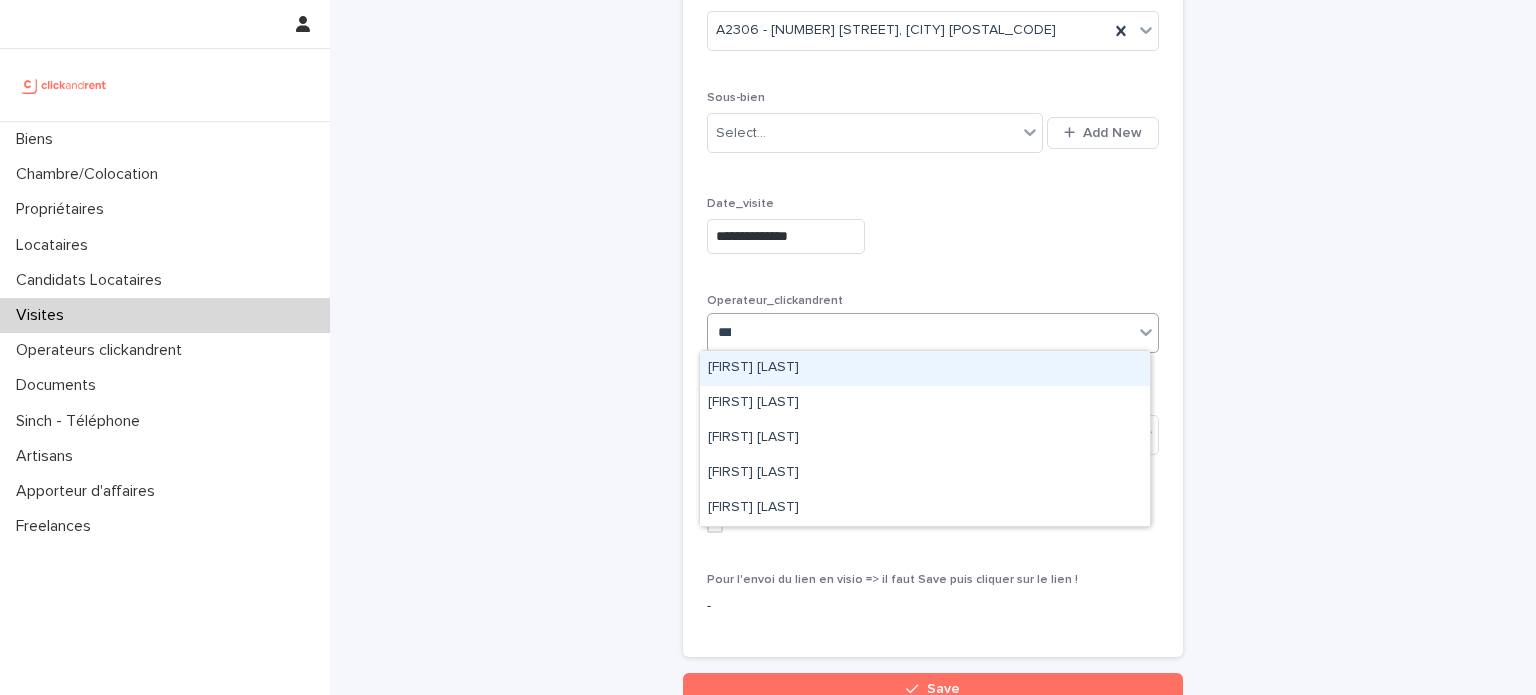 type on "****" 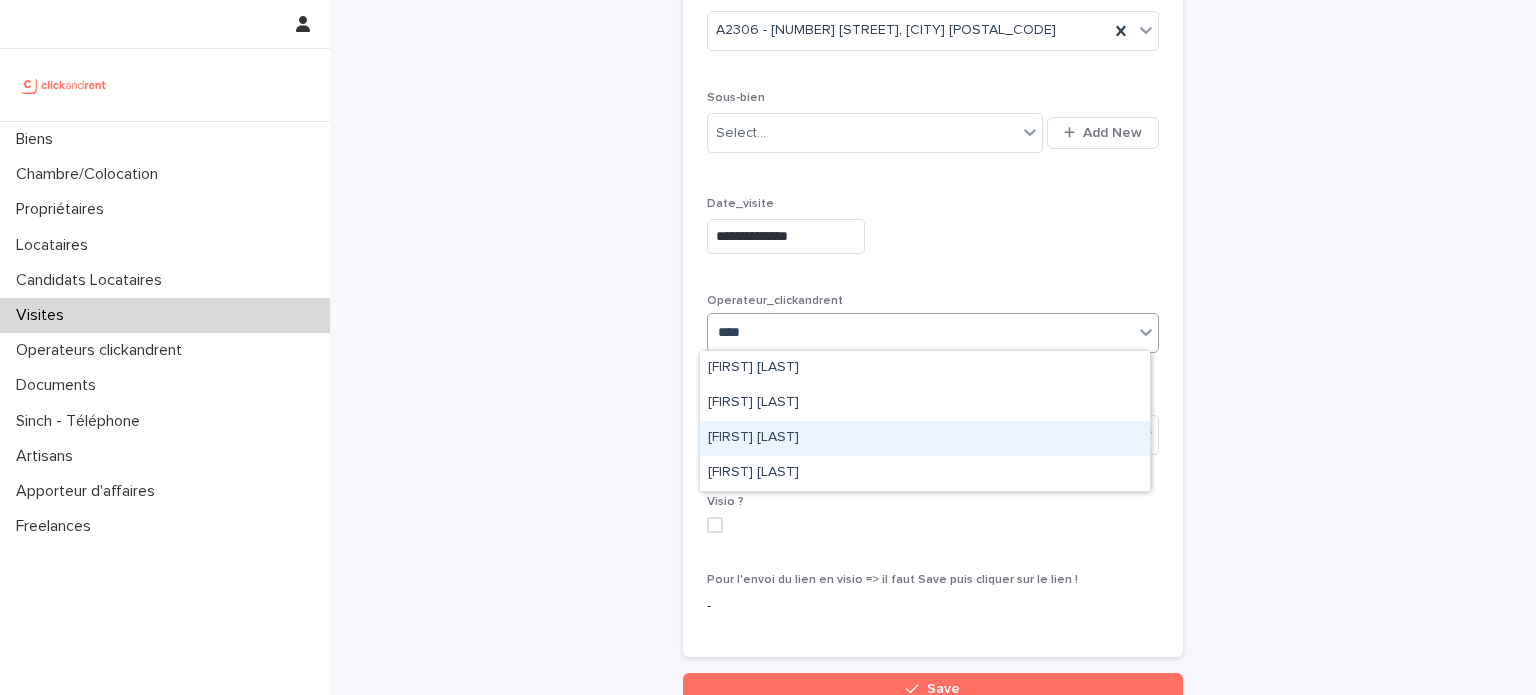 drag, startPoint x: 810, startPoint y: 419, endPoint x: 813, endPoint y: 451, distance: 32.140316 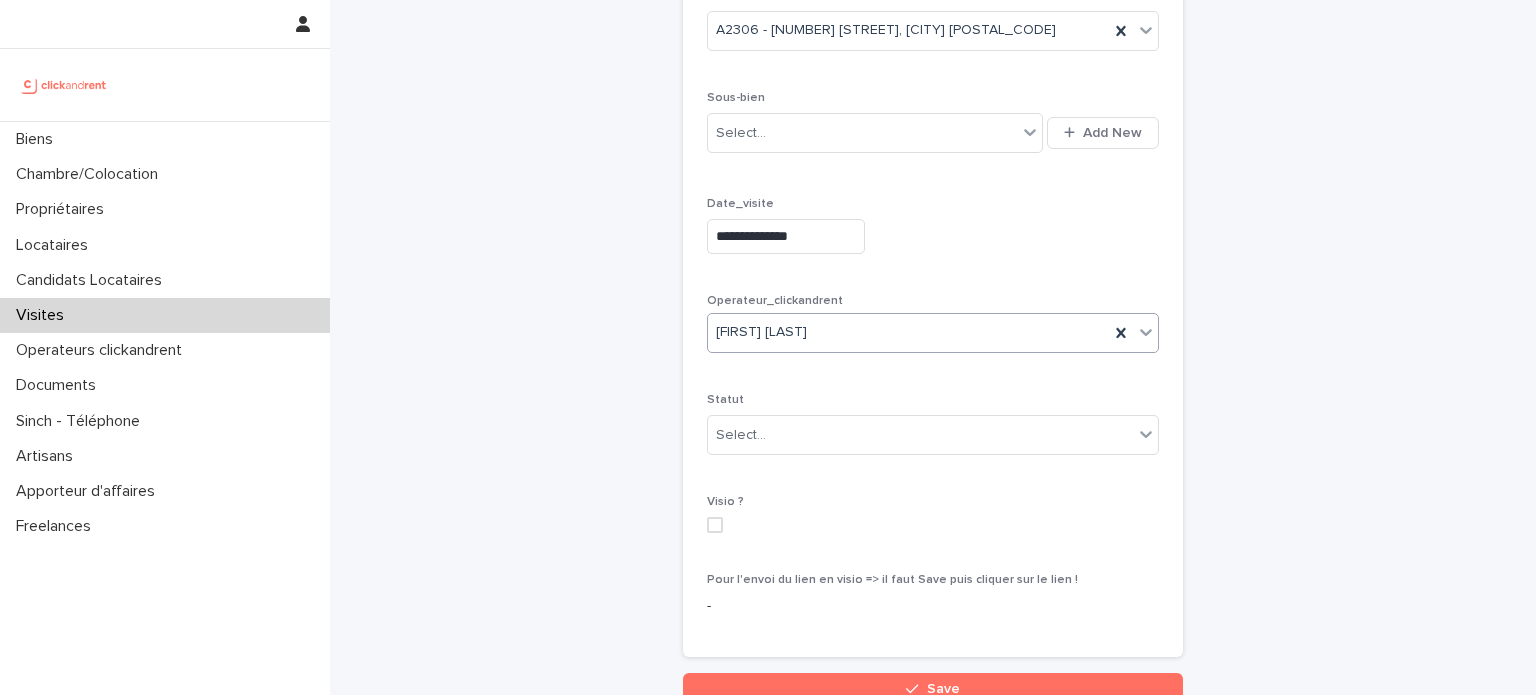 scroll, scrollTop: 419, scrollLeft: 0, axis: vertical 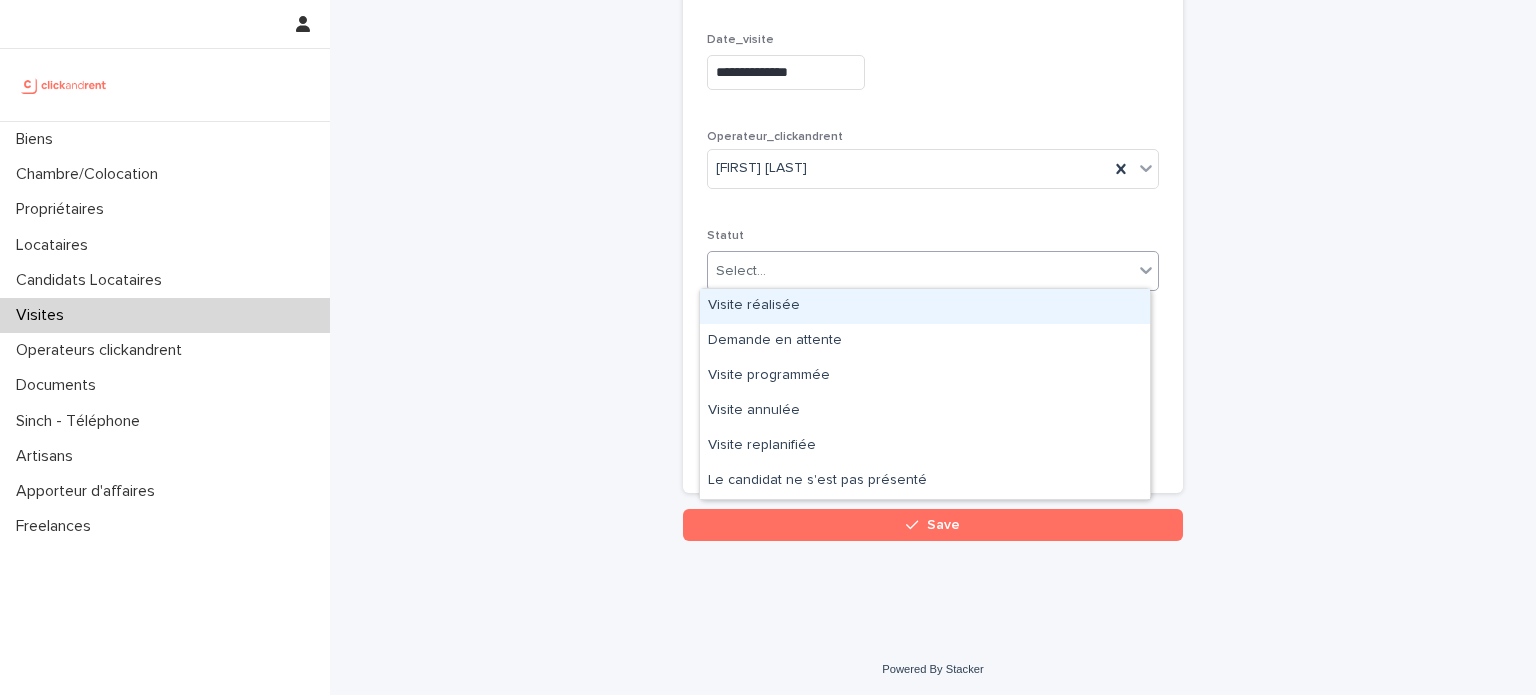 click on "Select..." at bounding box center [920, 271] 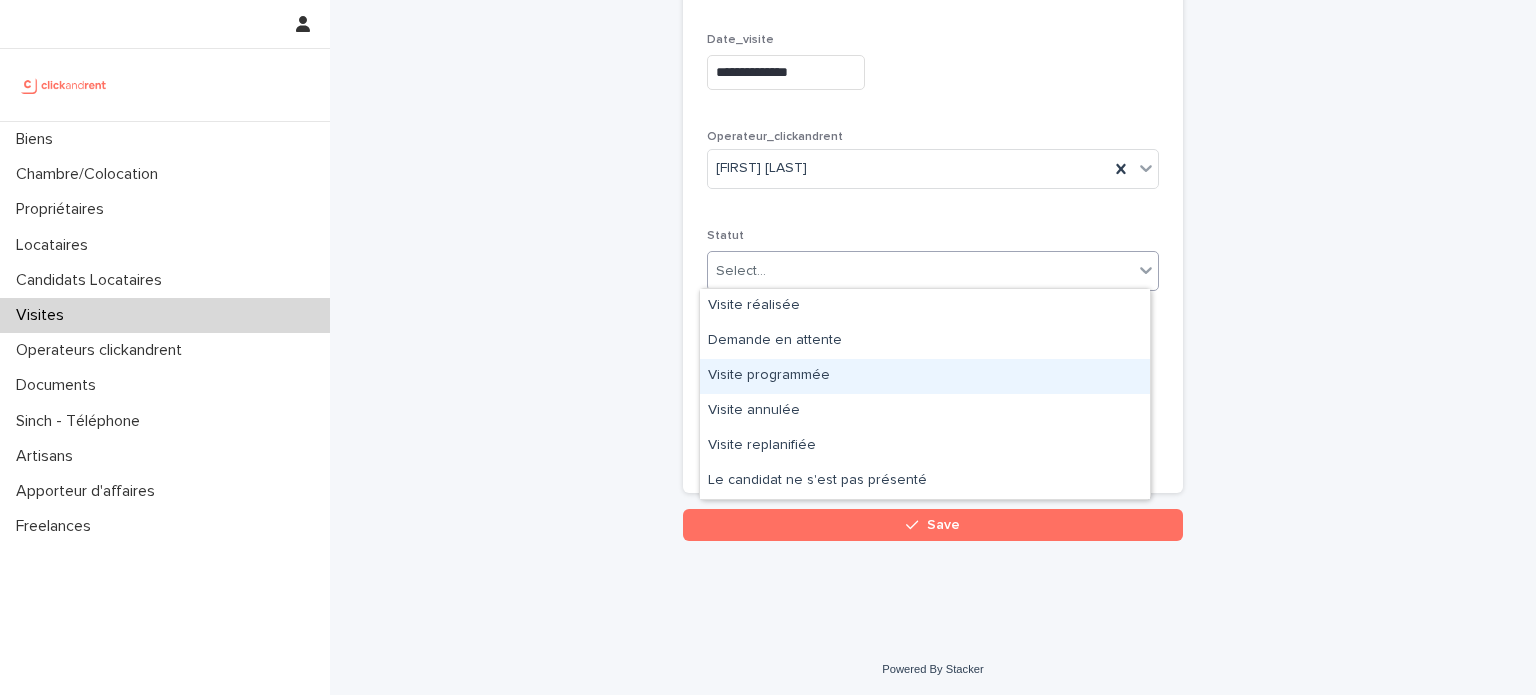 click on "Visite programmée" at bounding box center (925, 376) 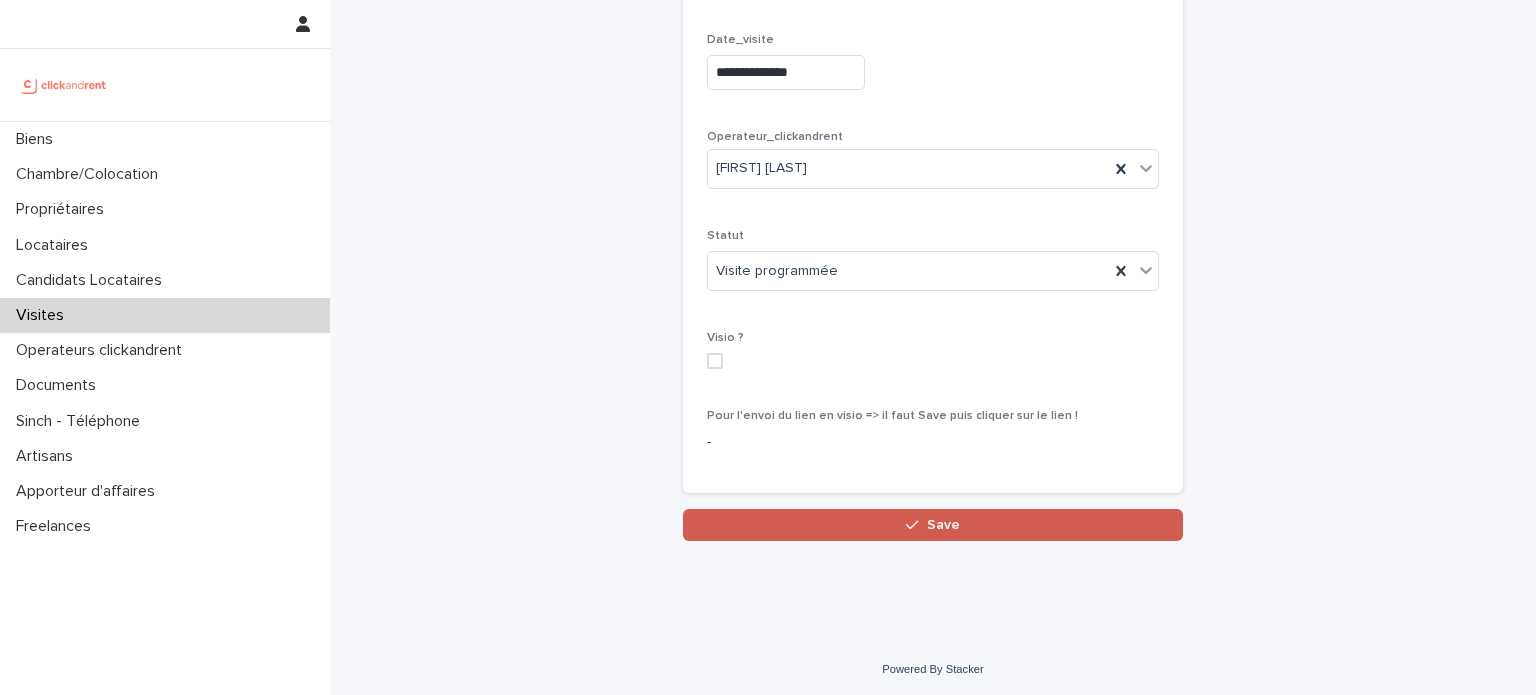 click on "Save" at bounding box center [933, 525] 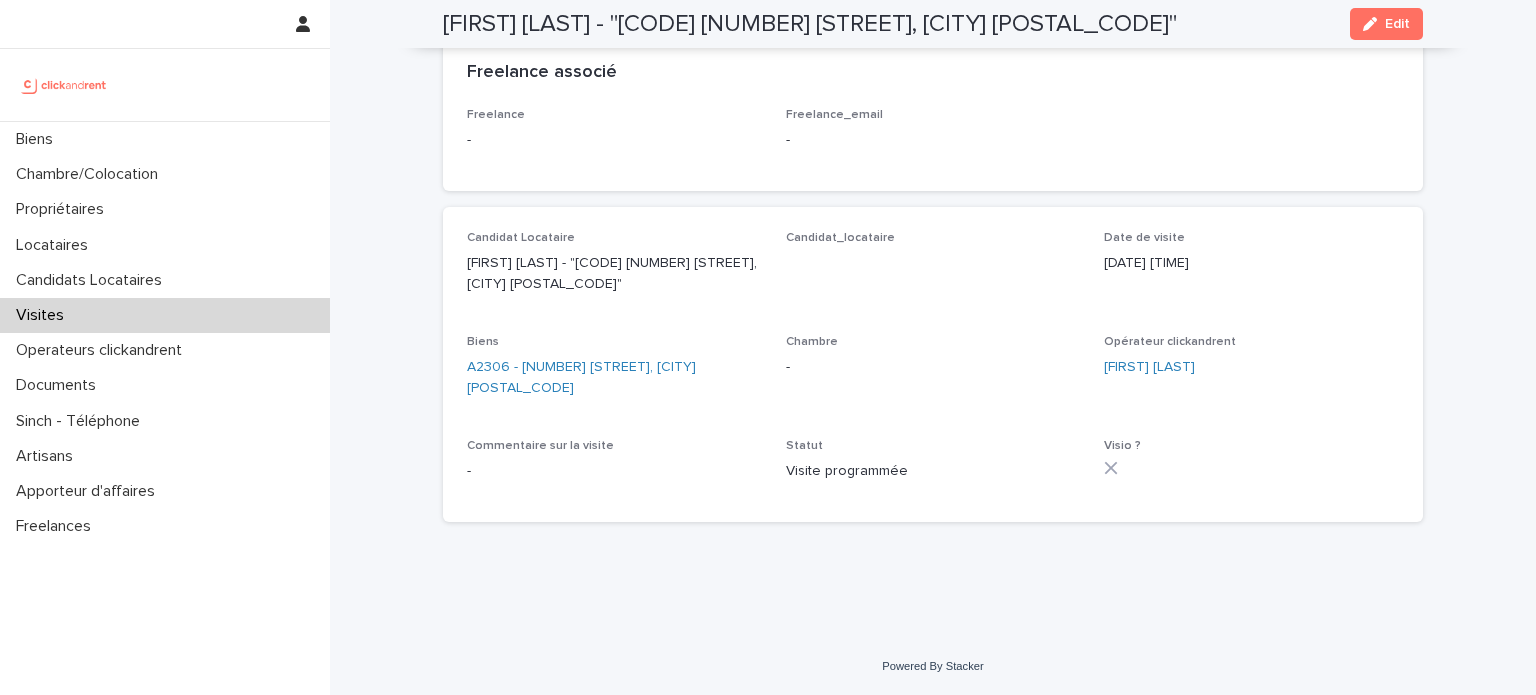 scroll, scrollTop: 74, scrollLeft: 0, axis: vertical 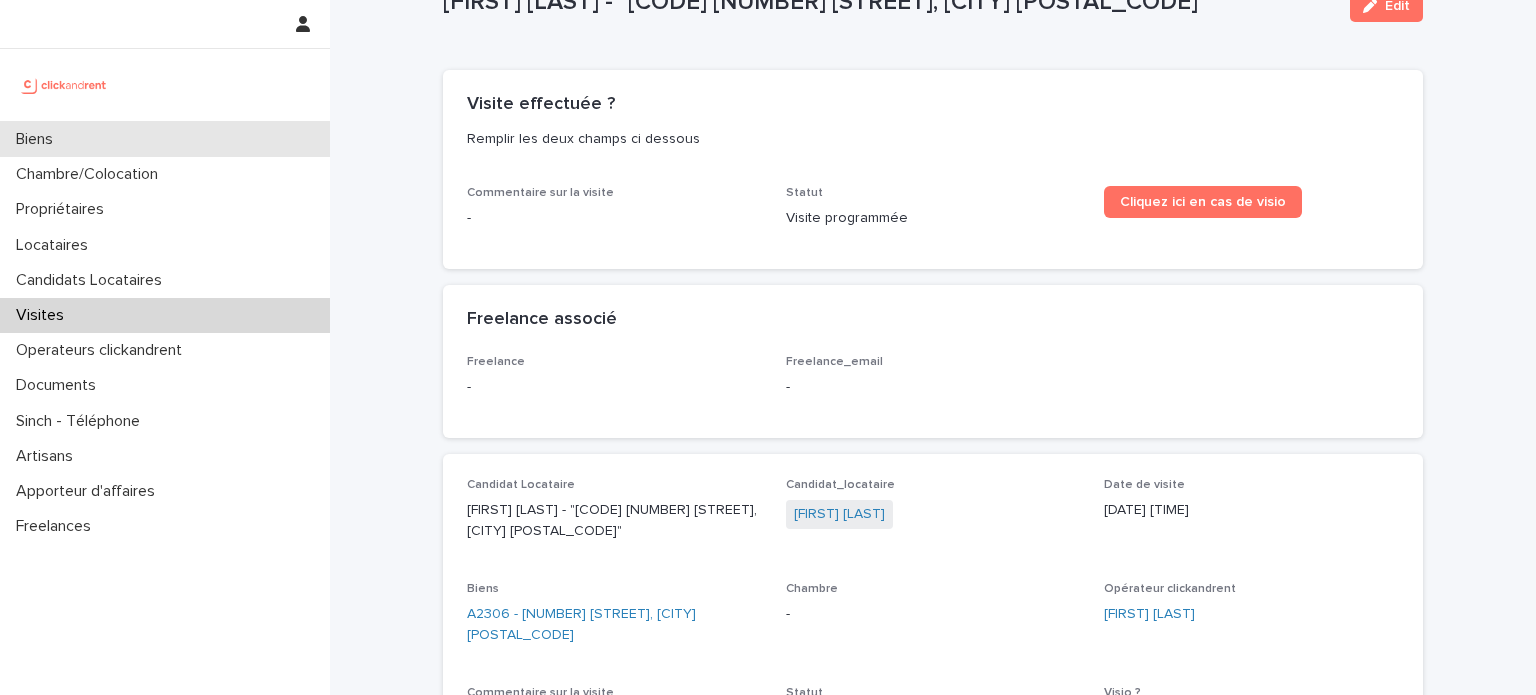 click on "Biens" at bounding box center [165, 139] 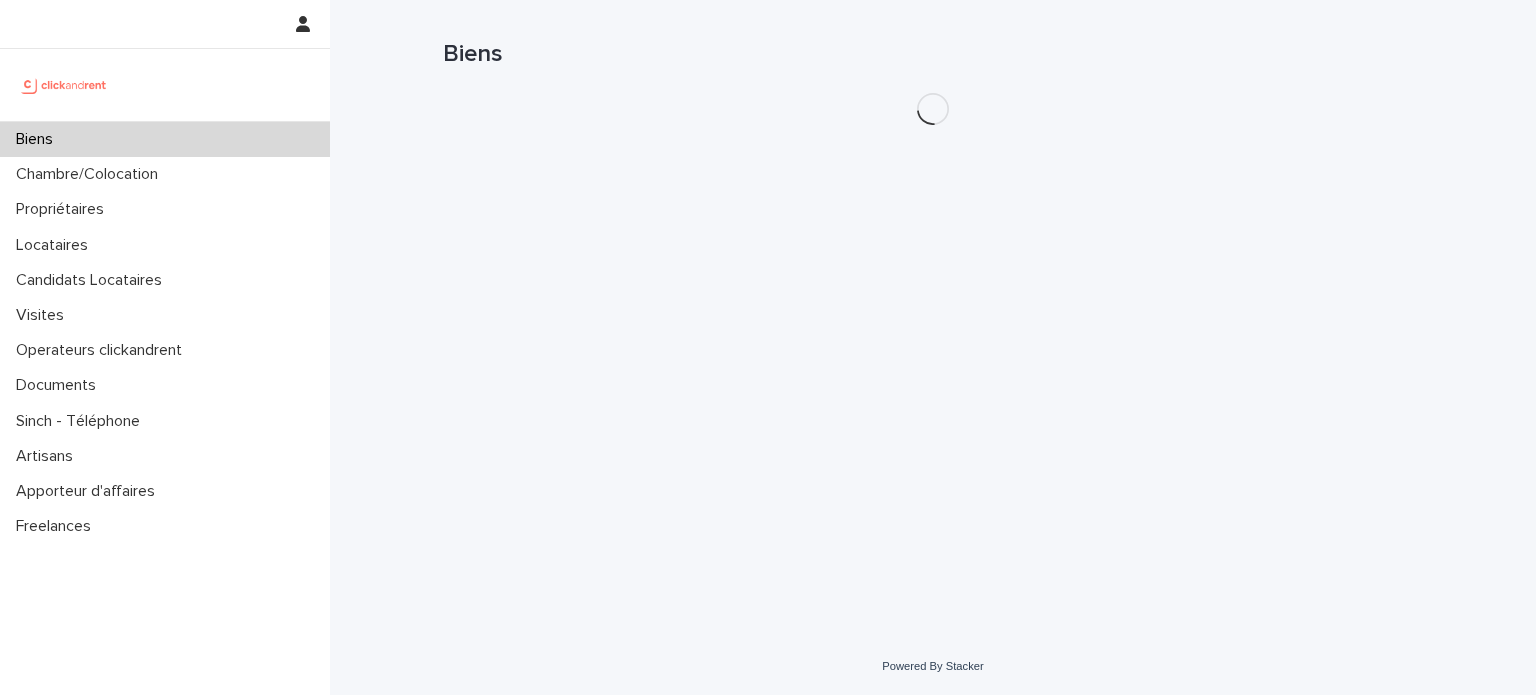 scroll, scrollTop: 0, scrollLeft: 0, axis: both 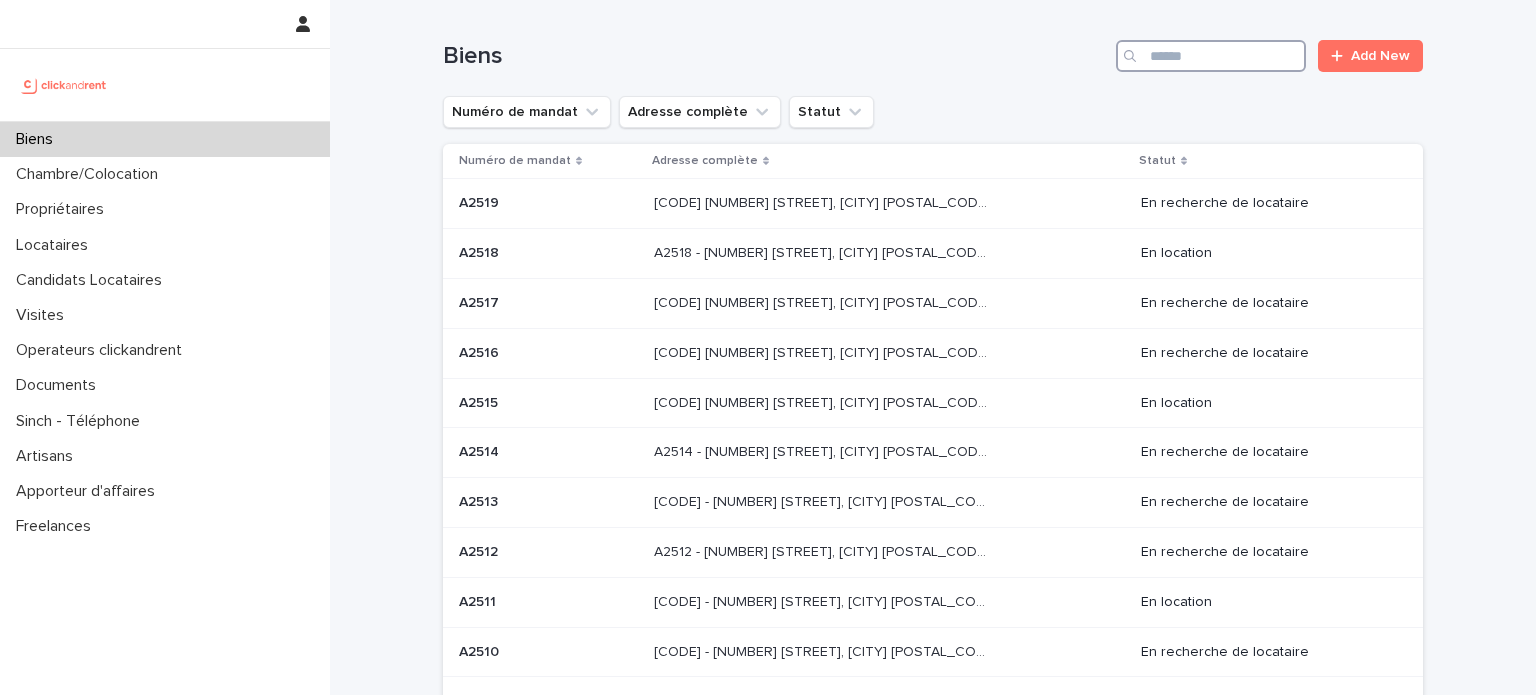 click at bounding box center (1211, 56) 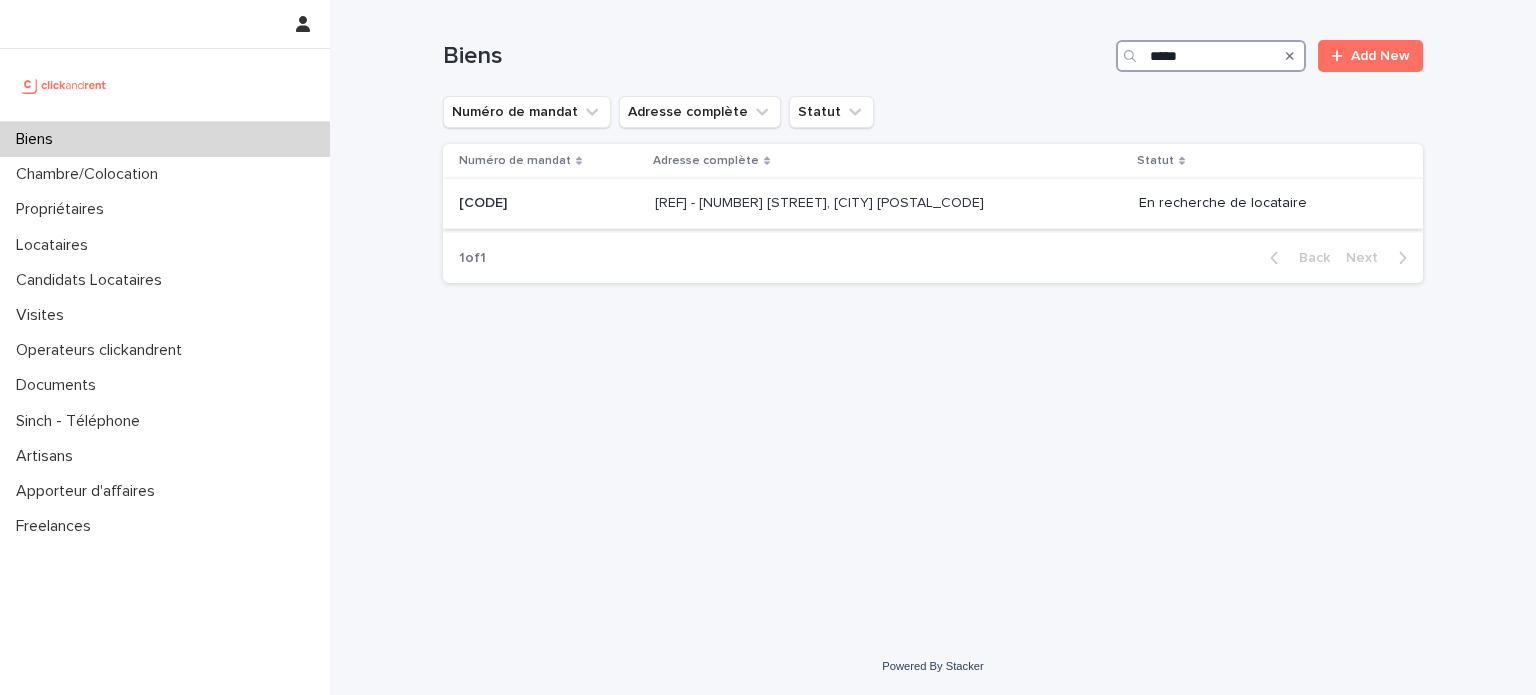 type on "*****" 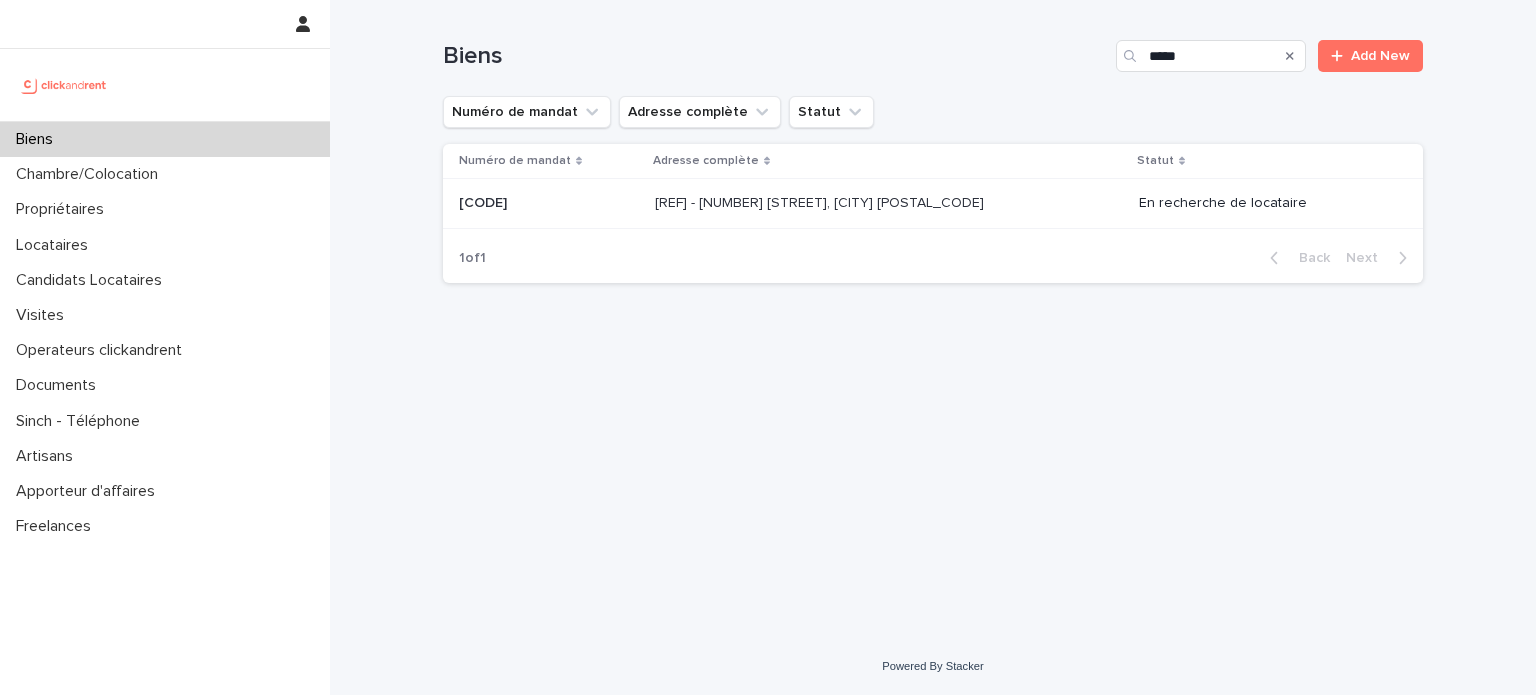 click on "[CODE] - [NUMBER] [STREET], [CITY] [POSTAL_CODE] [CODE] - [NUMBER] [STREET], [CITY] [POSTAL_CODE]" at bounding box center [889, 203] 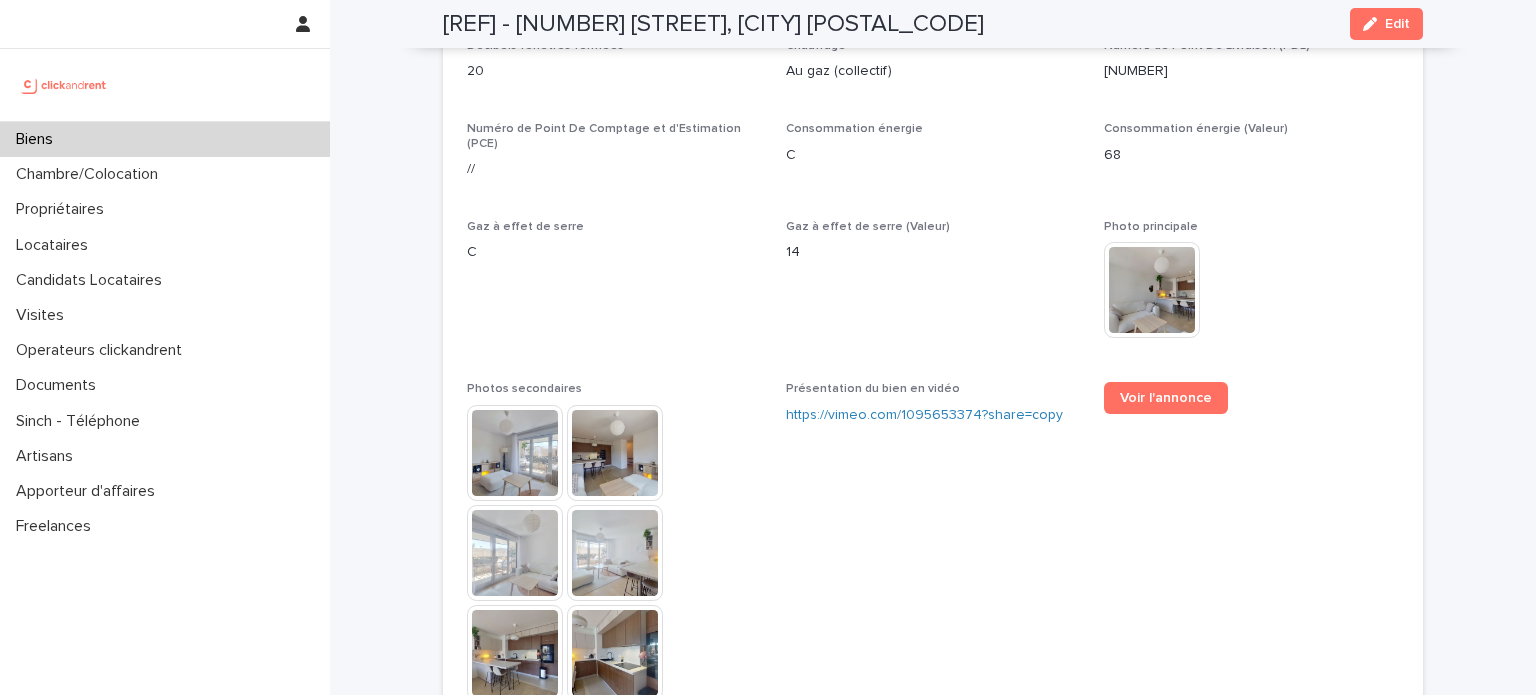 scroll, scrollTop: 5384, scrollLeft: 0, axis: vertical 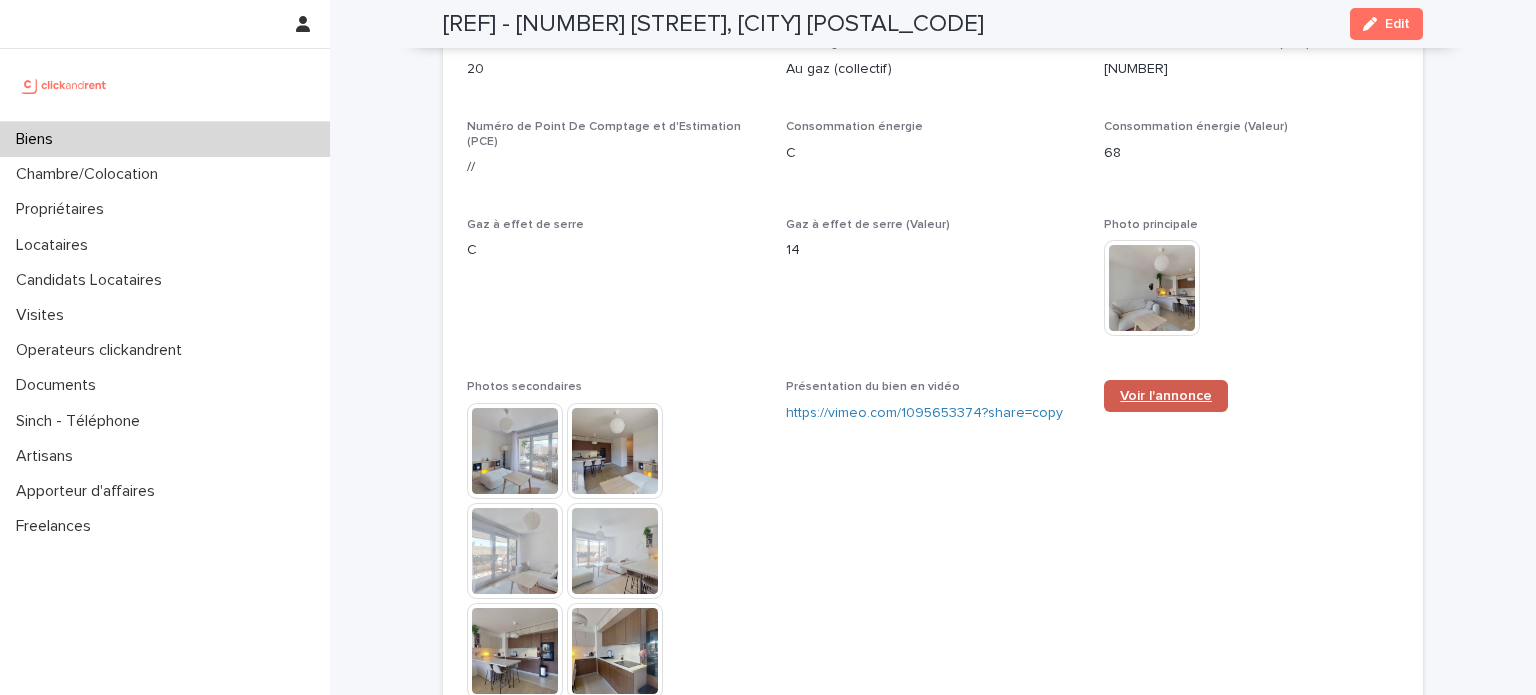 click on "Voir l'annonce" at bounding box center (1166, 396) 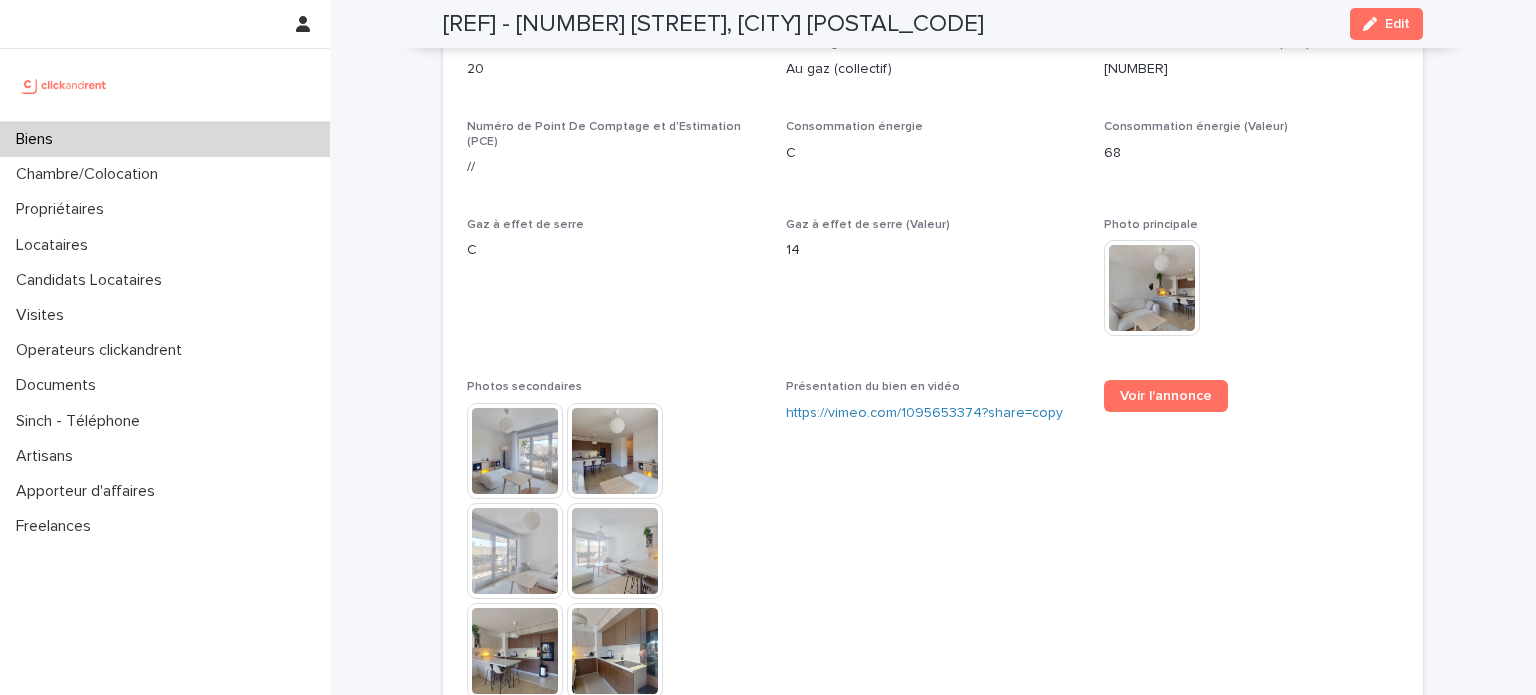 scroll, scrollTop: 4563, scrollLeft: 0, axis: vertical 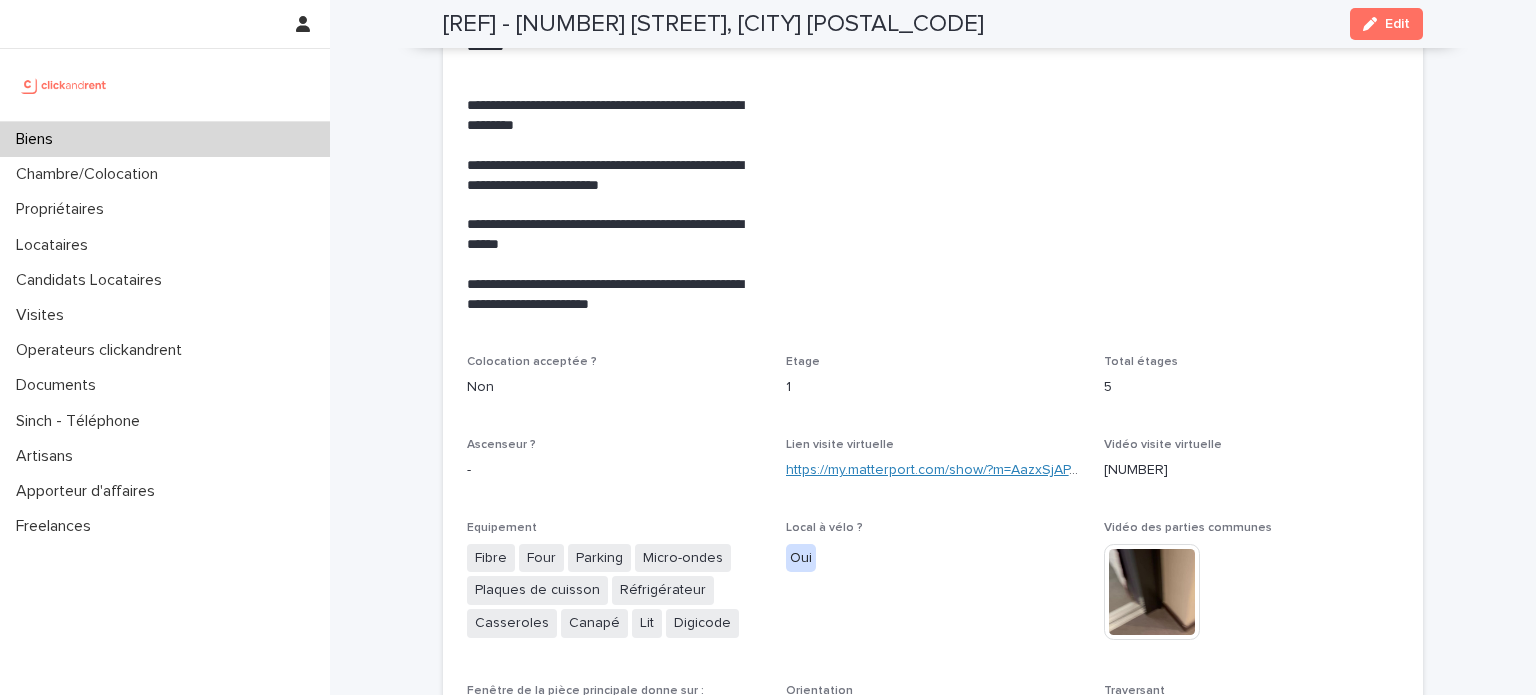 click on "https://my.matterport.com/show/?m=AazxSjAPJrZ" at bounding box center (938, 470) 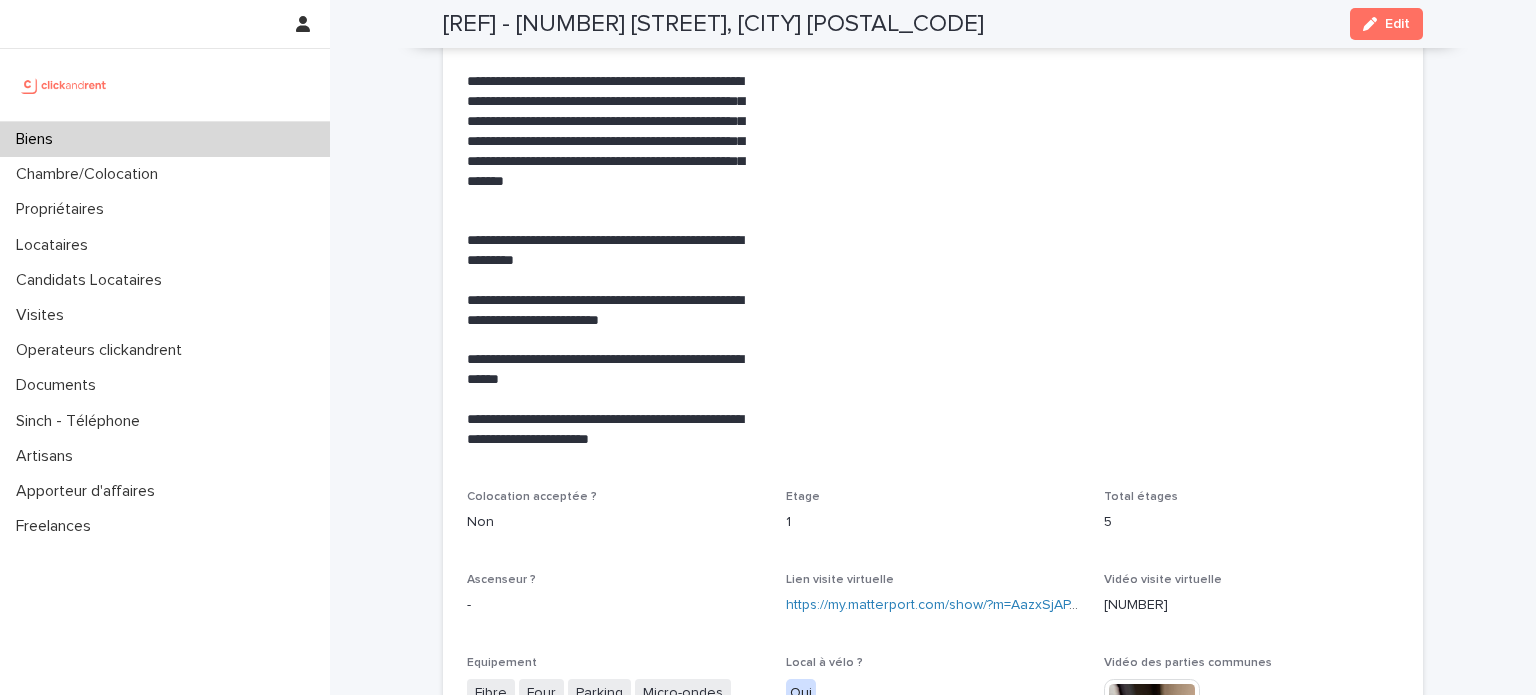 scroll, scrollTop: 4426, scrollLeft: 0, axis: vertical 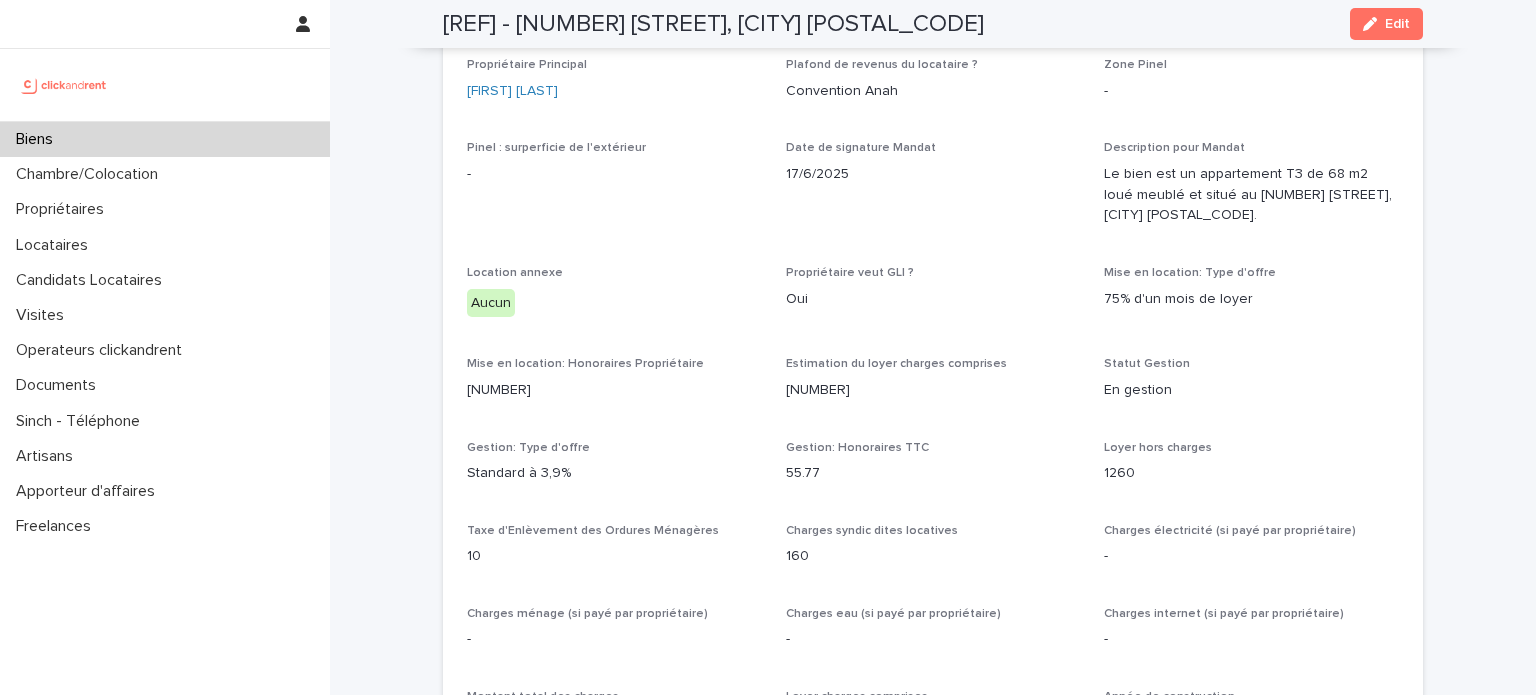 click on "Biens" at bounding box center (165, 139) 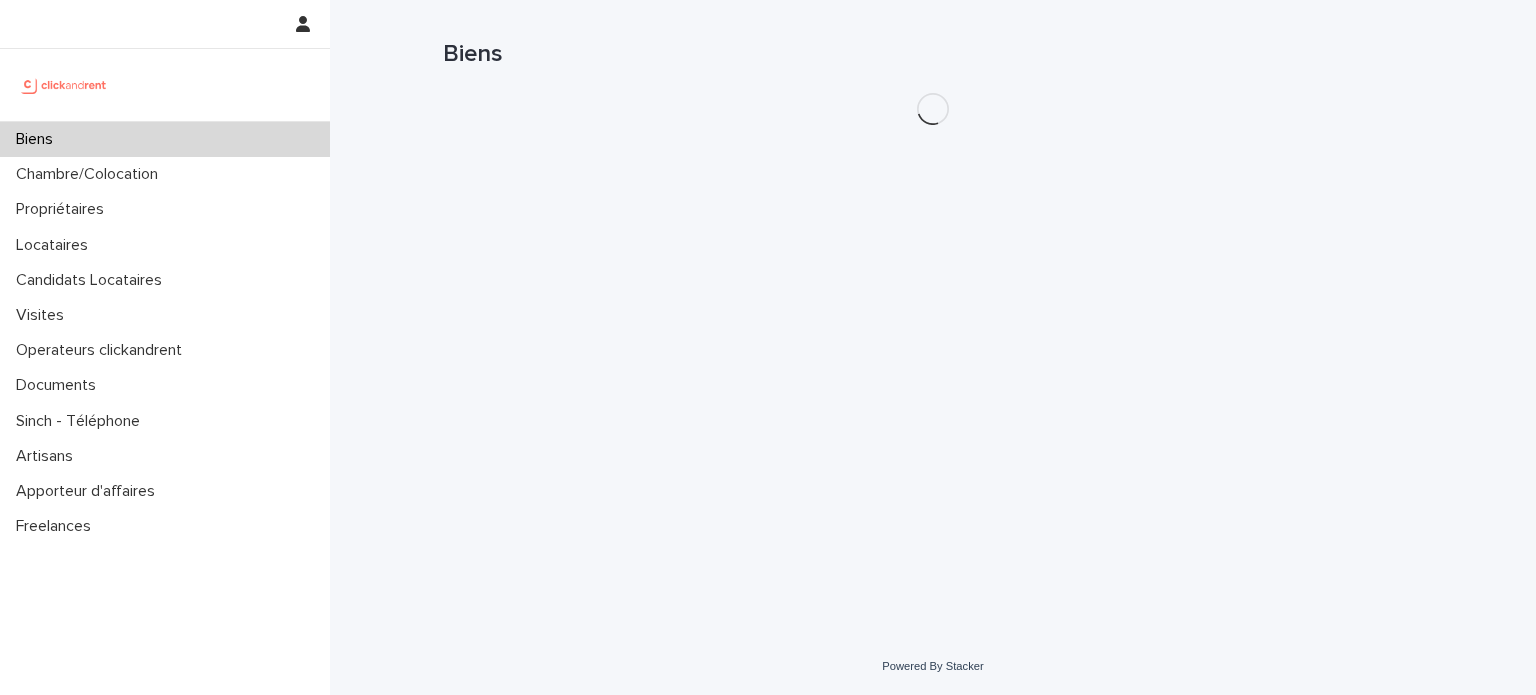 scroll, scrollTop: 0, scrollLeft: 0, axis: both 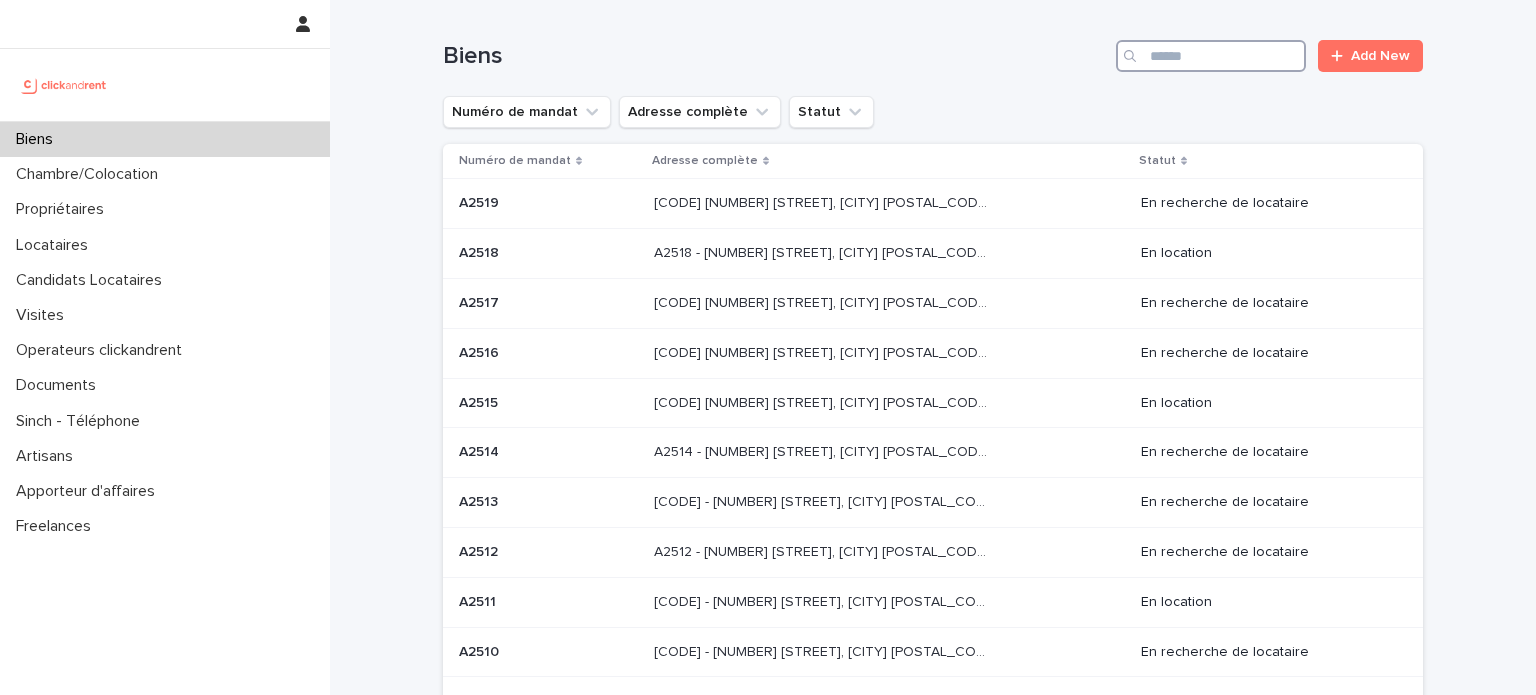 click at bounding box center (1211, 56) 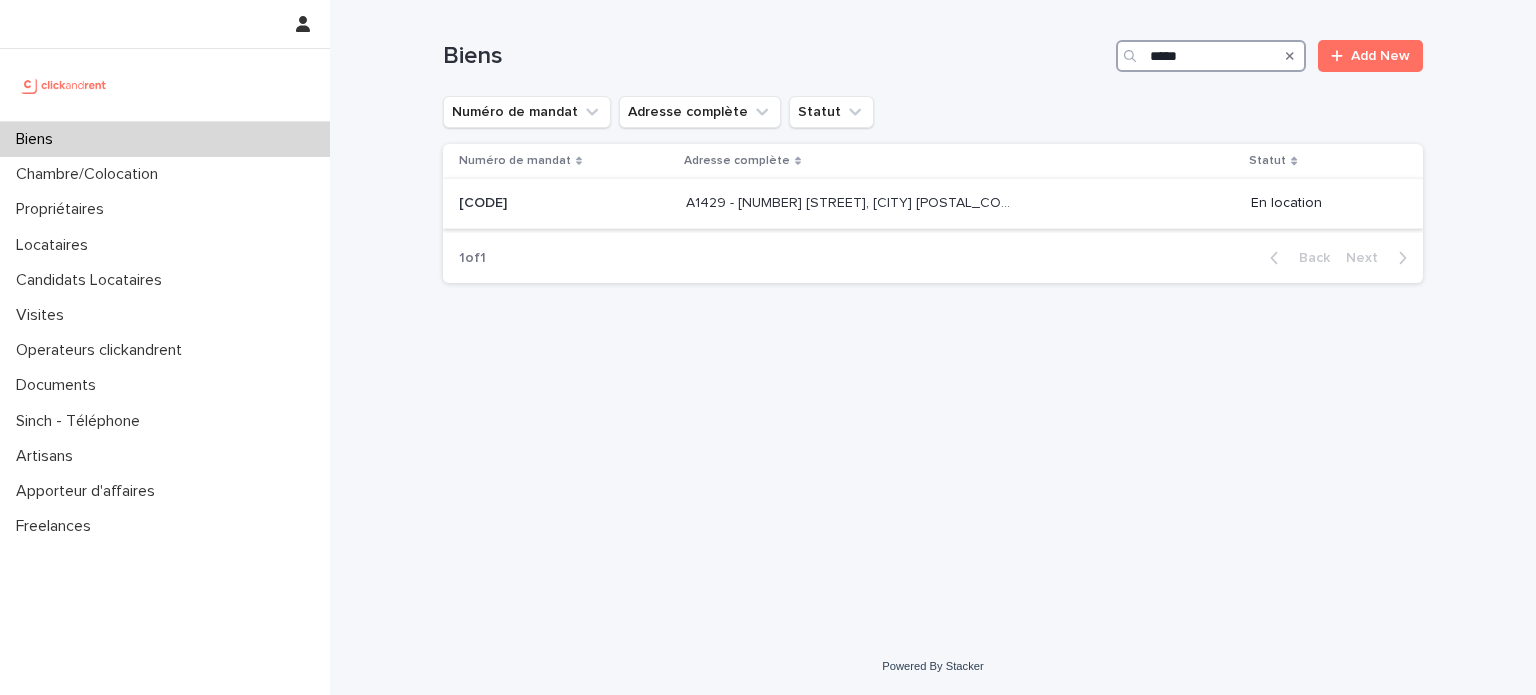 type on "*****" 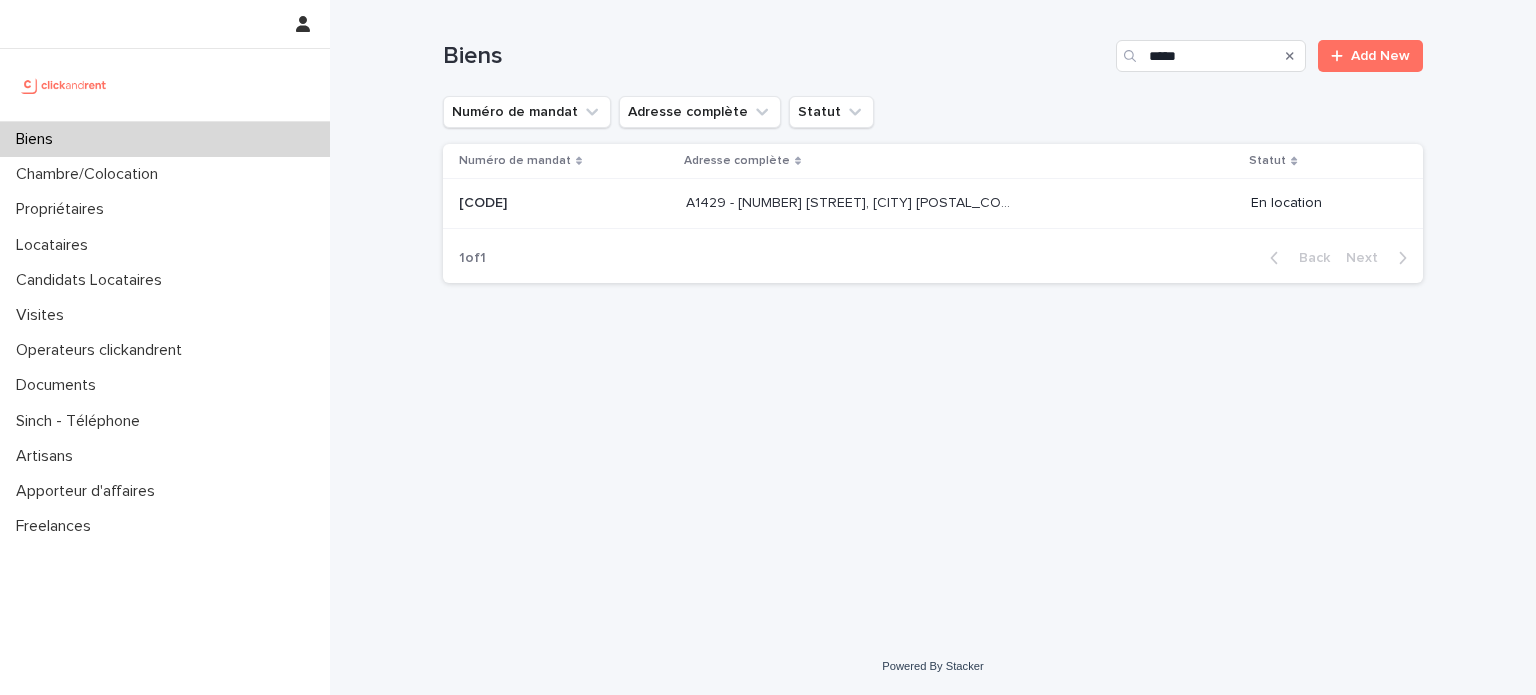 click on "[REF] - [NUMBER] [STREET], [CITY] [POSTAL_CODE] [REF] - [NUMBER] [STREET], [CITY] [POSTAL_CODE]" at bounding box center [960, 203] 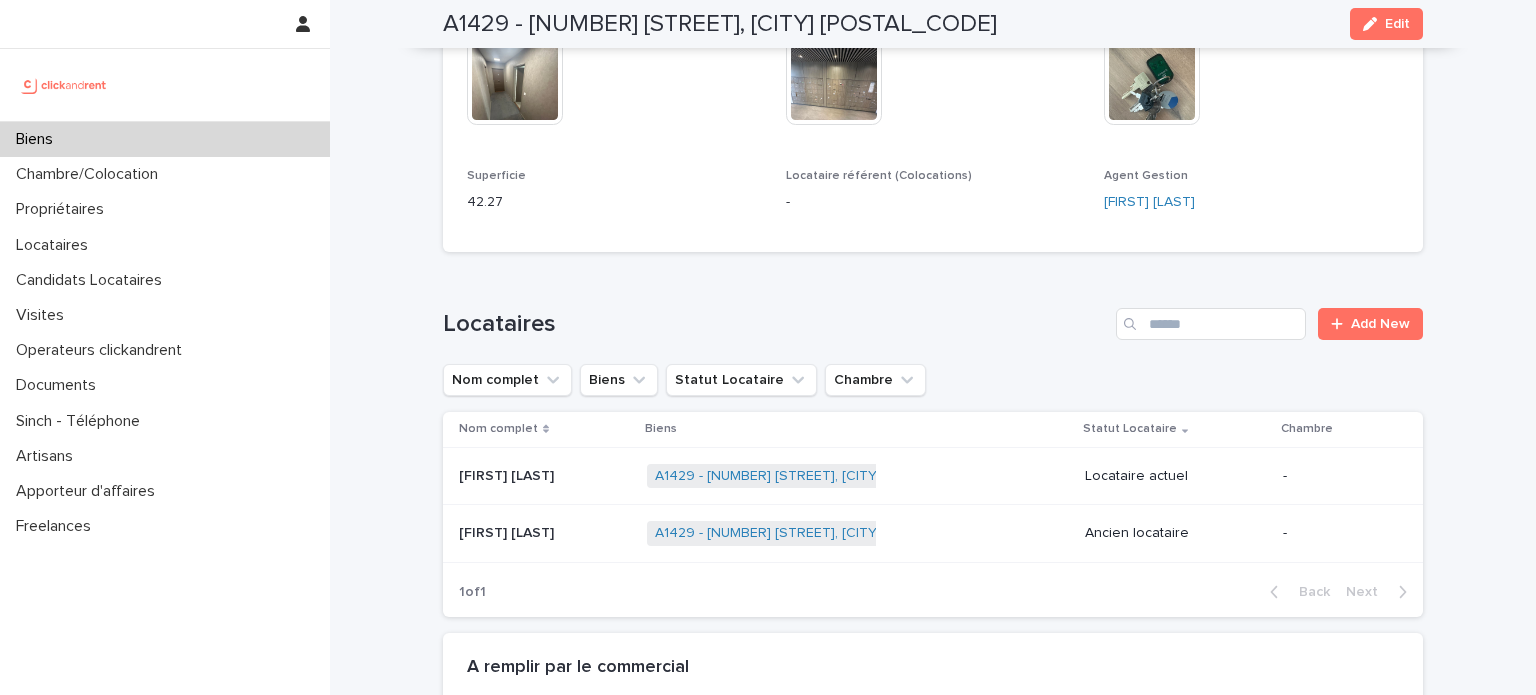 scroll, scrollTop: 708, scrollLeft: 0, axis: vertical 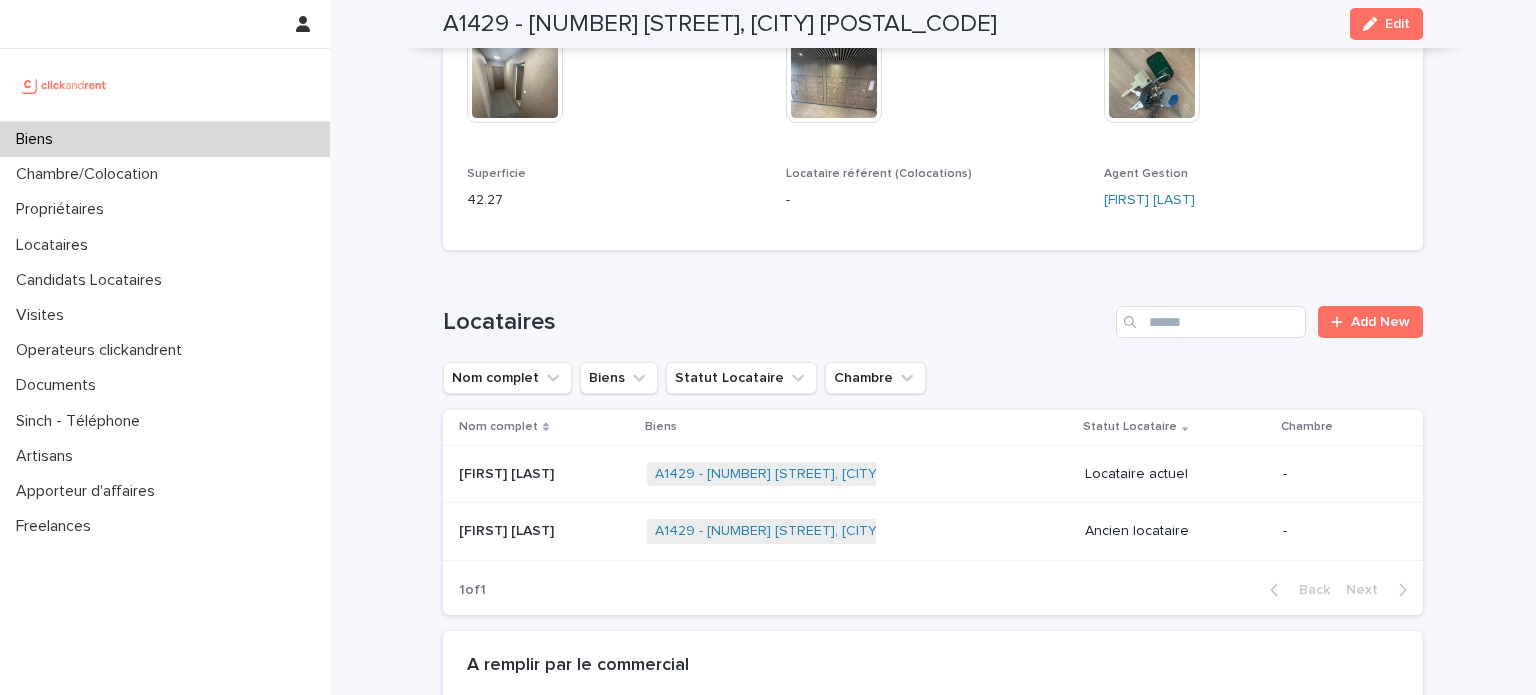 click on "Biens" at bounding box center (165, 139) 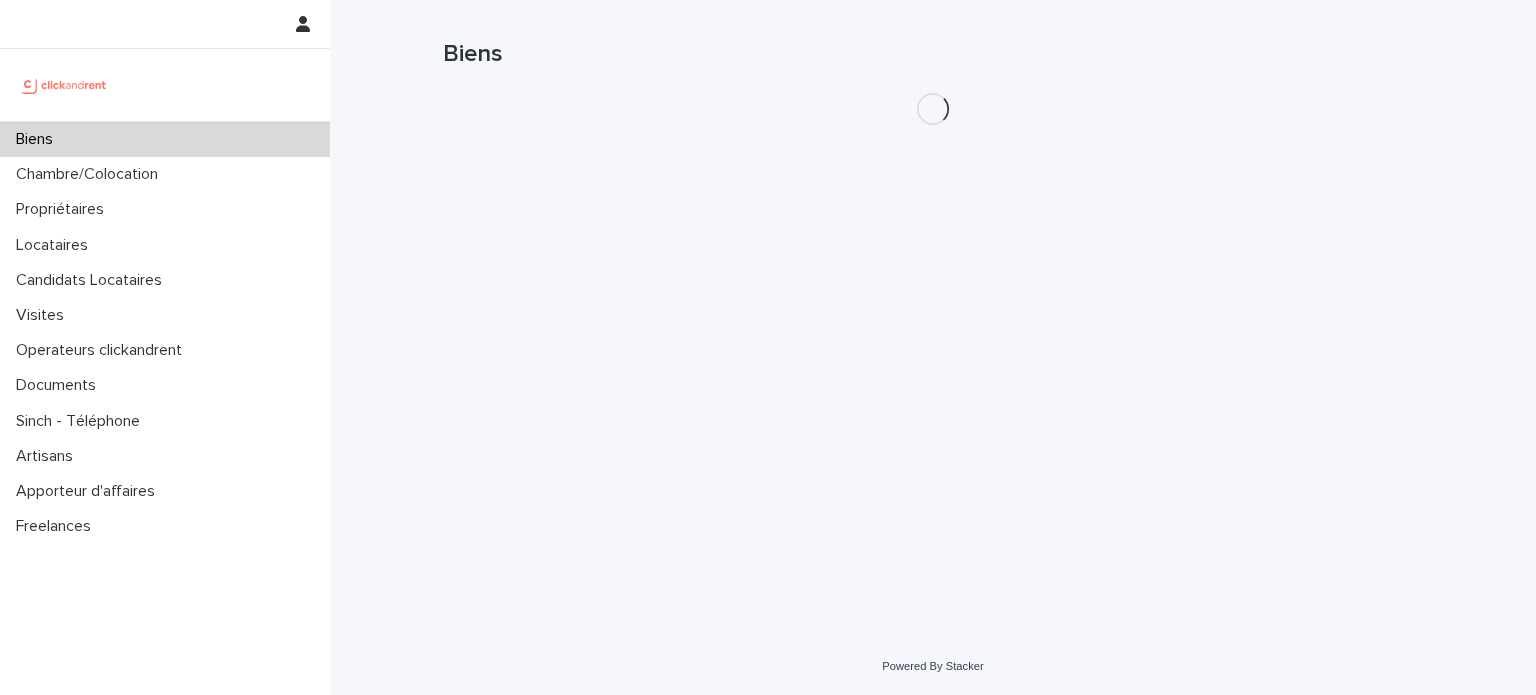 scroll, scrollTop: 0, scrollLeft: 0, axis: both 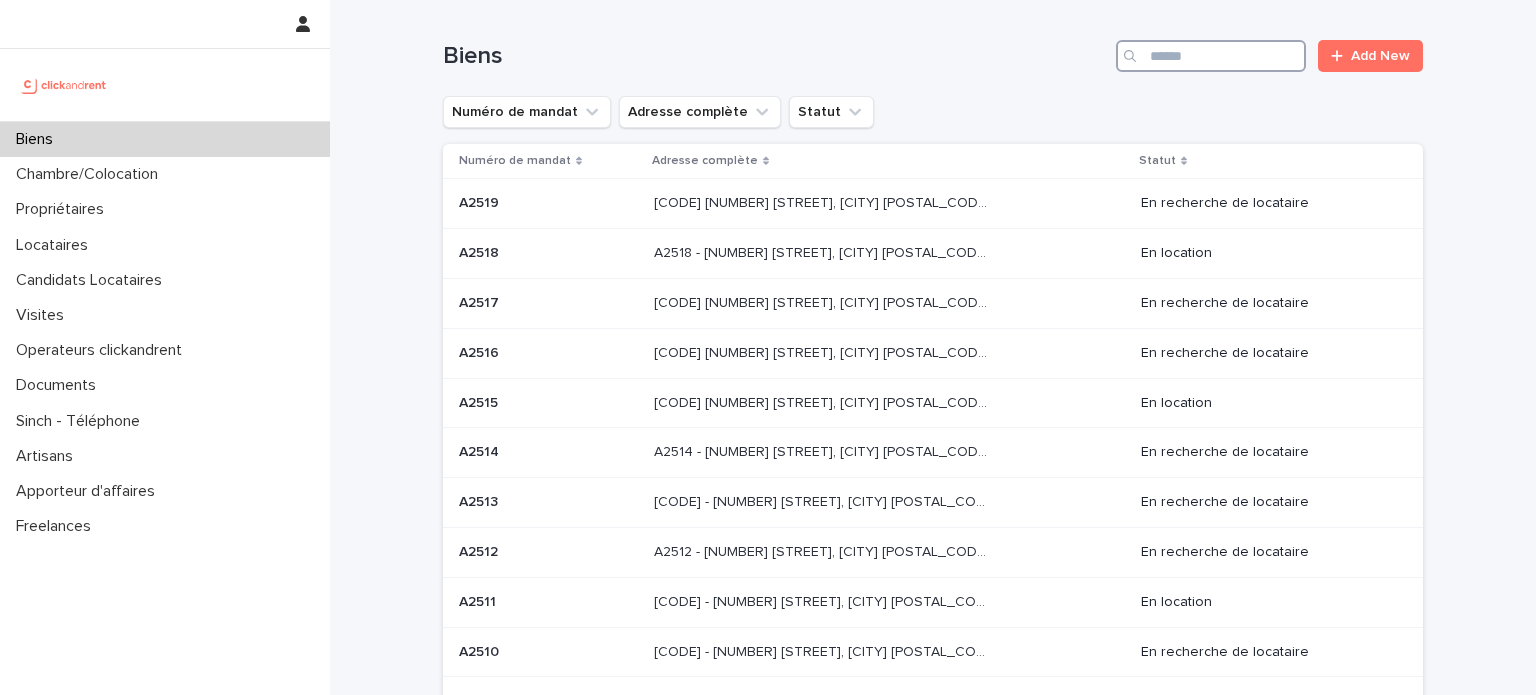 click at bounding box center [1211, 56] 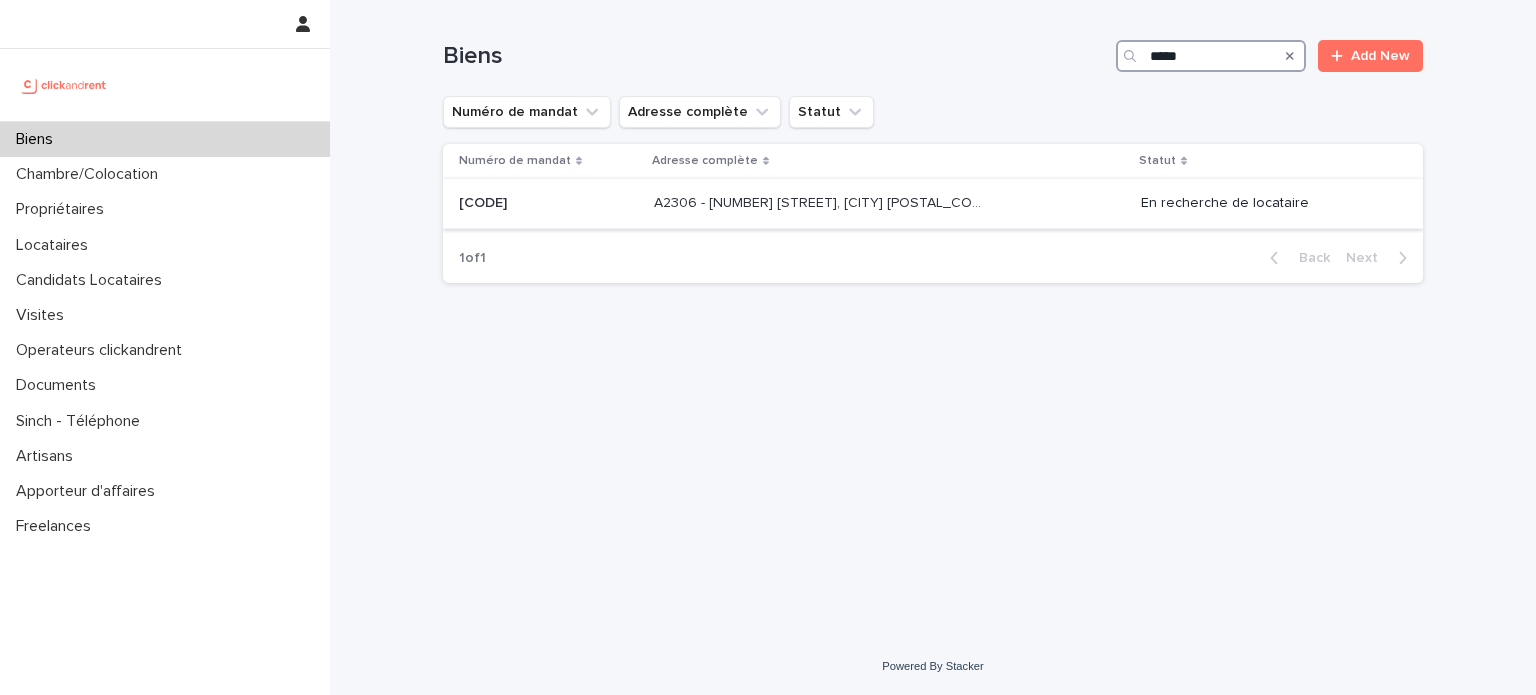 type on "*****" 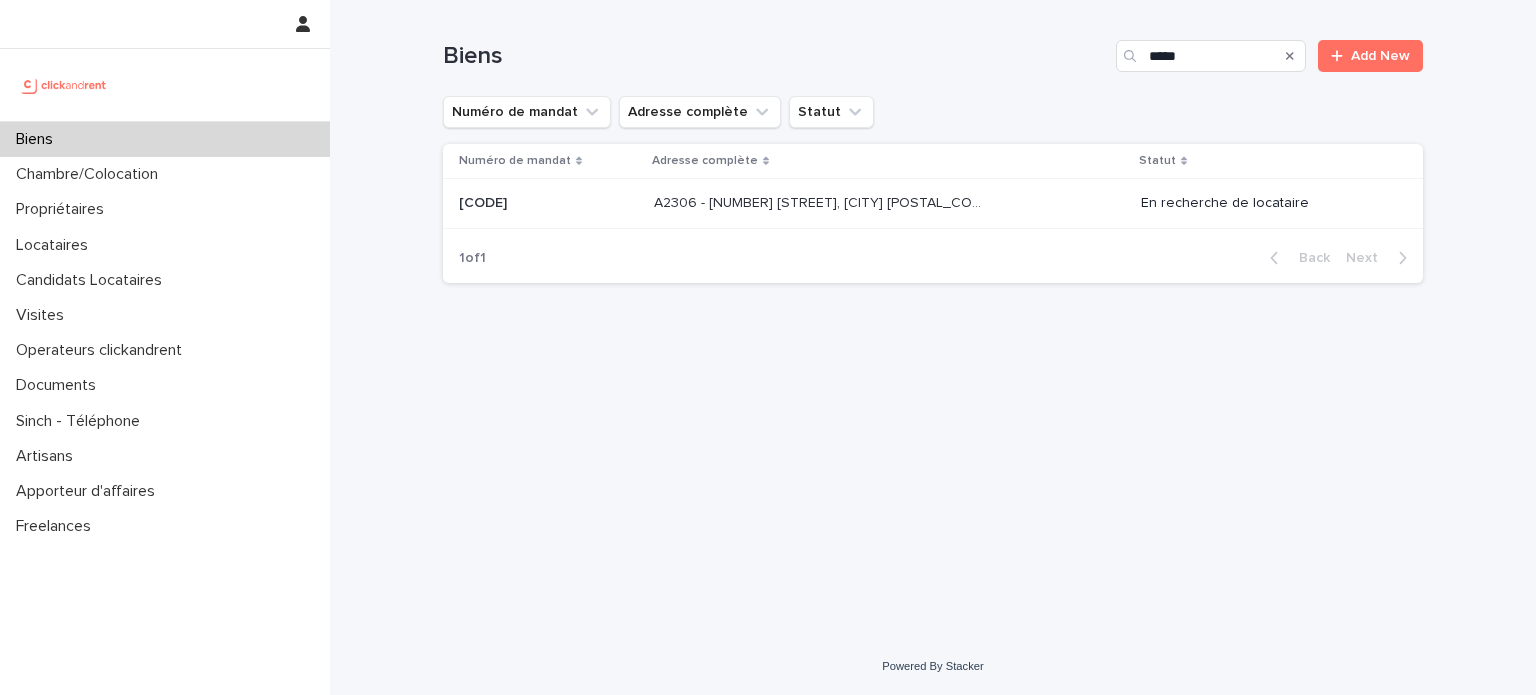 click at bounding box center (820, 203) 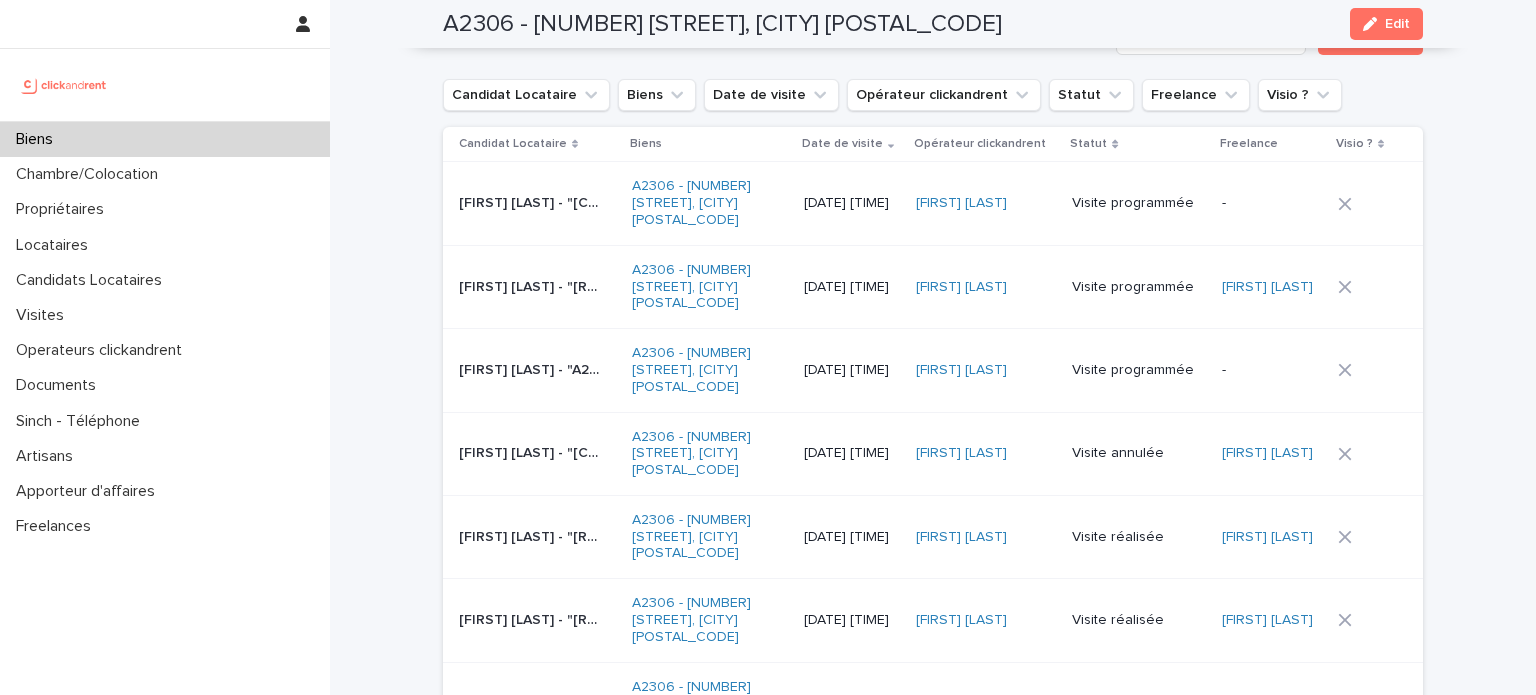 scroll, scrollTop: 7288, scrollLeft: 0, axis: vertical 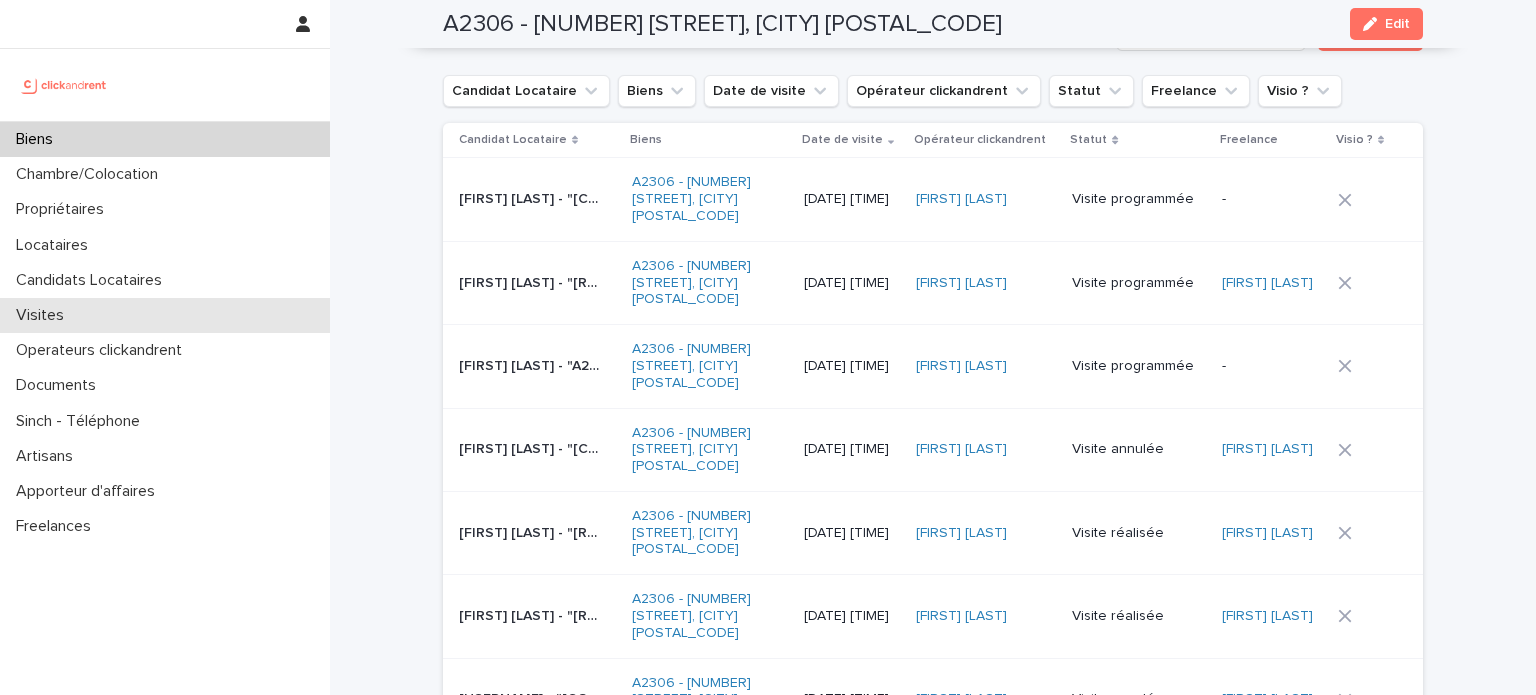click on "Visites" at bounding box center [165, 315] 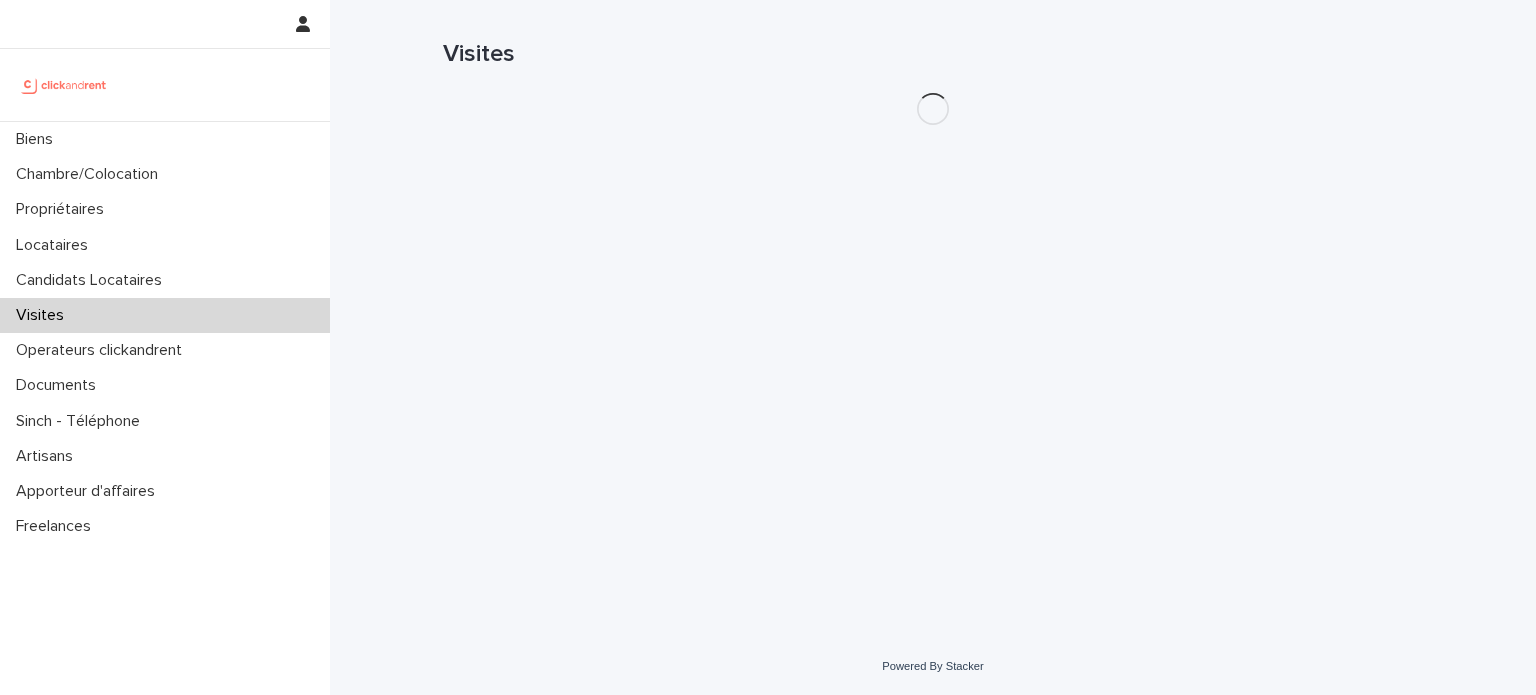 scroll, scrollTop: 0, scrollLeft: 0, axis: both 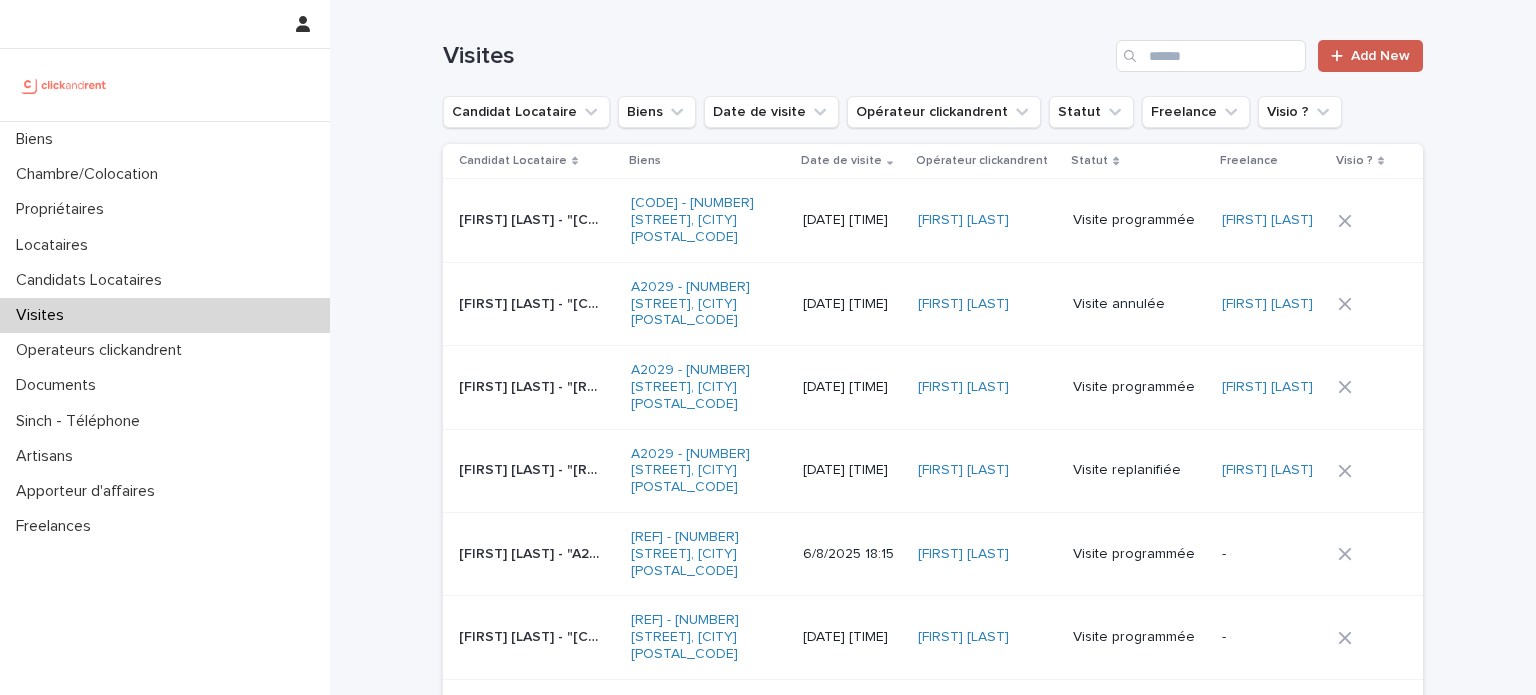 click on "Add New" at bounding box center (1380, 56) 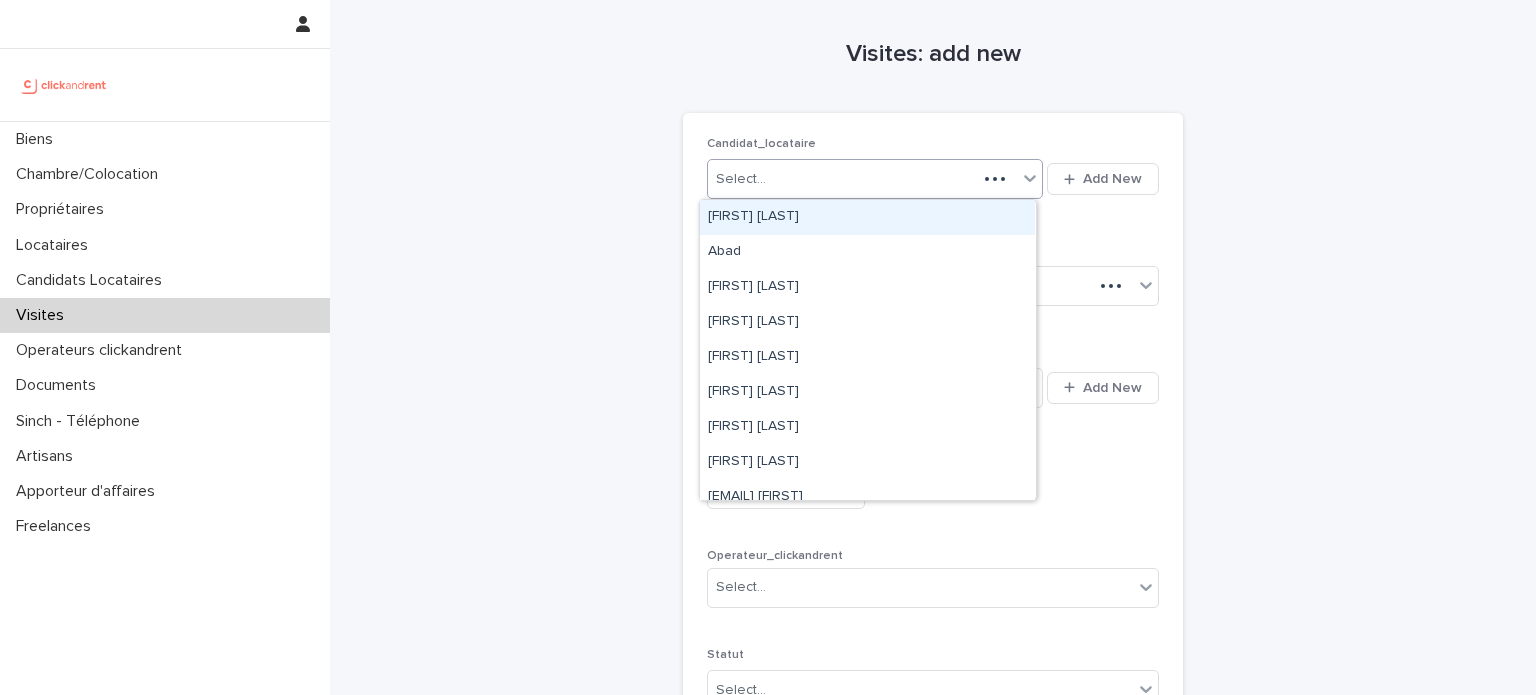 click on "Select..." at bounding box center [842, 179] 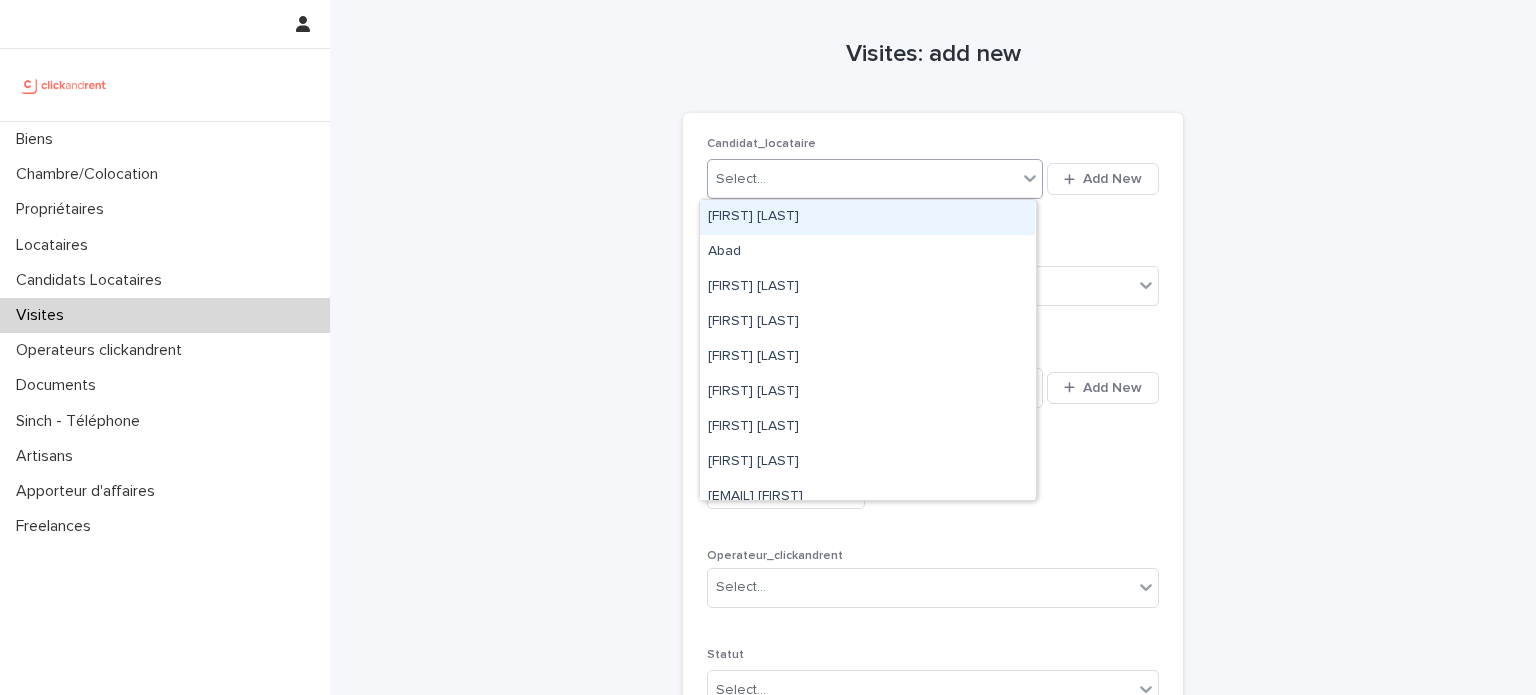 paste on "**********" 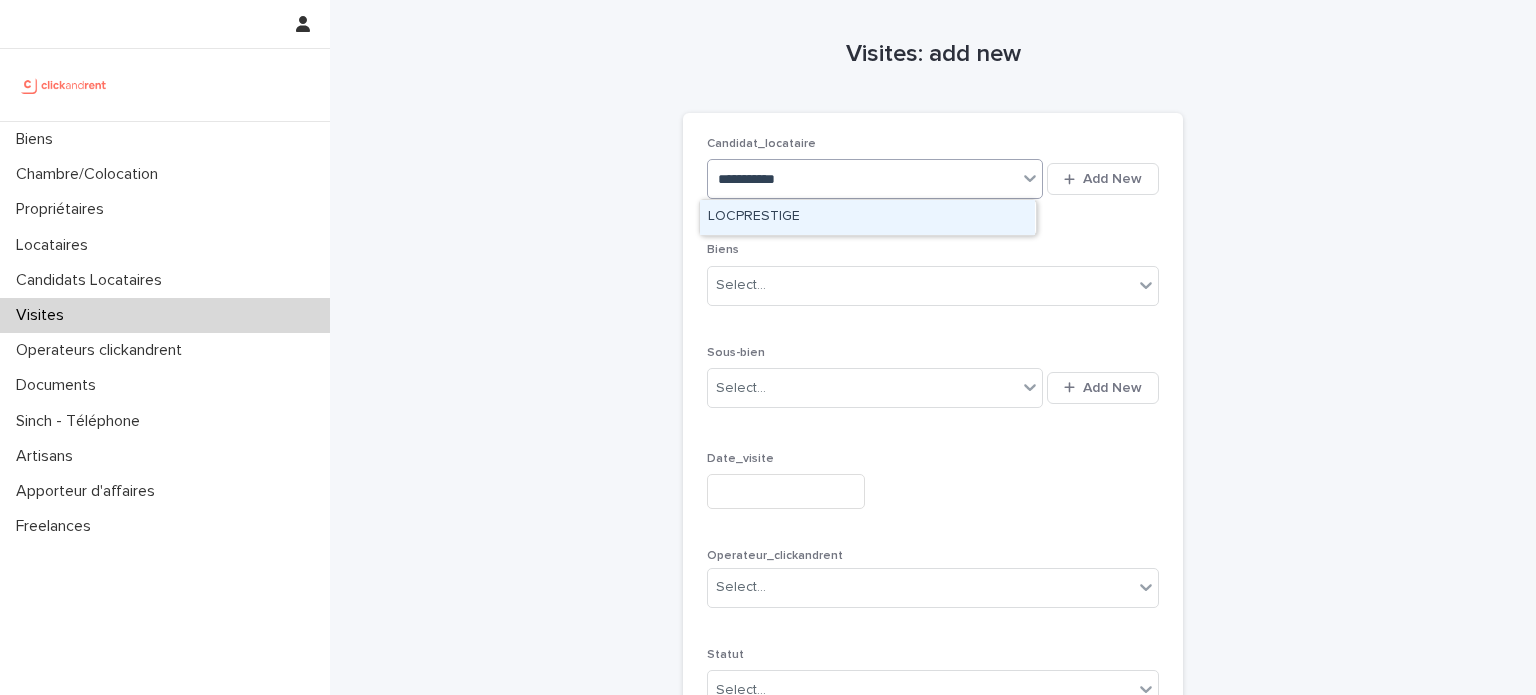 click on "LOCPRESTIGE" at bounding box center (867, 217) 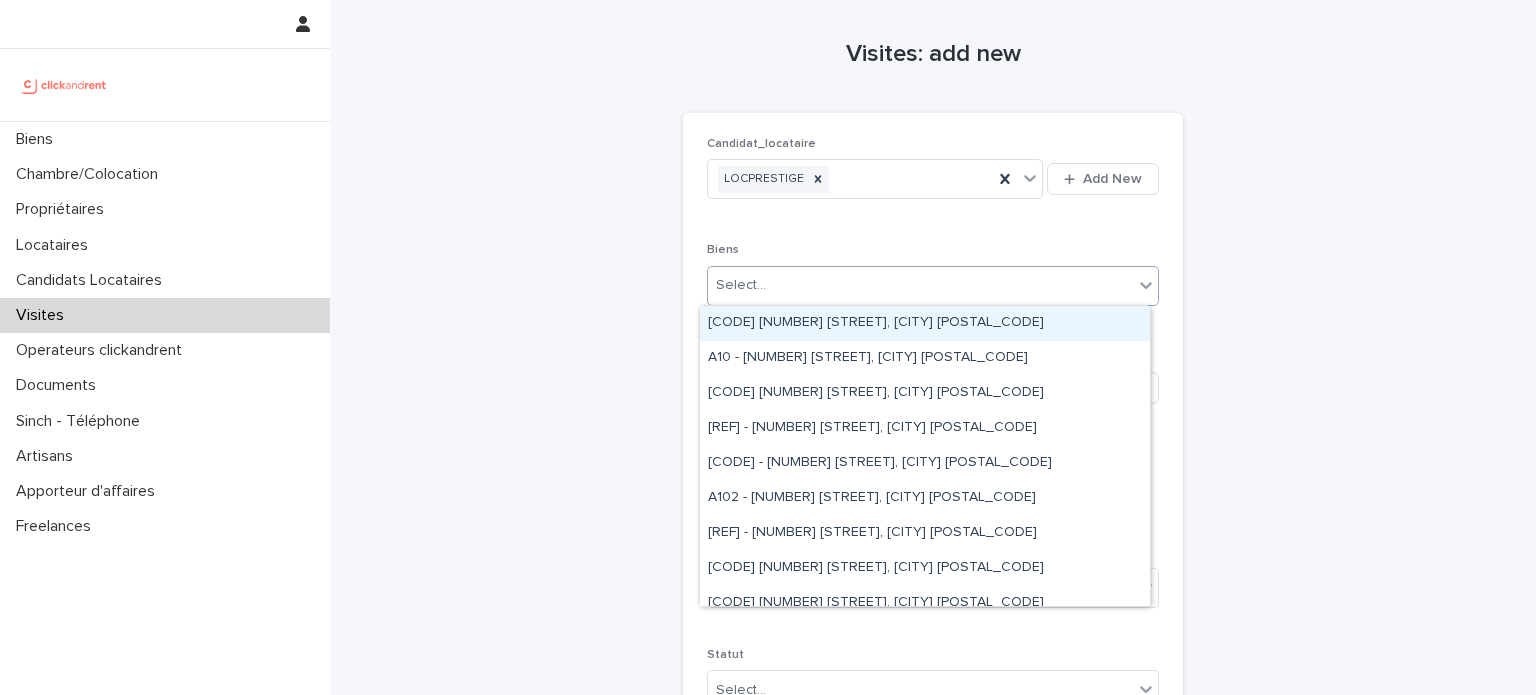 click on "Select..." at bounding box center [920, 285] 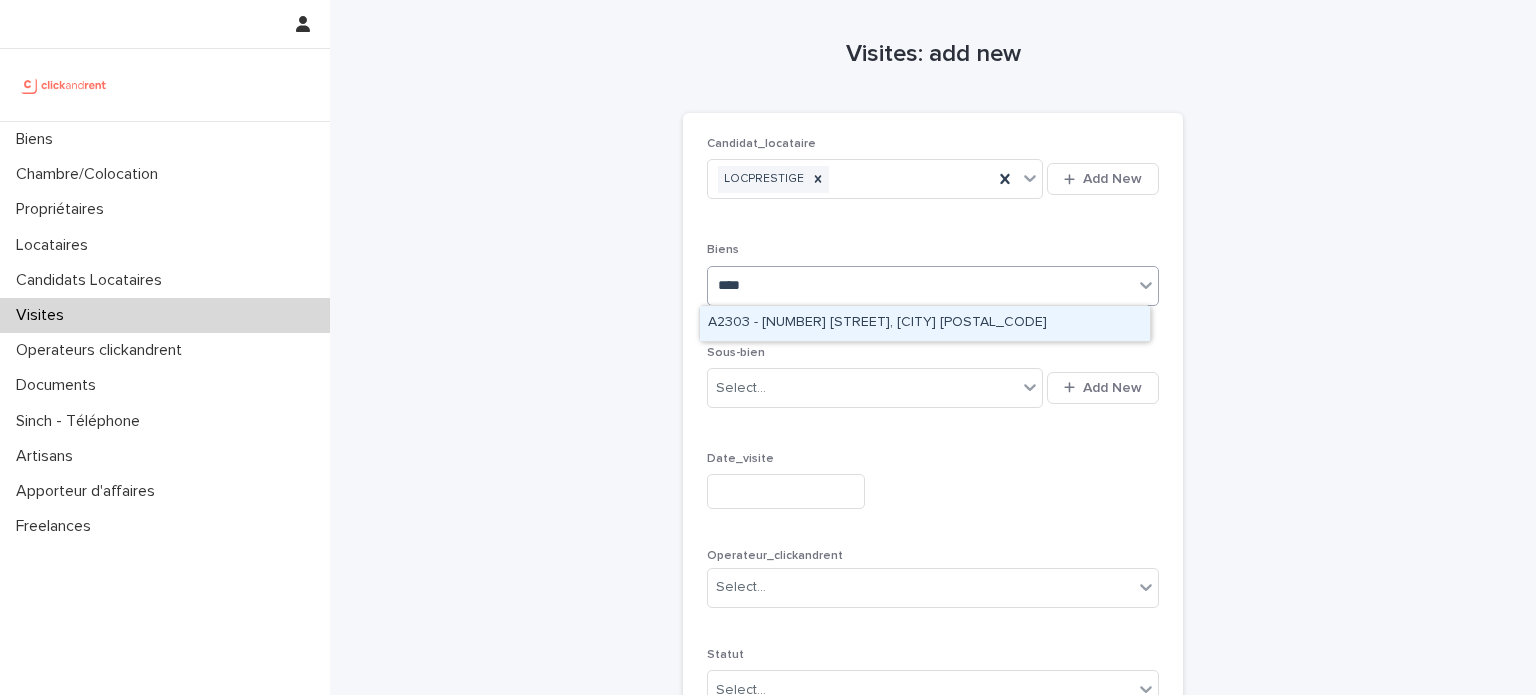 type on "*****" 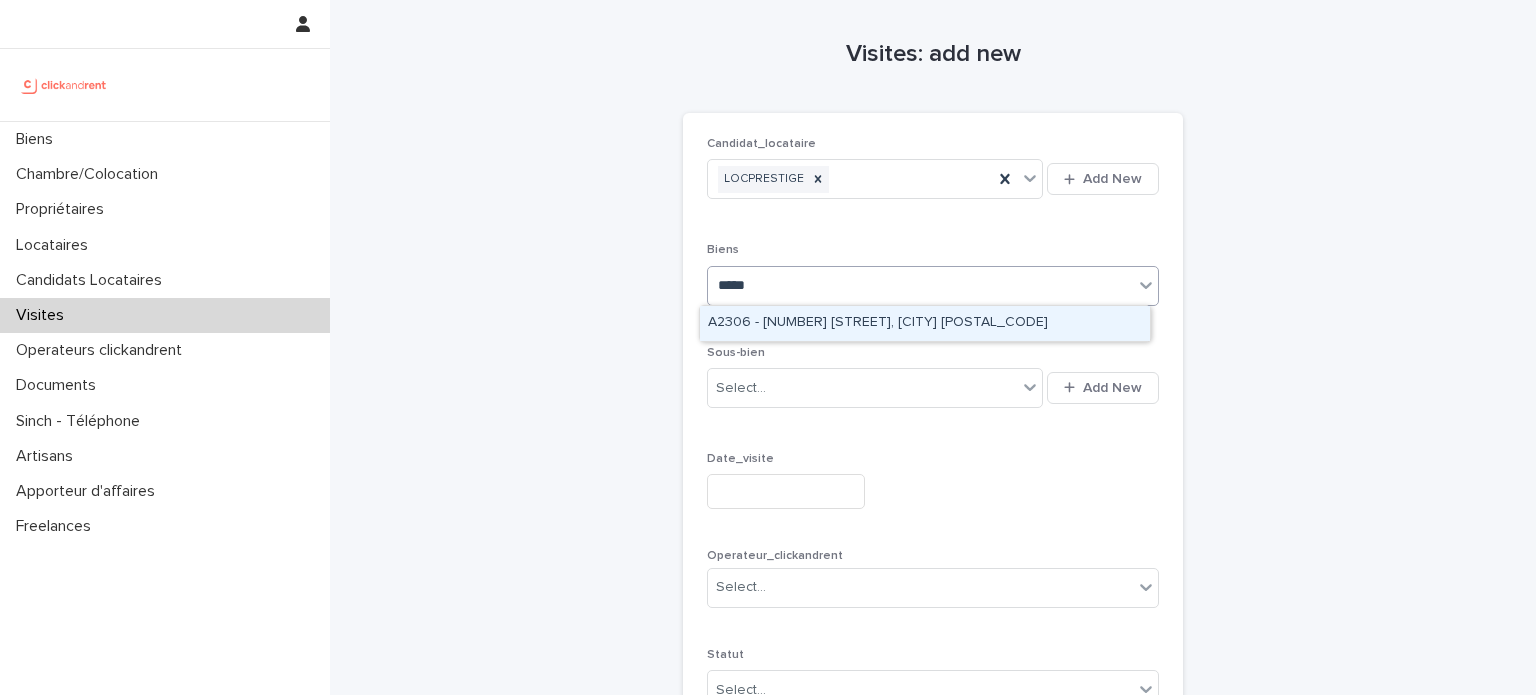 click on "A2306 - [NUMBER] [STREET], [CITY] [POSTAL_CODE]" at bounding box center [925, 323] 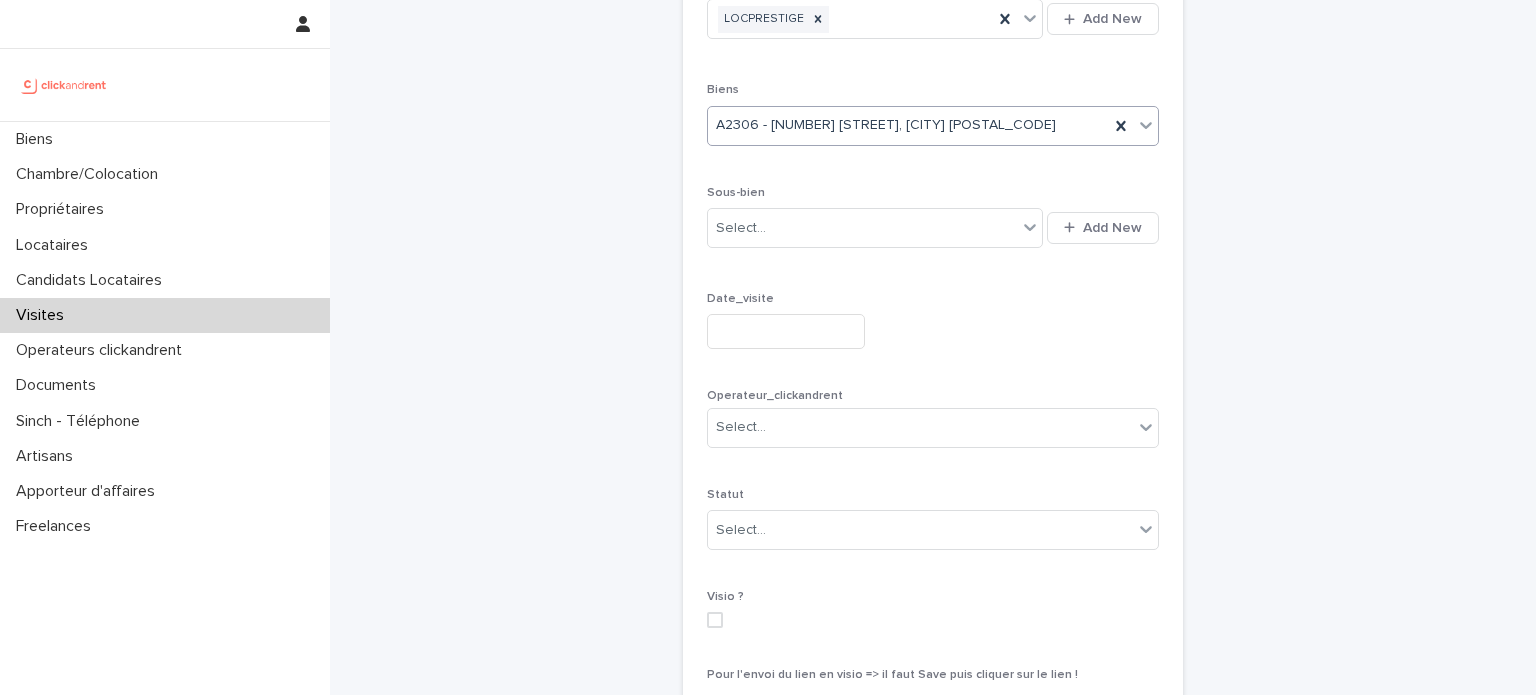 scroll, scrollTop: 163, scrollLeft: 0, axis: vertical 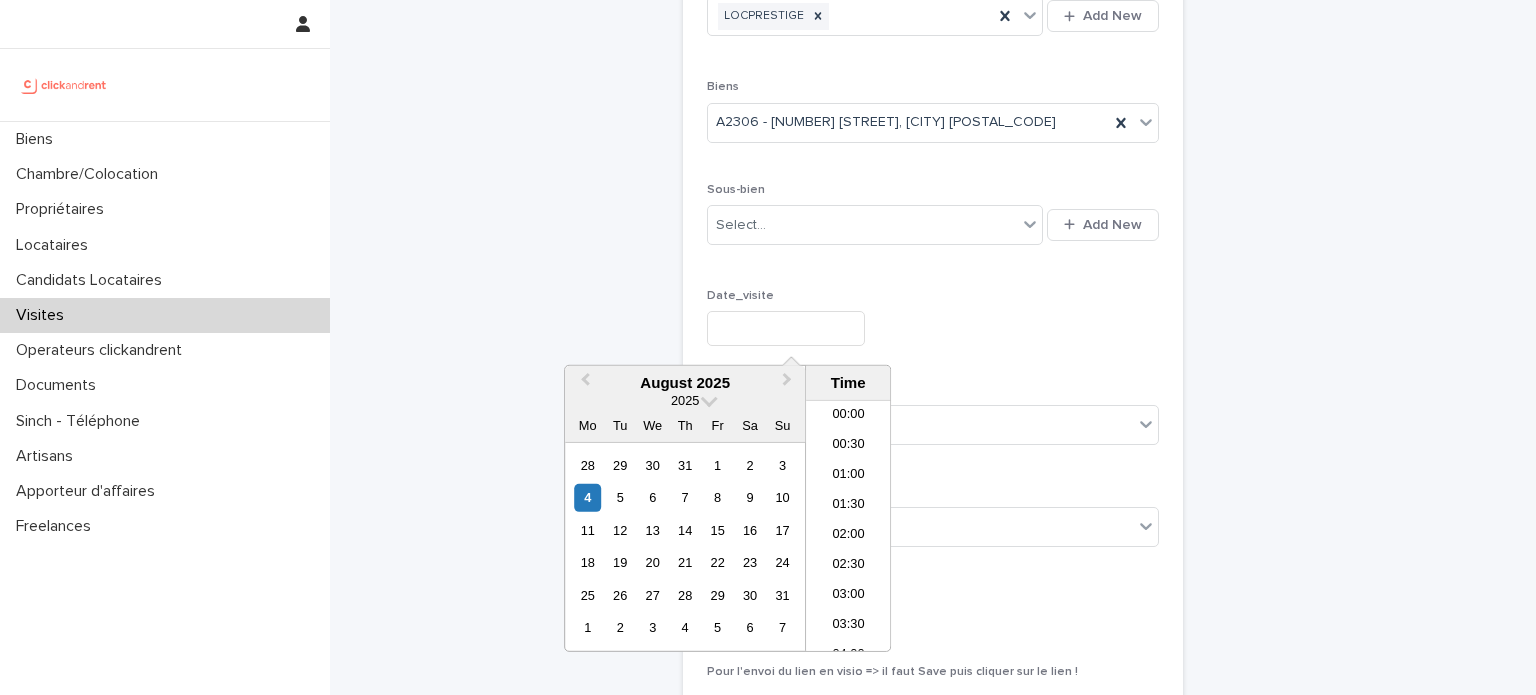 click at bounding box center [786, 328] 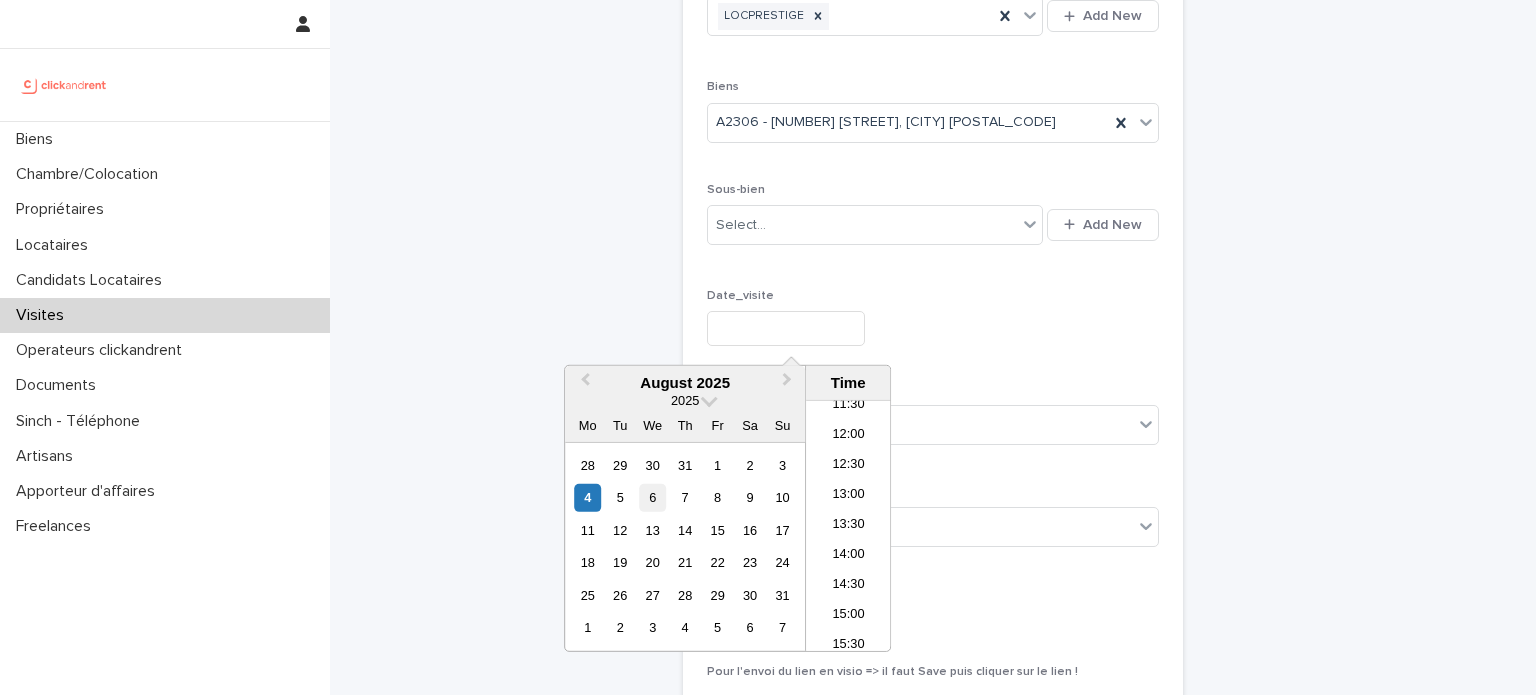 click on "6" at bounding box center [652, 497] 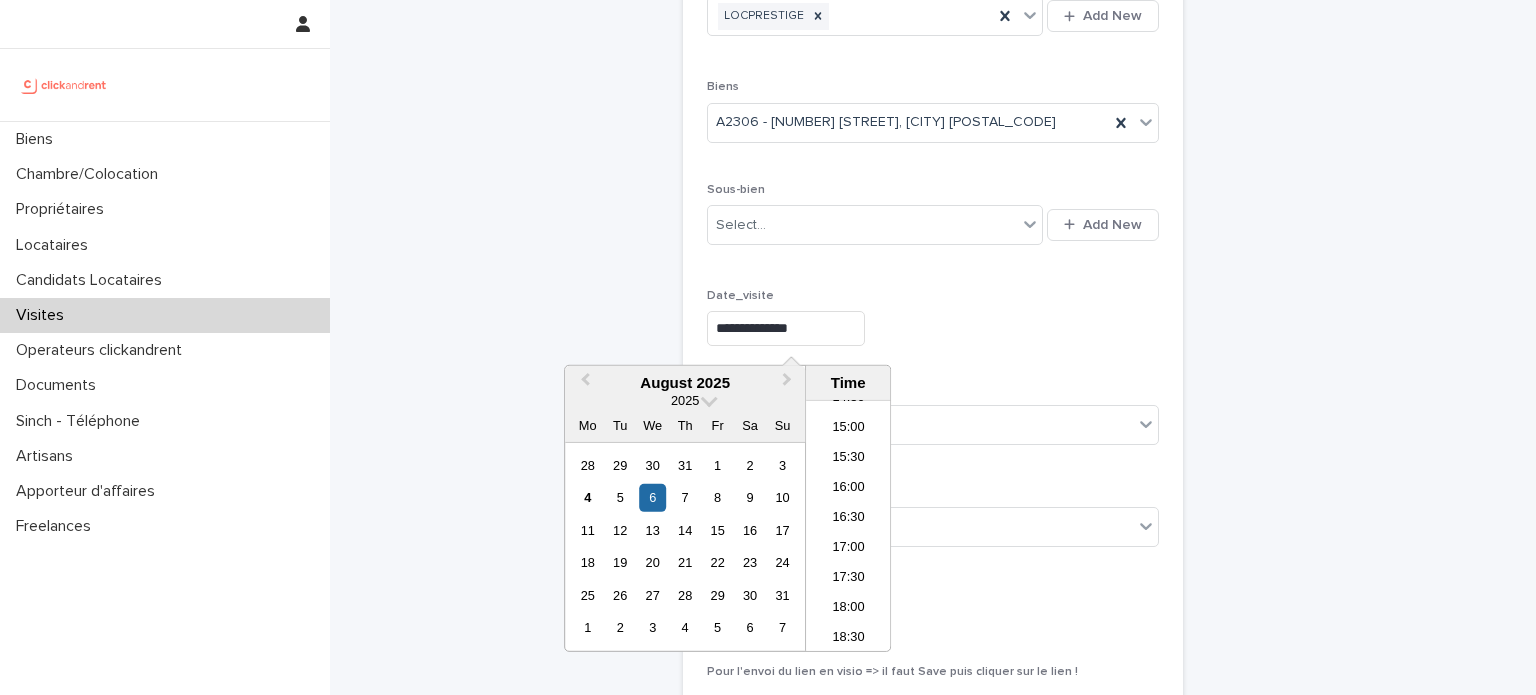 scroll, scrollTop: 890, scrollLeft: 0, axis: vertical 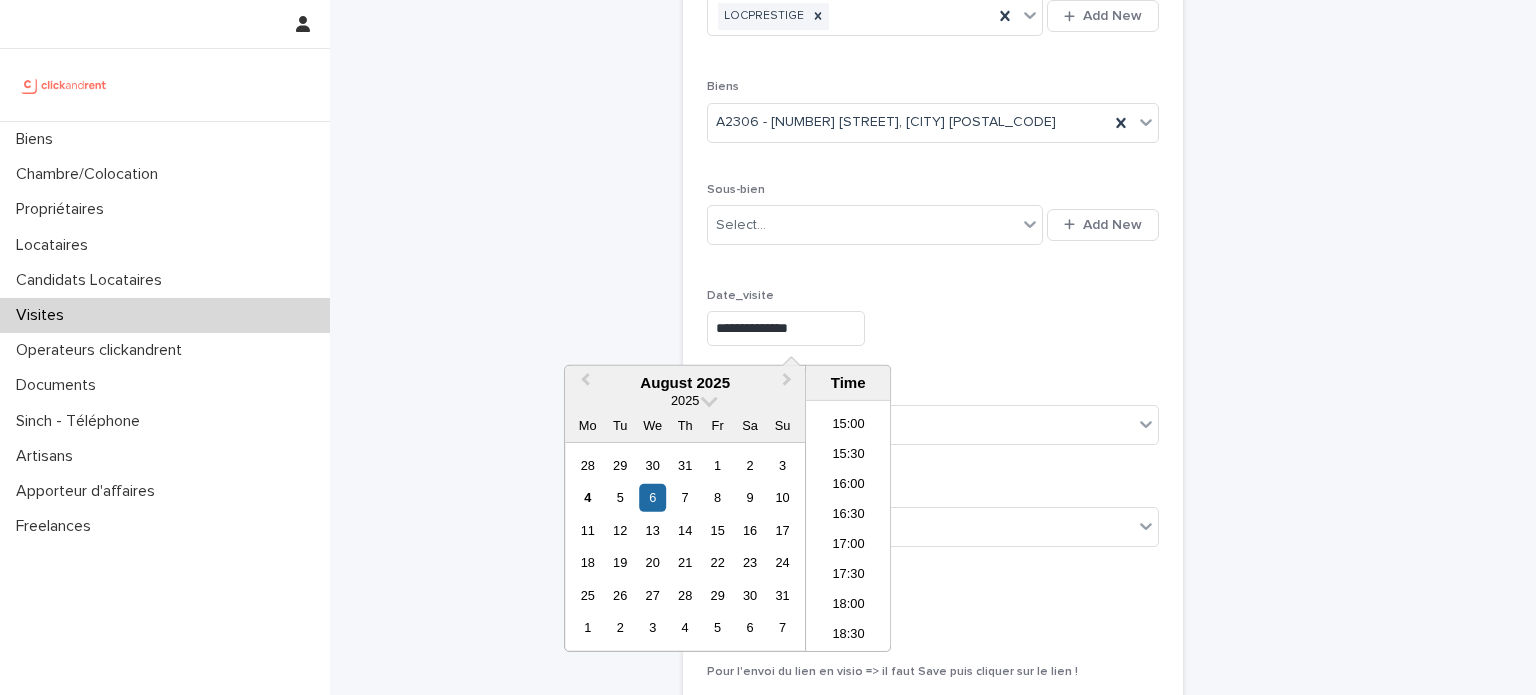 click on "17:00" at bounding box center [848, 546] 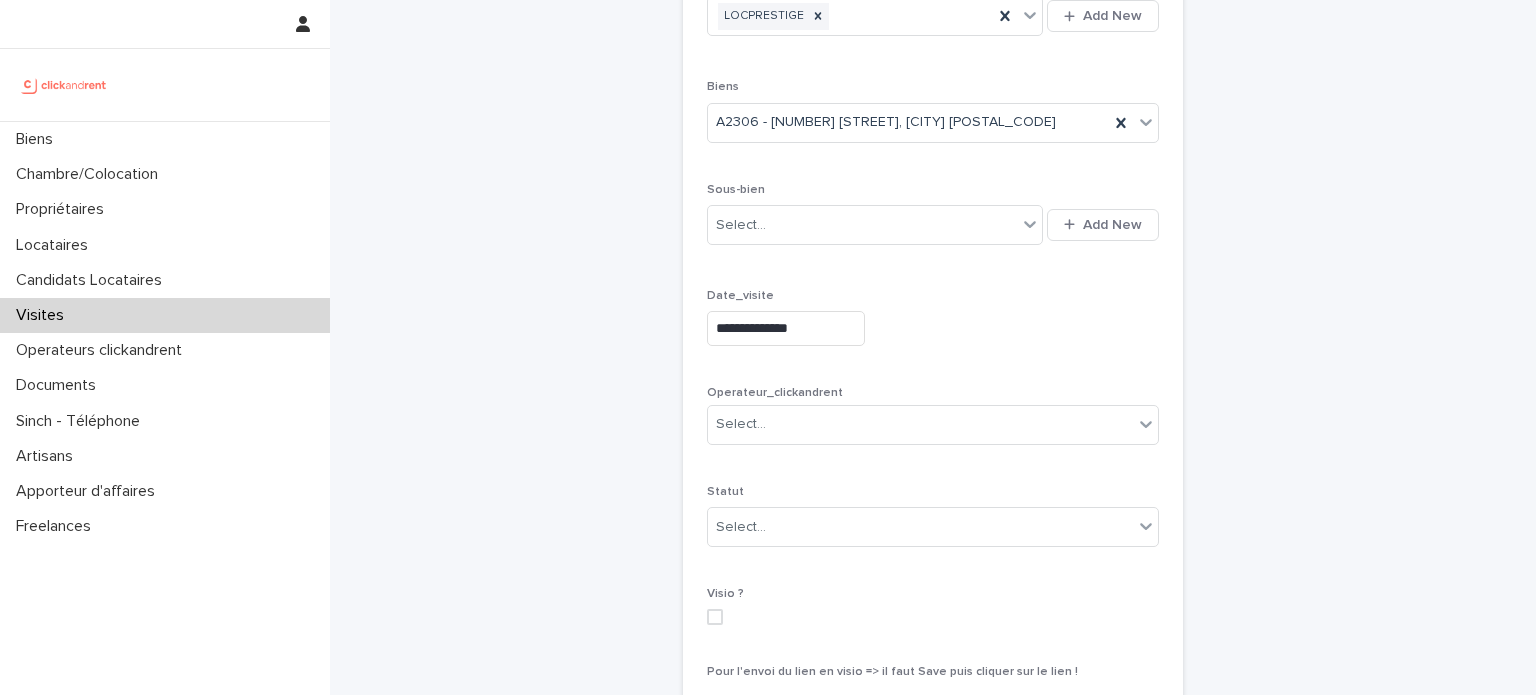 type on "**********" 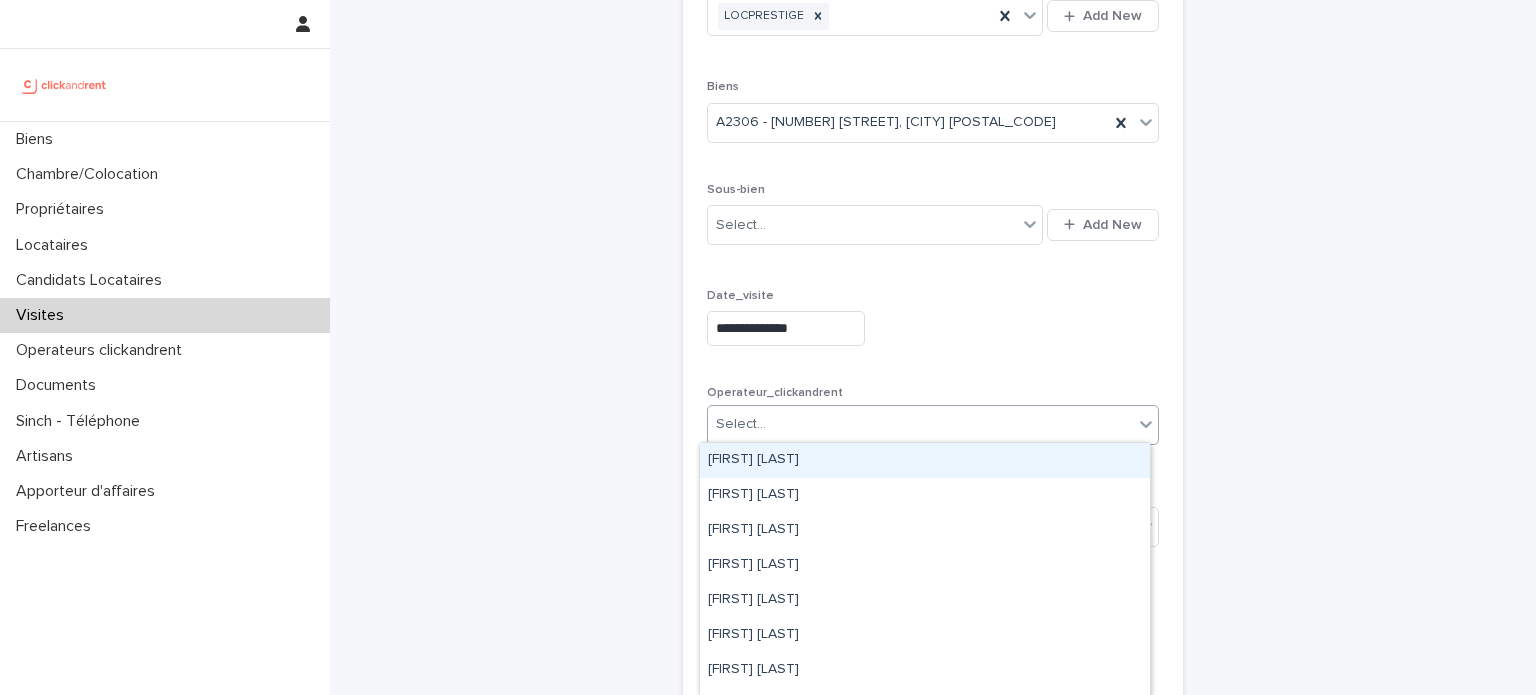 click on "Select..." at bounding box center (920, 424) 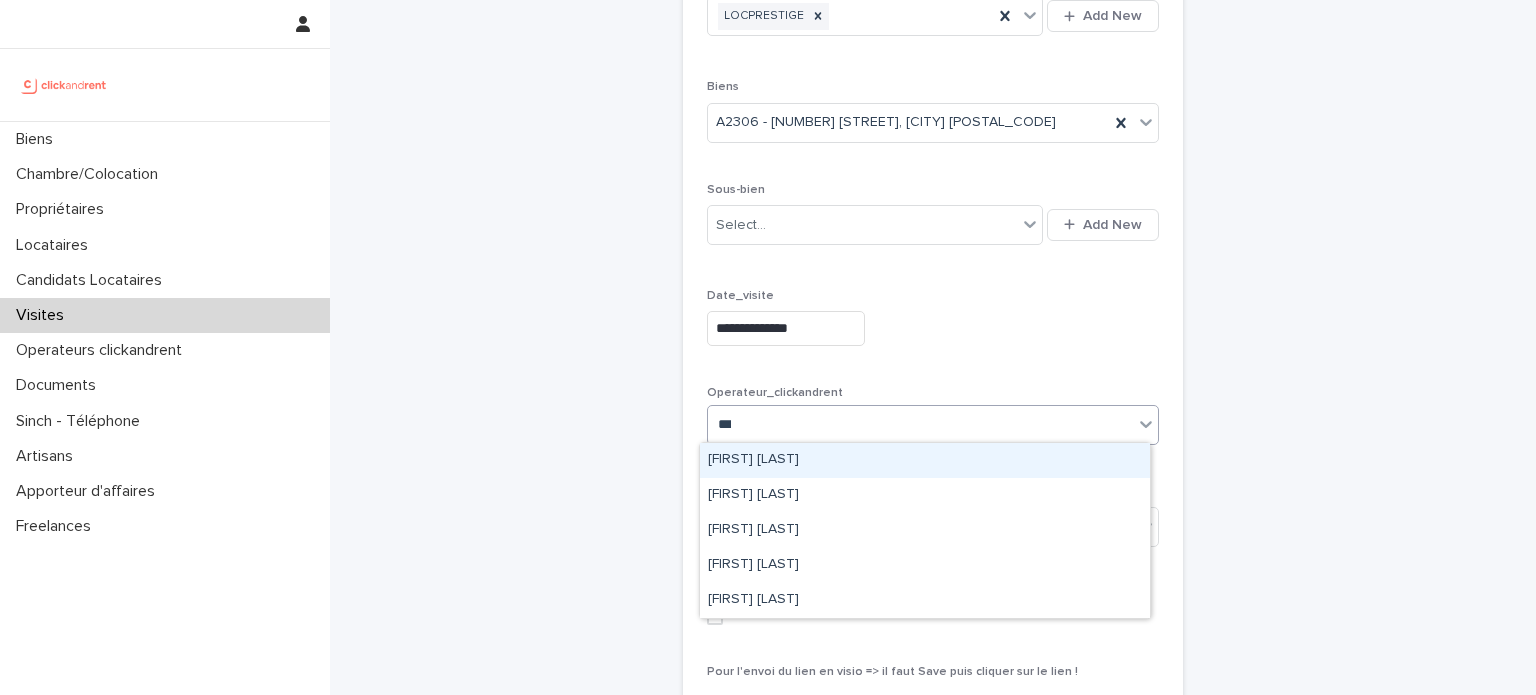 type on "****" 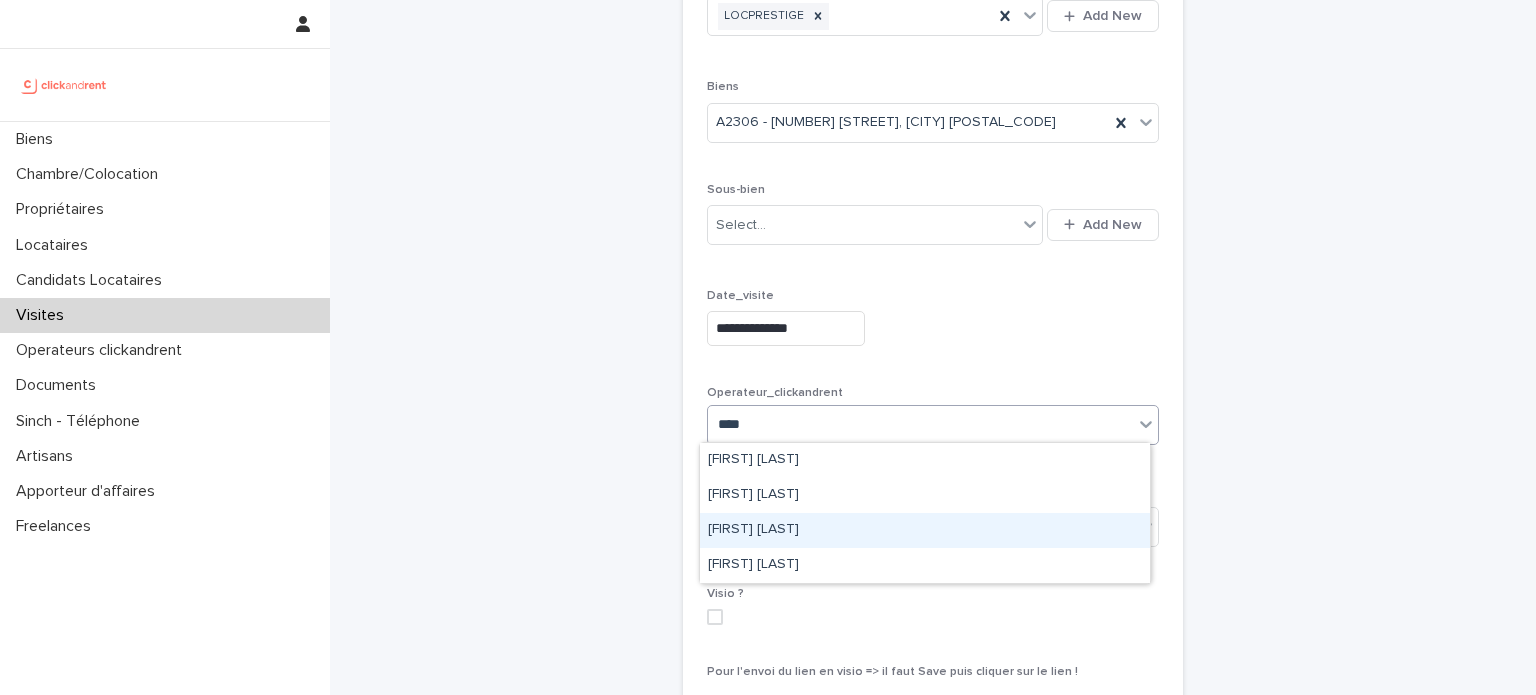 click on "[FIRST] [LAST]" at bounding box center (925, 530) 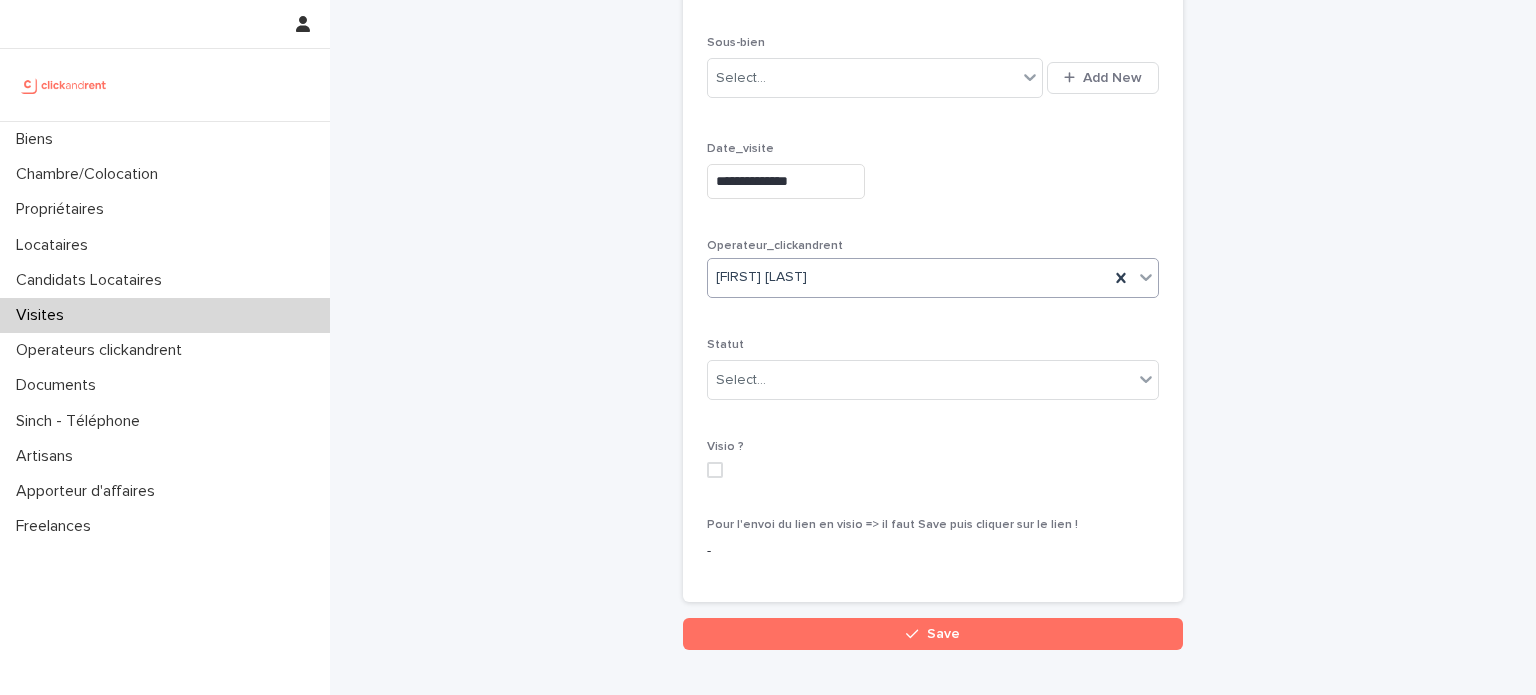 scroll, scrollTop: 311, scrollLeft: 0, axis: vertical 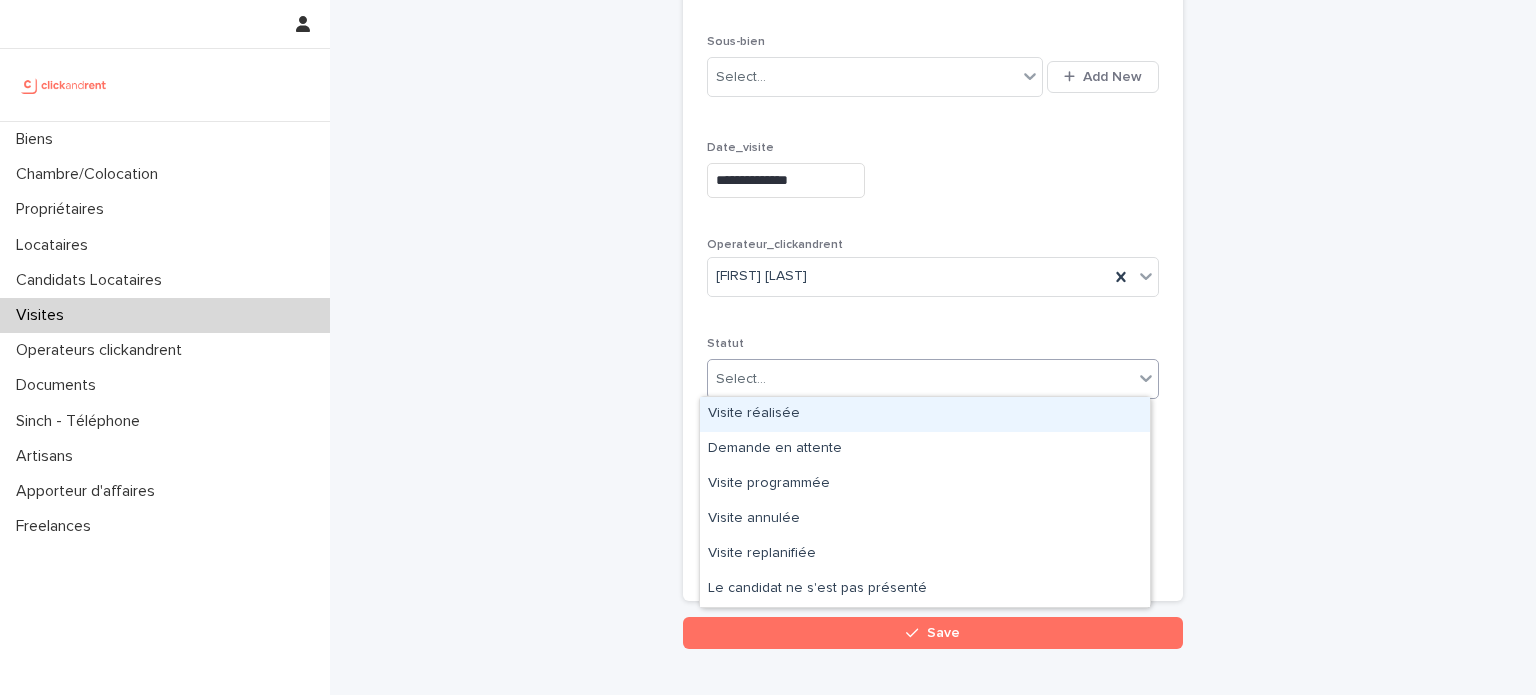 click on "Select..." at bounding box center [920, 379] 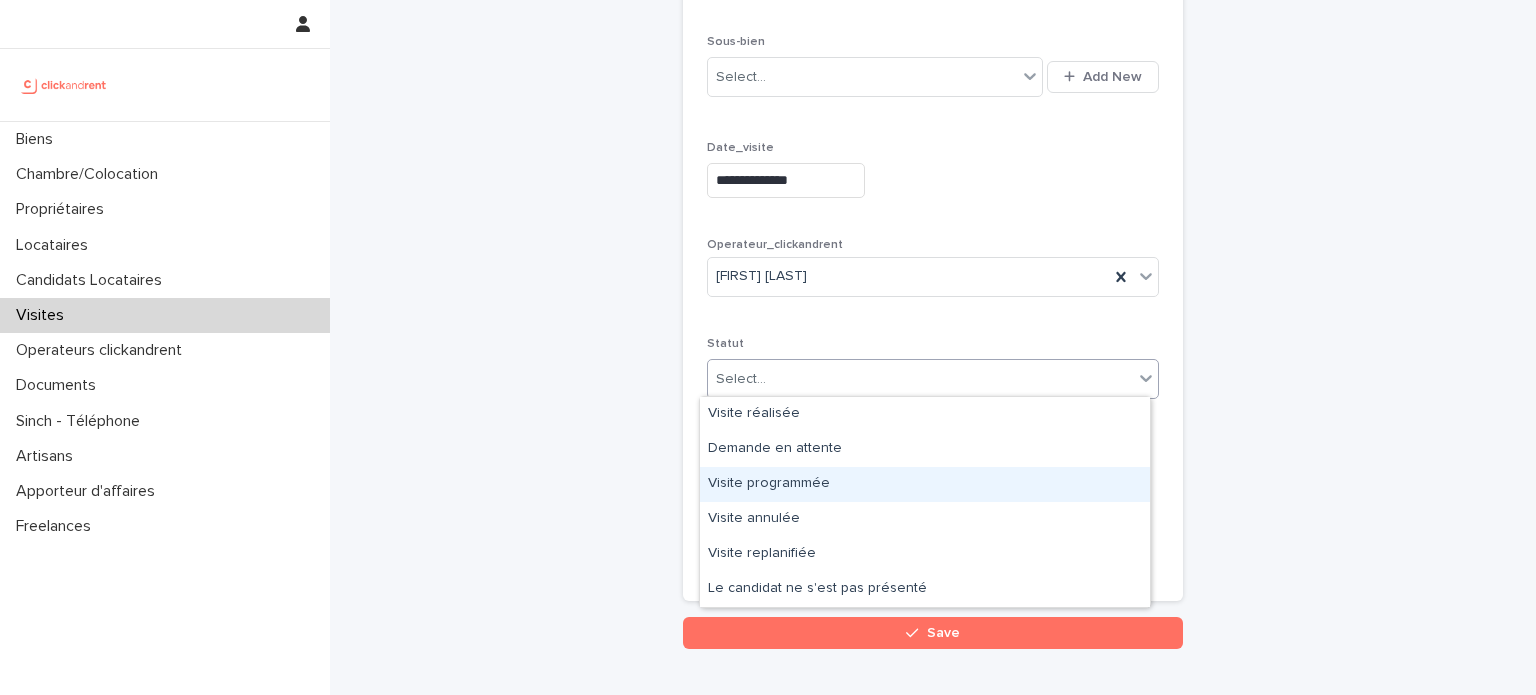click on "Visite programmée" at bounding box center [925, 484] 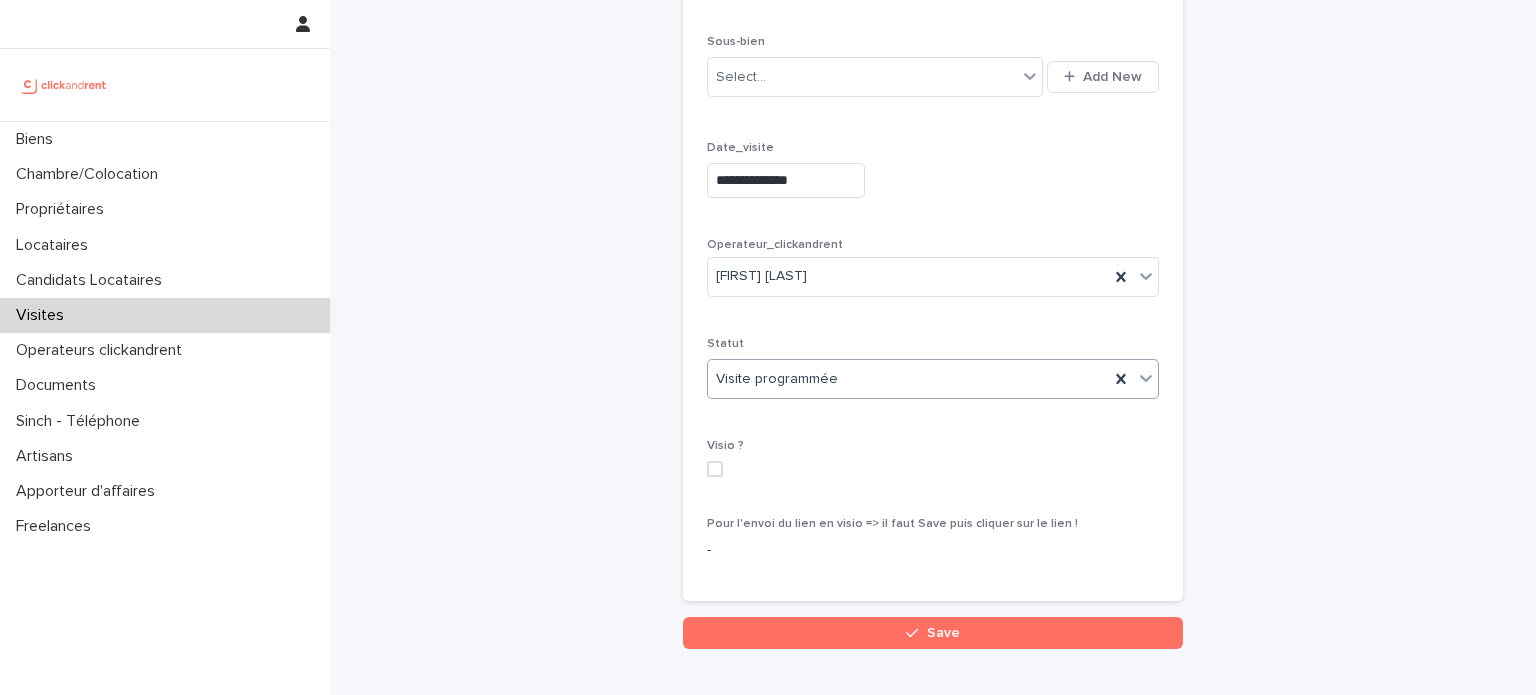 scroll, scrollTop: 419, scrollLeft: 0, axis: vertical 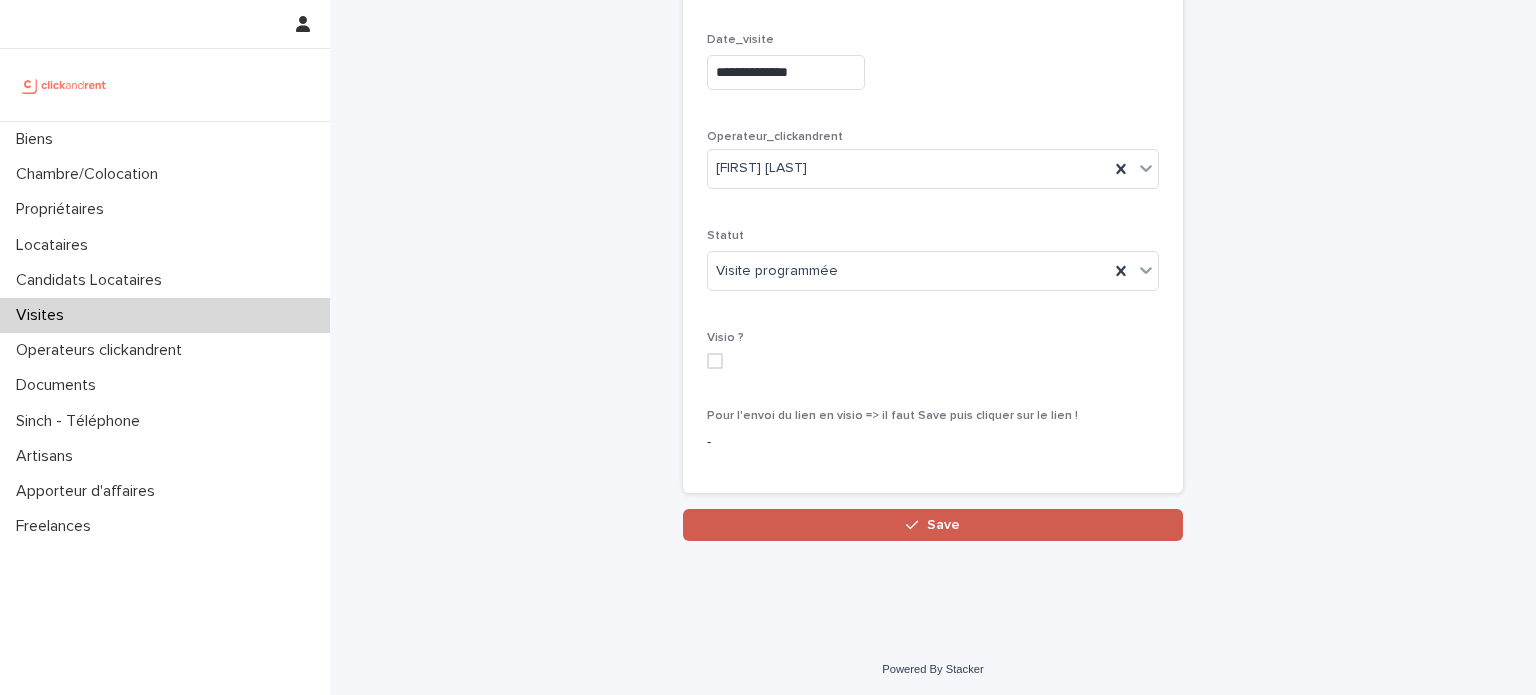 click on "Save" at bounding box center [933, 525] 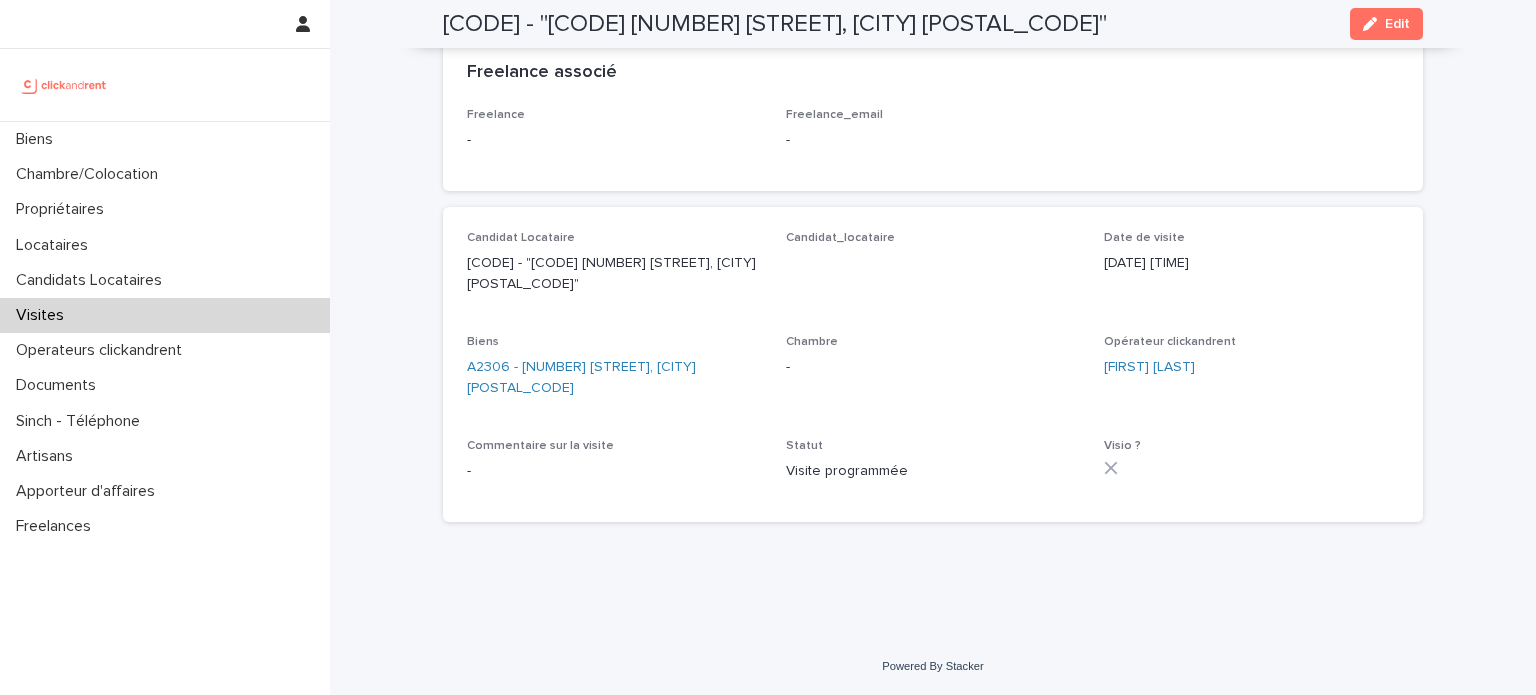 scroll, scrollTop: 74, scrollLeft: 0, axis: vertical 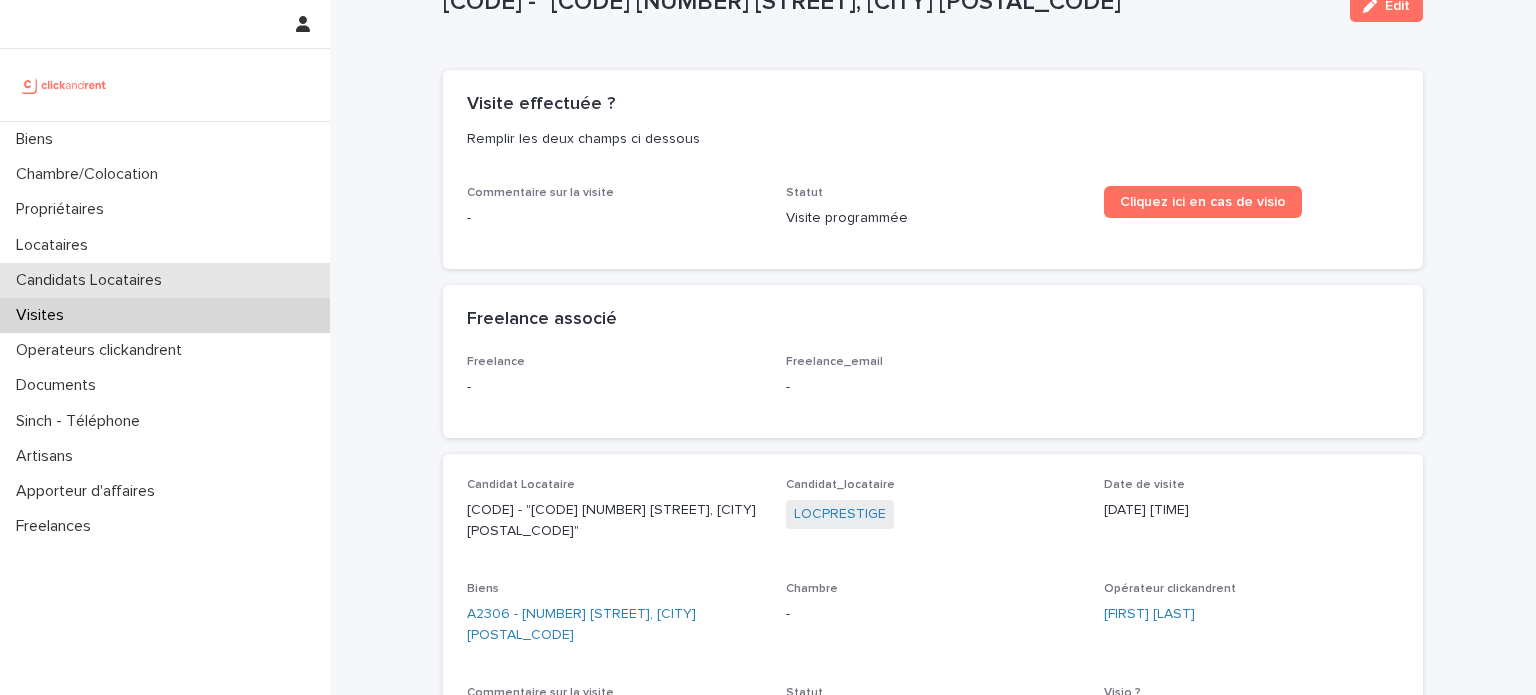 click on "Candidats Locataires" at bounding box center [93, 280] 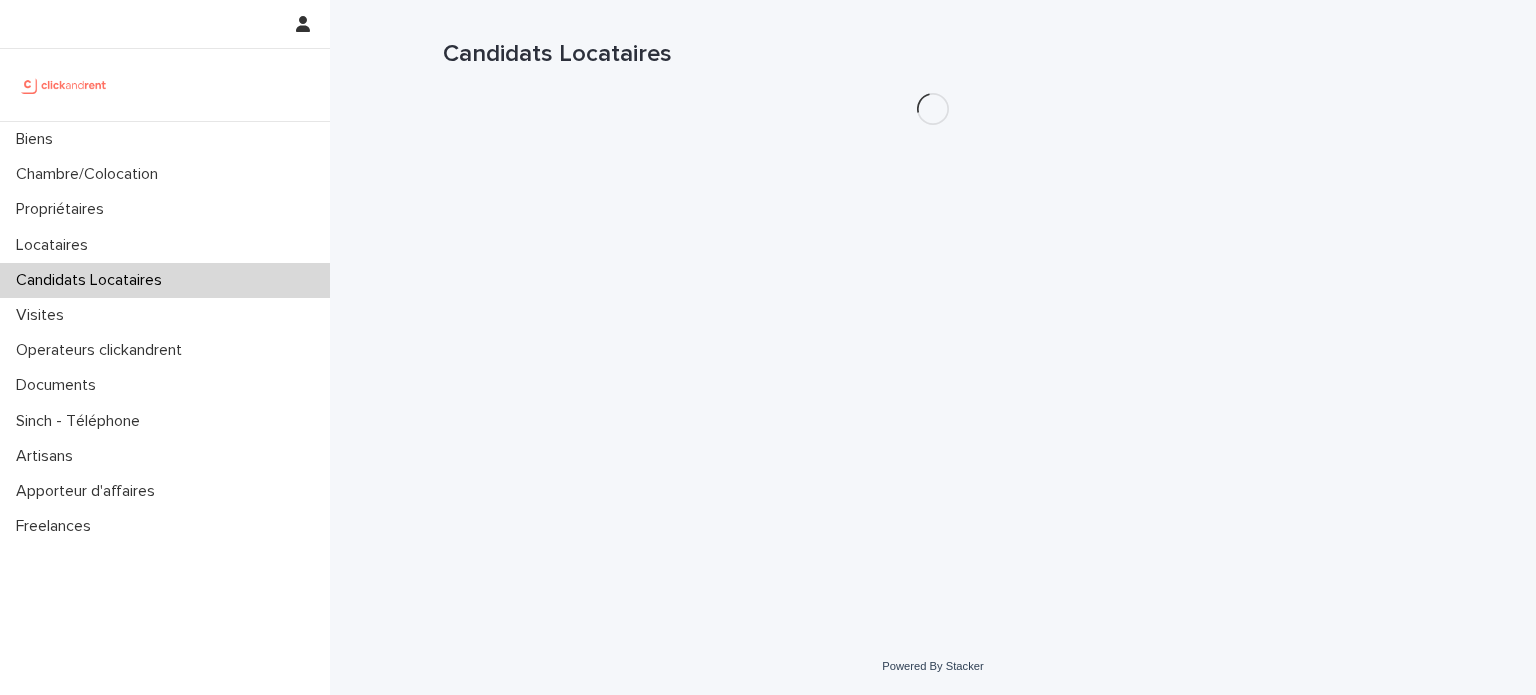 scroll, scrollTop: 0, scrollLeft: 0, axis: both 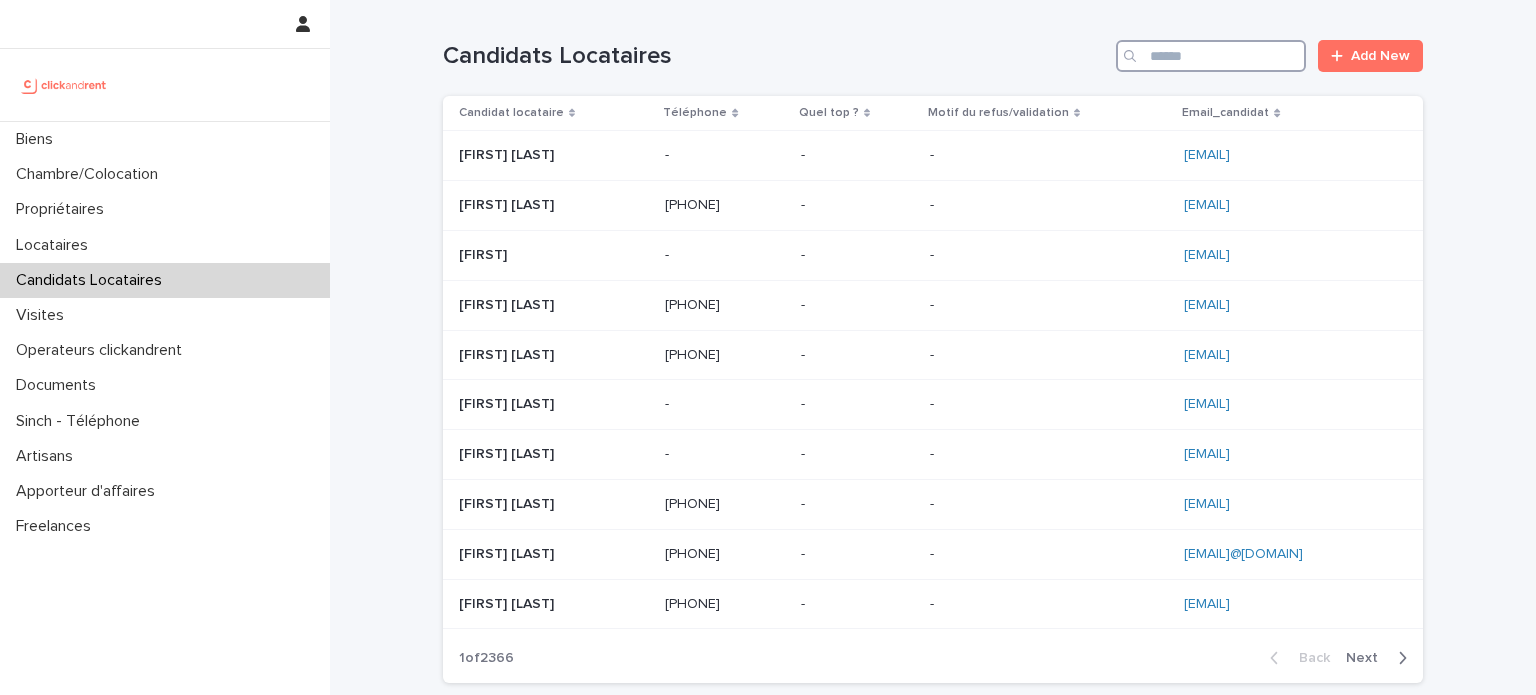 click at bounding box center [1211, 56] 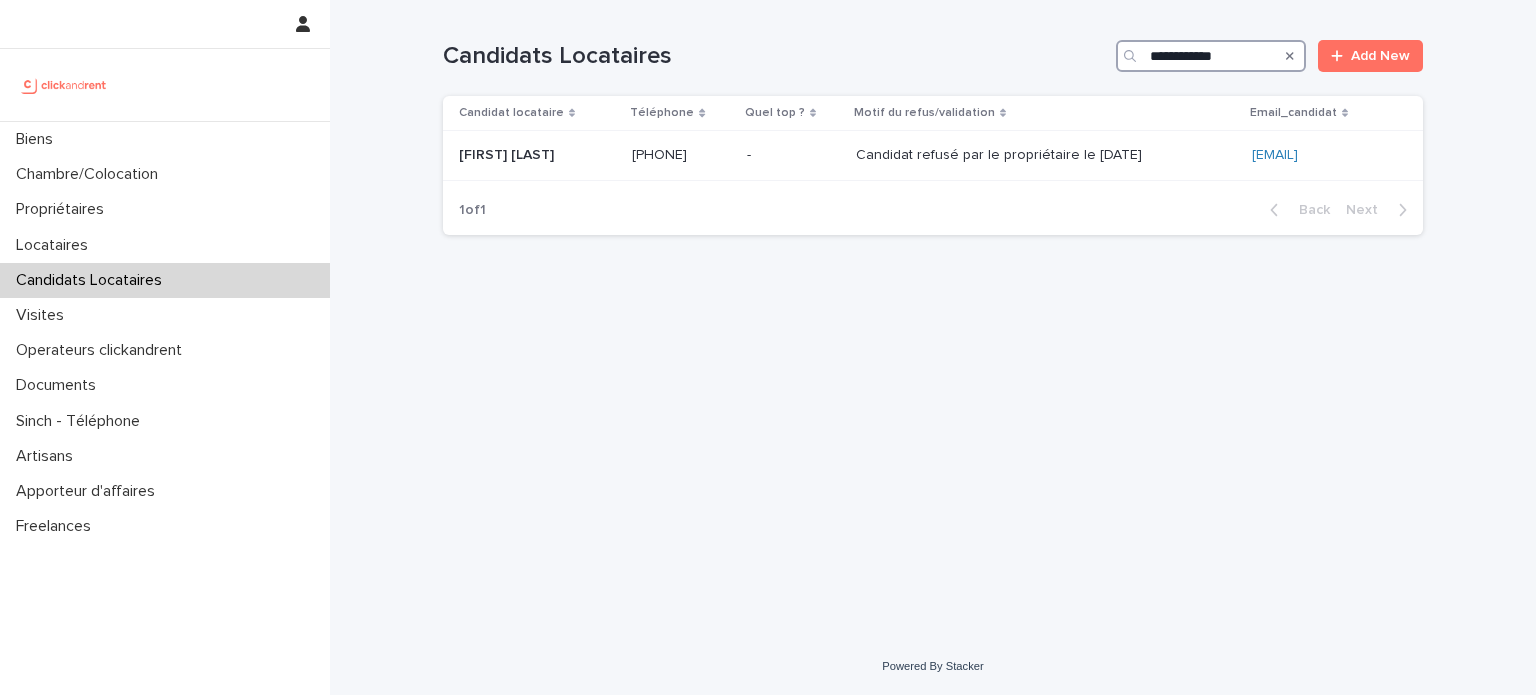 type on "**********" 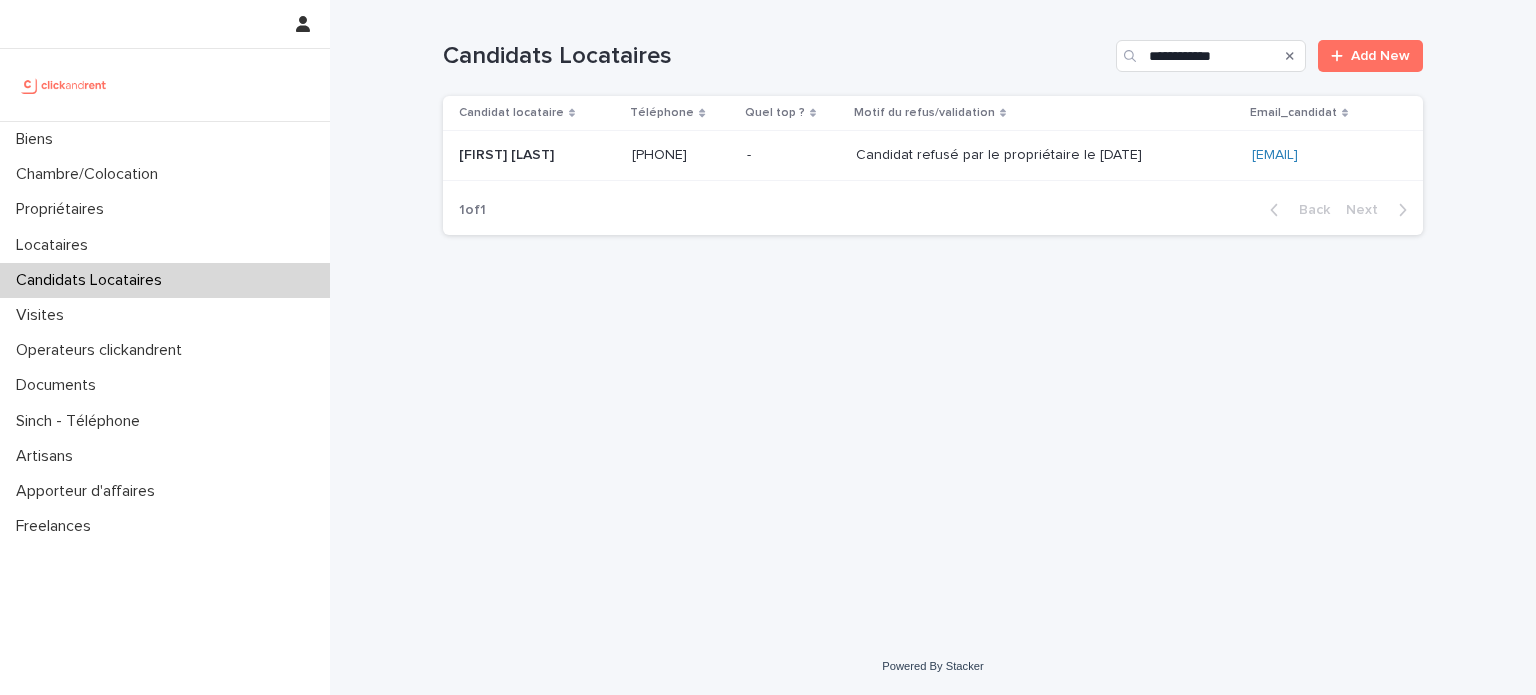 click on "-" at bounding box center [751, 153] 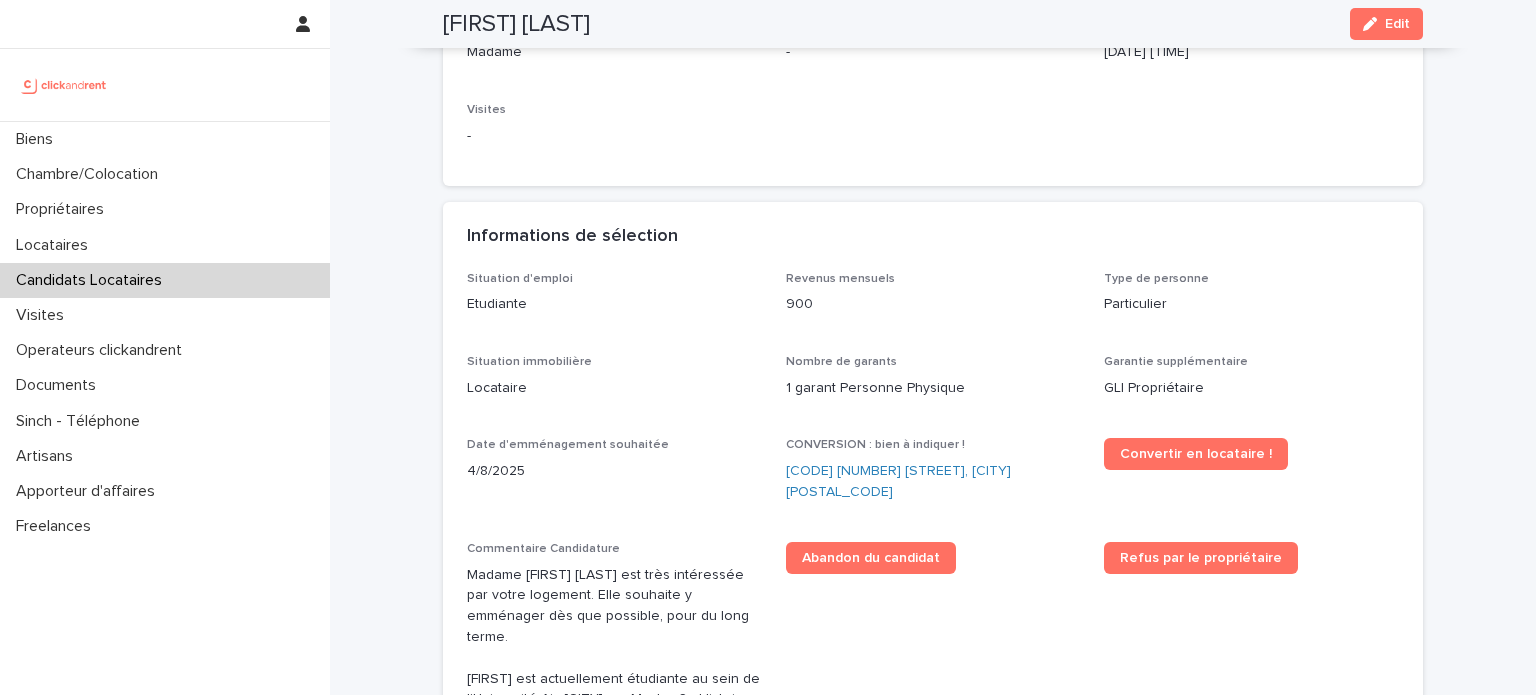 scroll, scrollTop: 363, scrollLeft: 0, axis: vertical 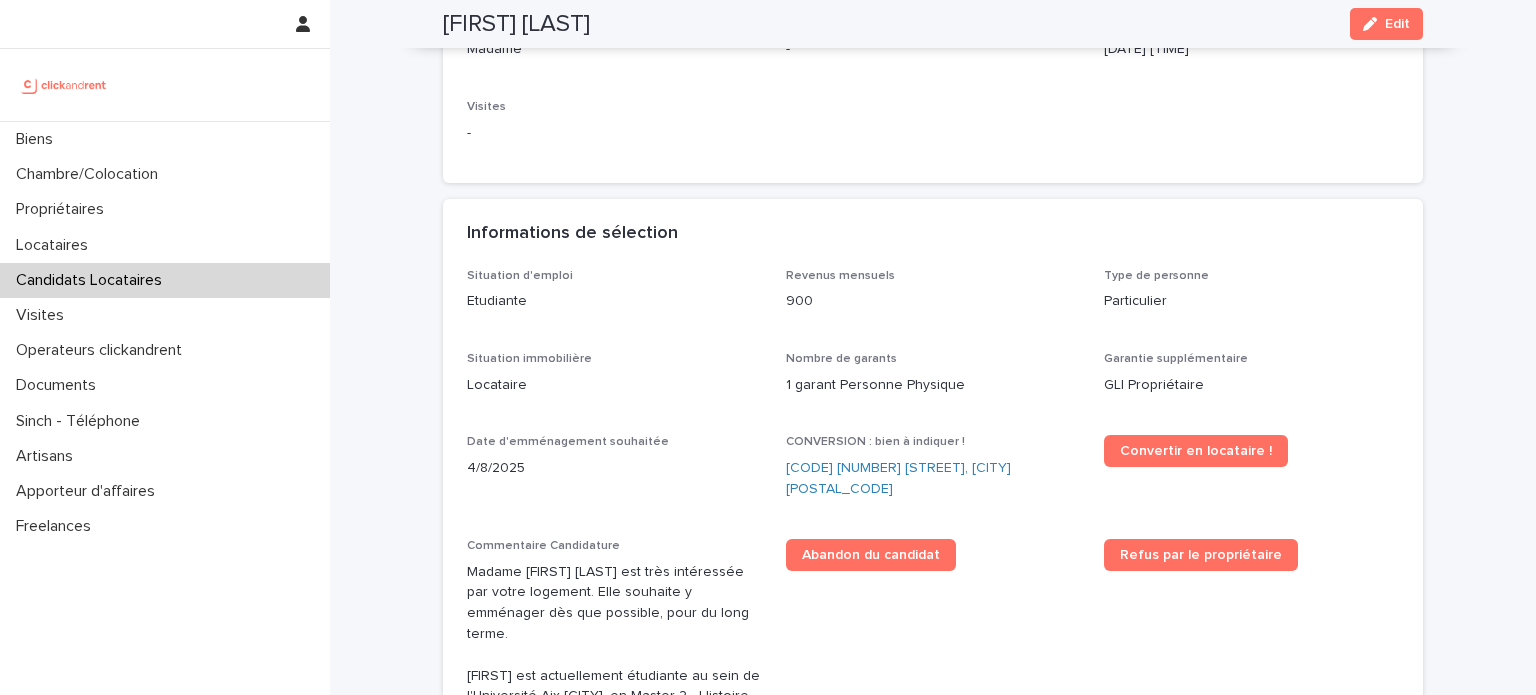 click on "Candidats Locataires" at bounding box center [93, 280] 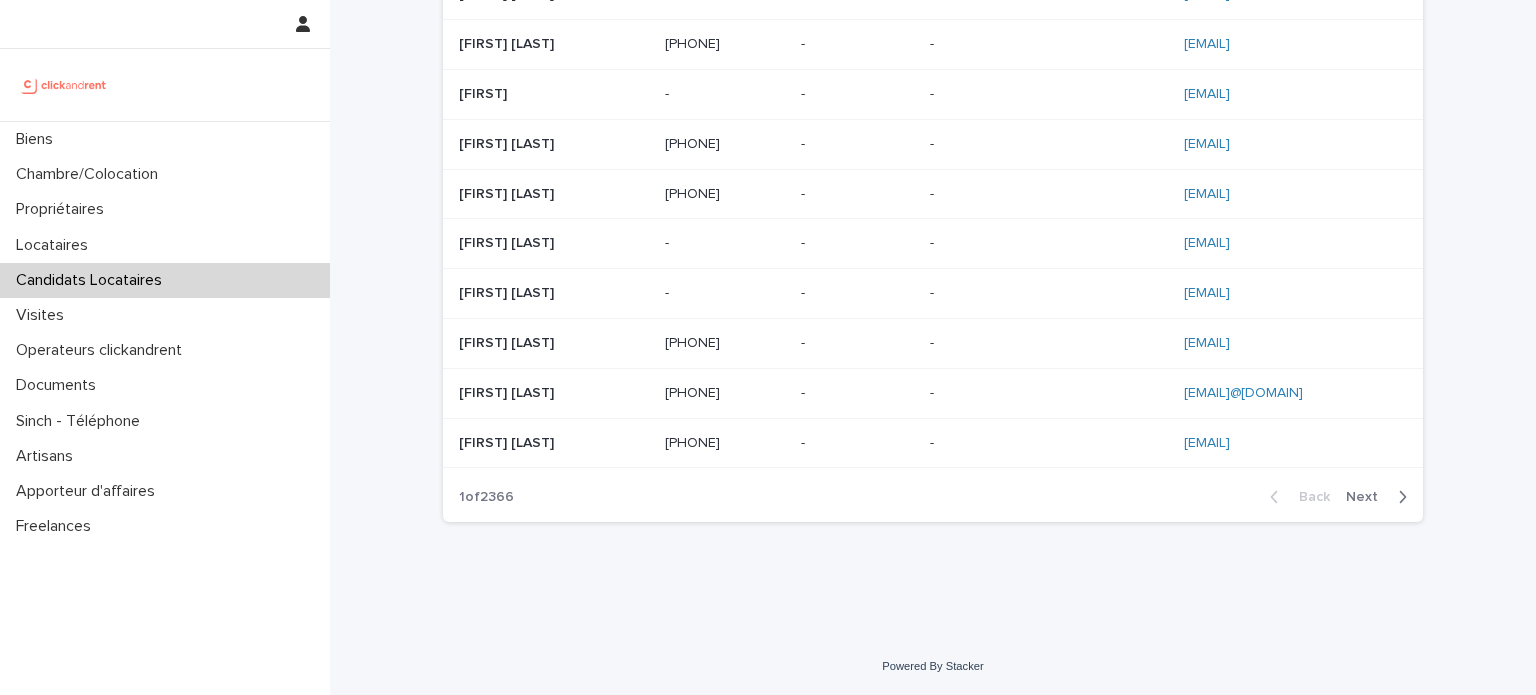 scroll, scrollTop: 0, scrollLeft: 0, axis: both 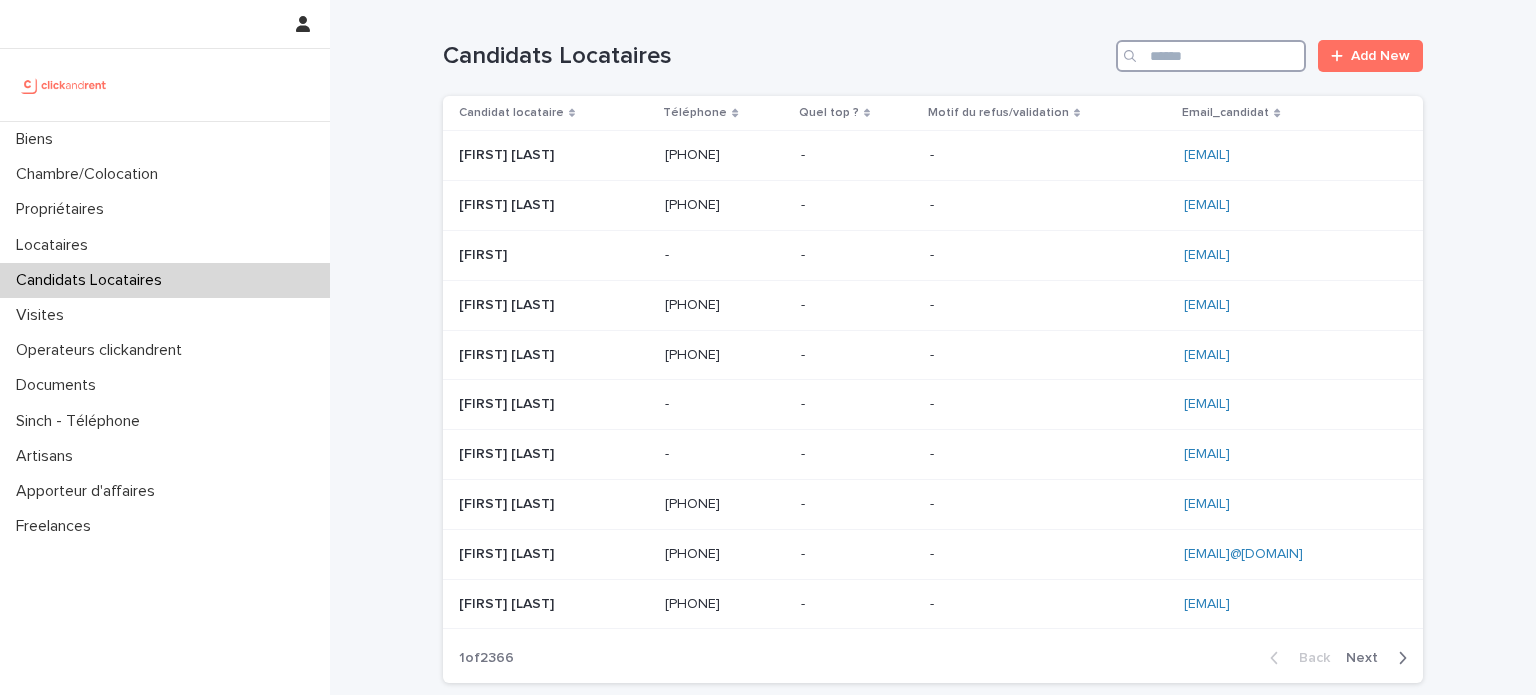 click at bounding box center [1211, 56] 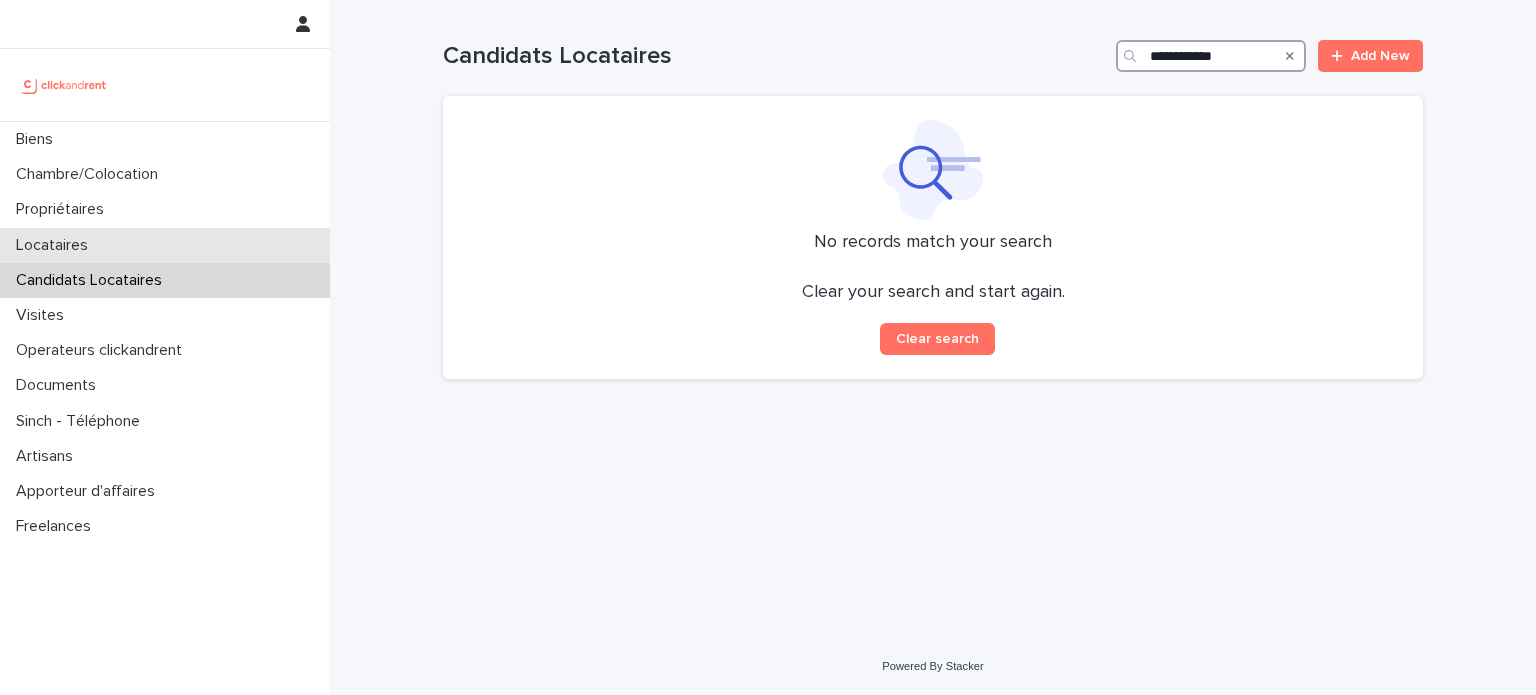 type on "**********" 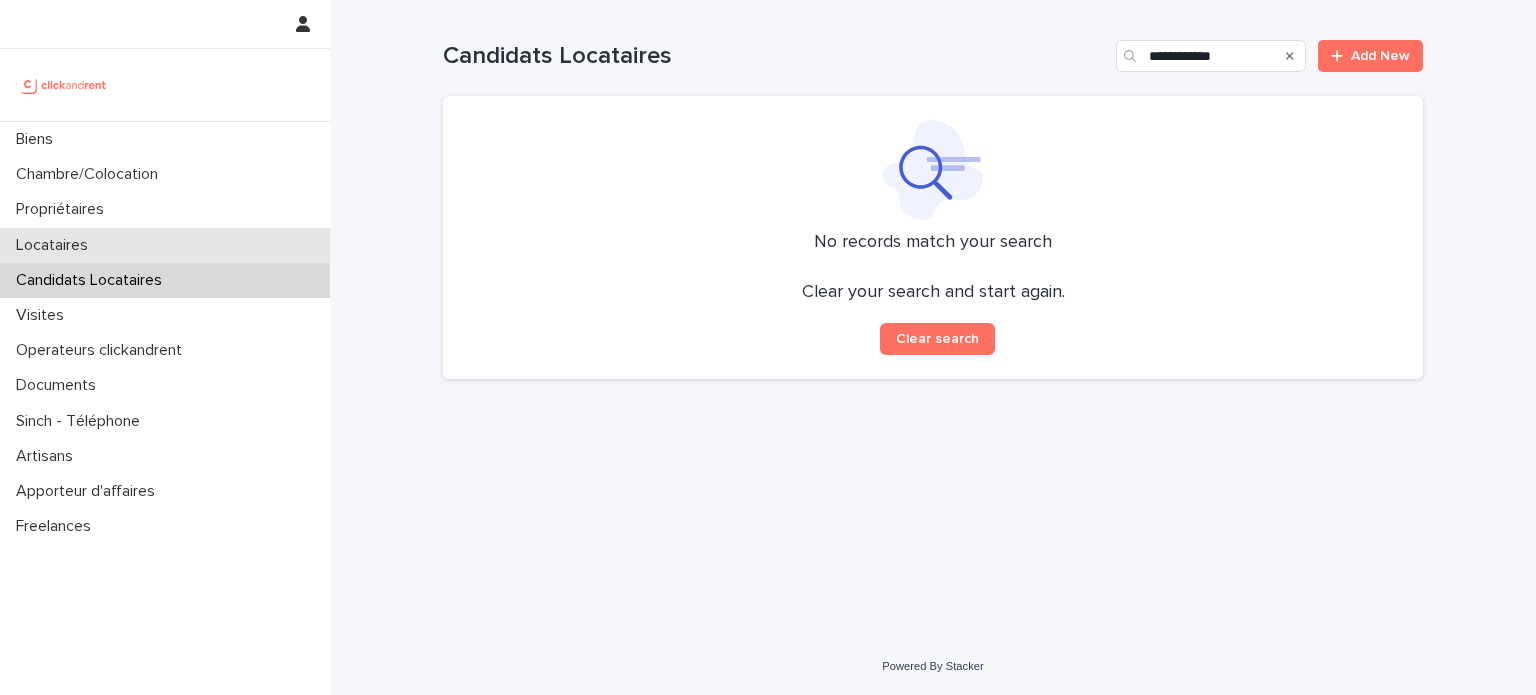 click on "Locataires" at bounding box center [165, 245] 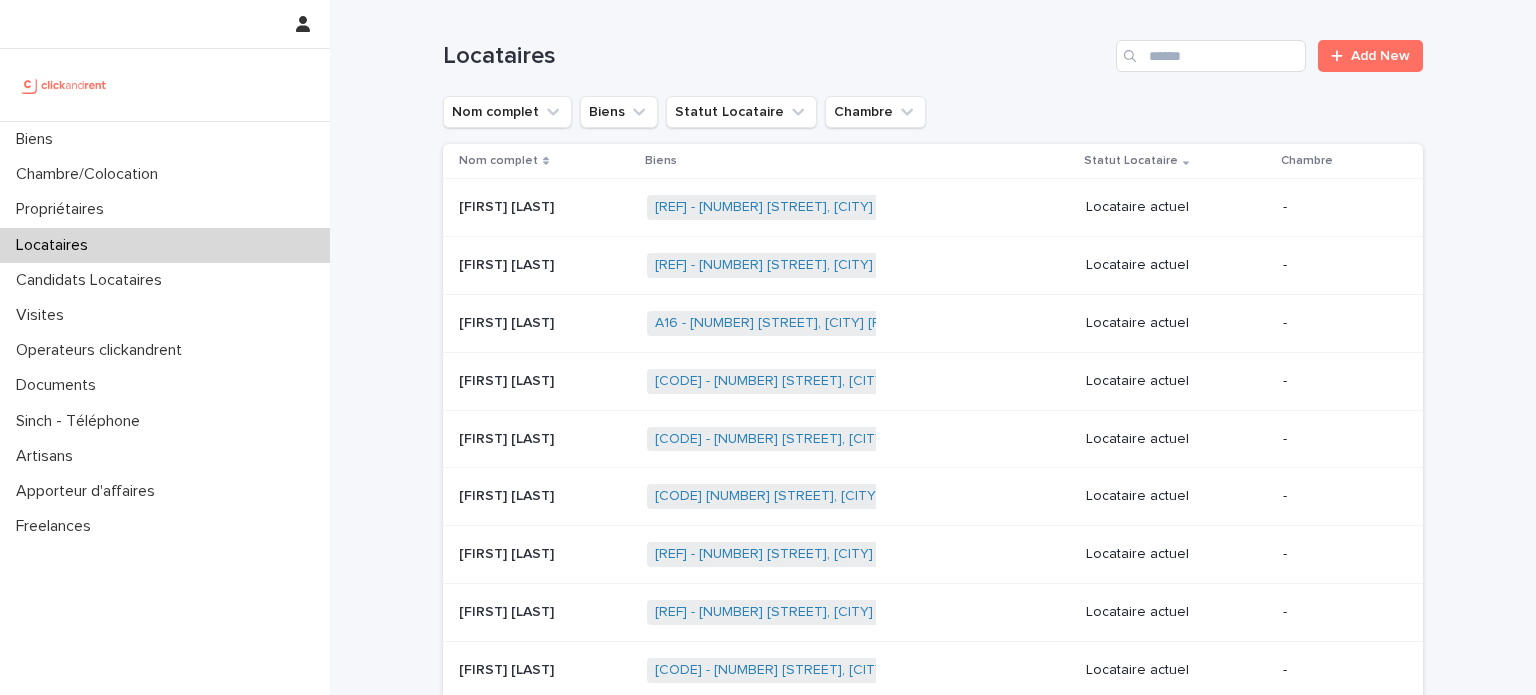 click on "Locataires Add New" at bounding box center (933, 48) 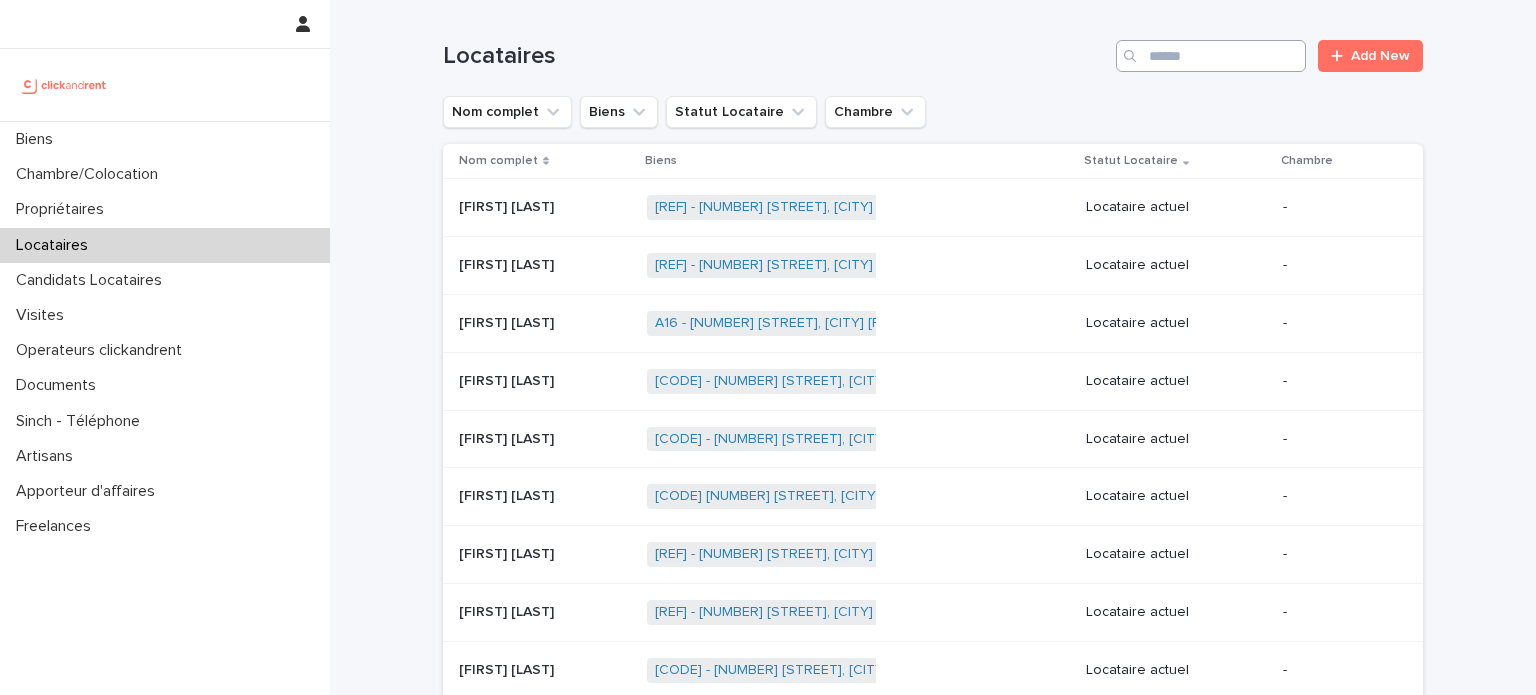drag, startPoint x: 1199, startPoint y: 74, endPoint x: 1172, endPoint y: 51, distance: 35.468296 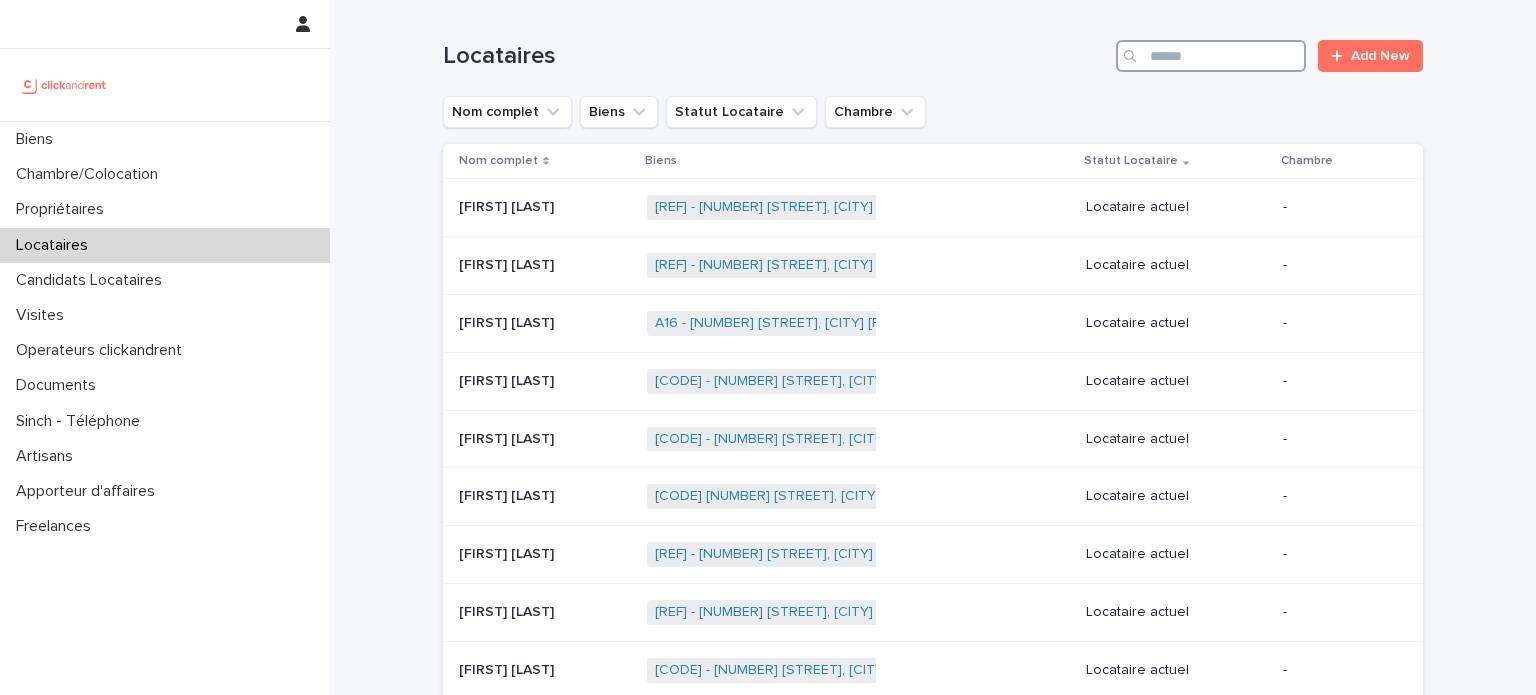 click at bounding box center (1211, 56) 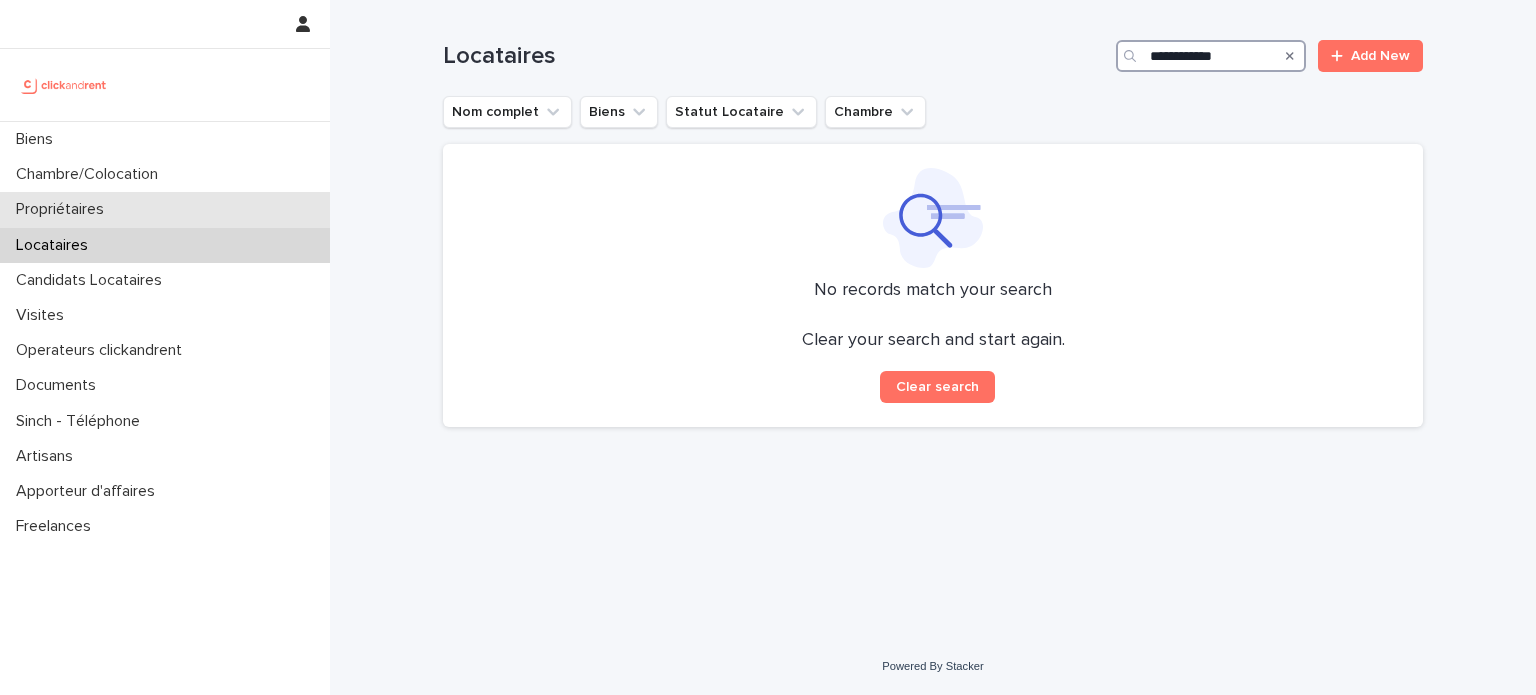type on "**********" 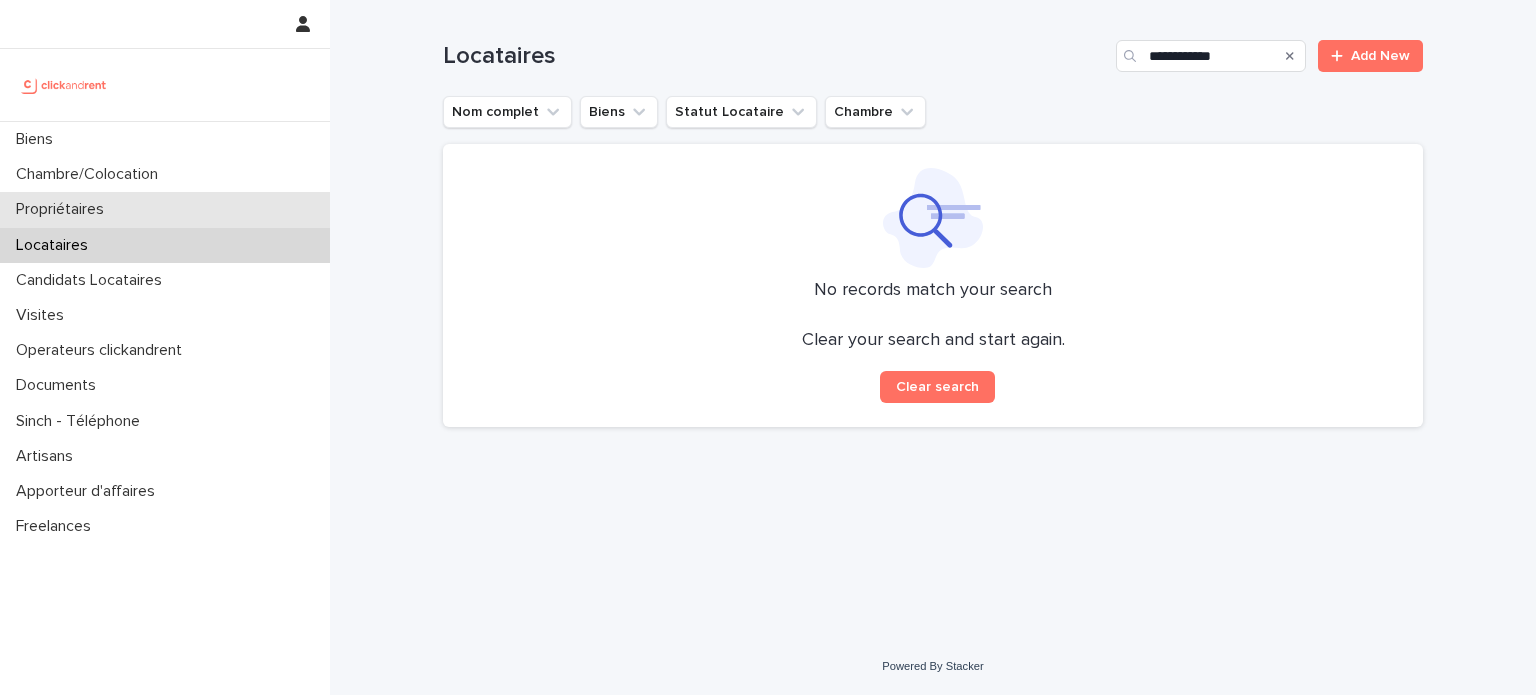 click on "Propriétaires" at bounding box center [165, 209] 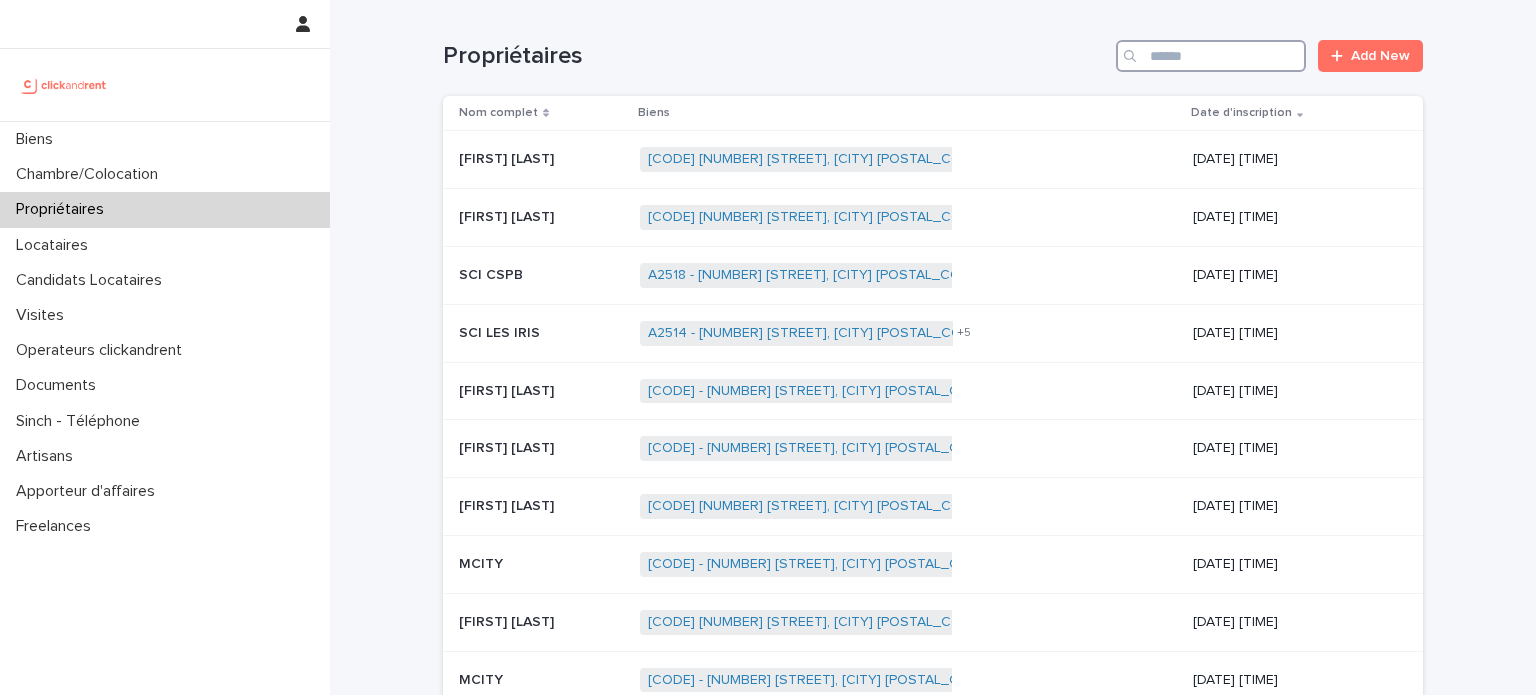 click at bounding box center [1211, 56] 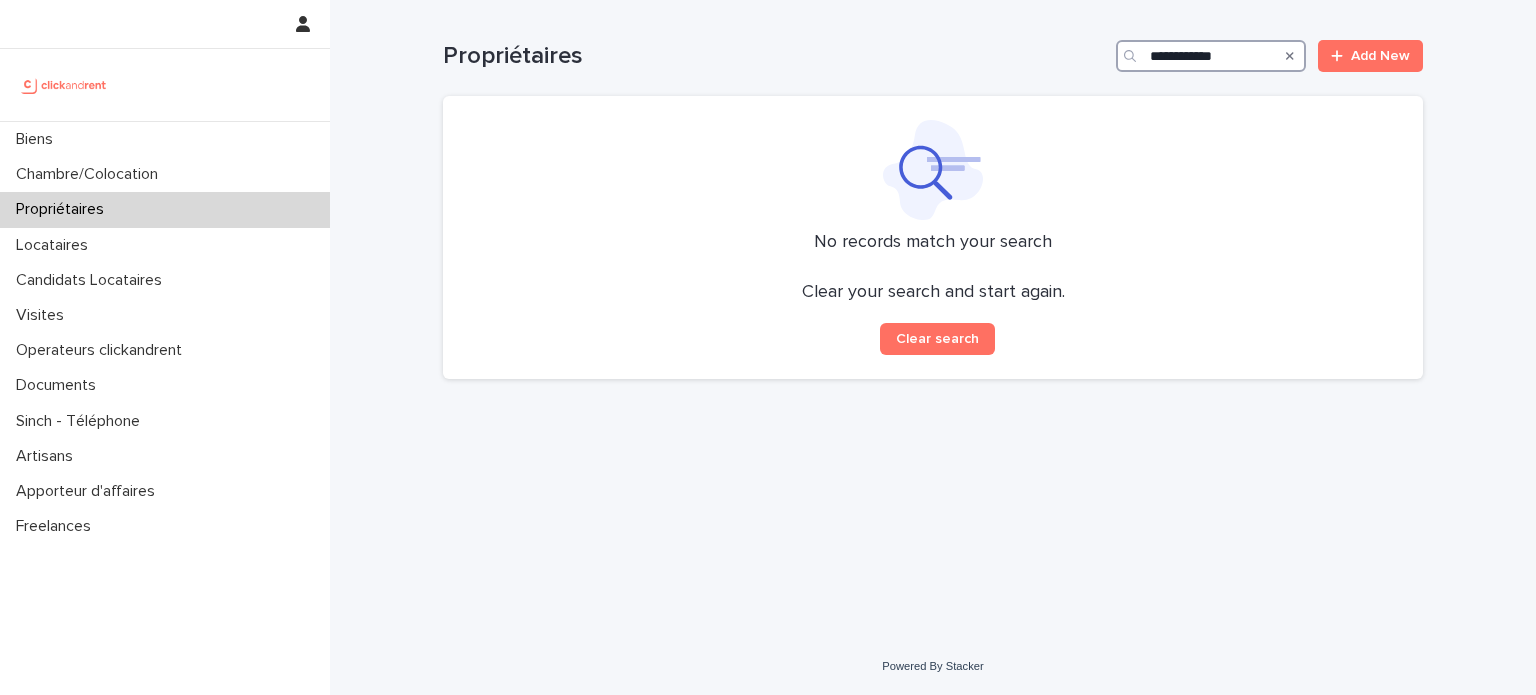 type on "**********" 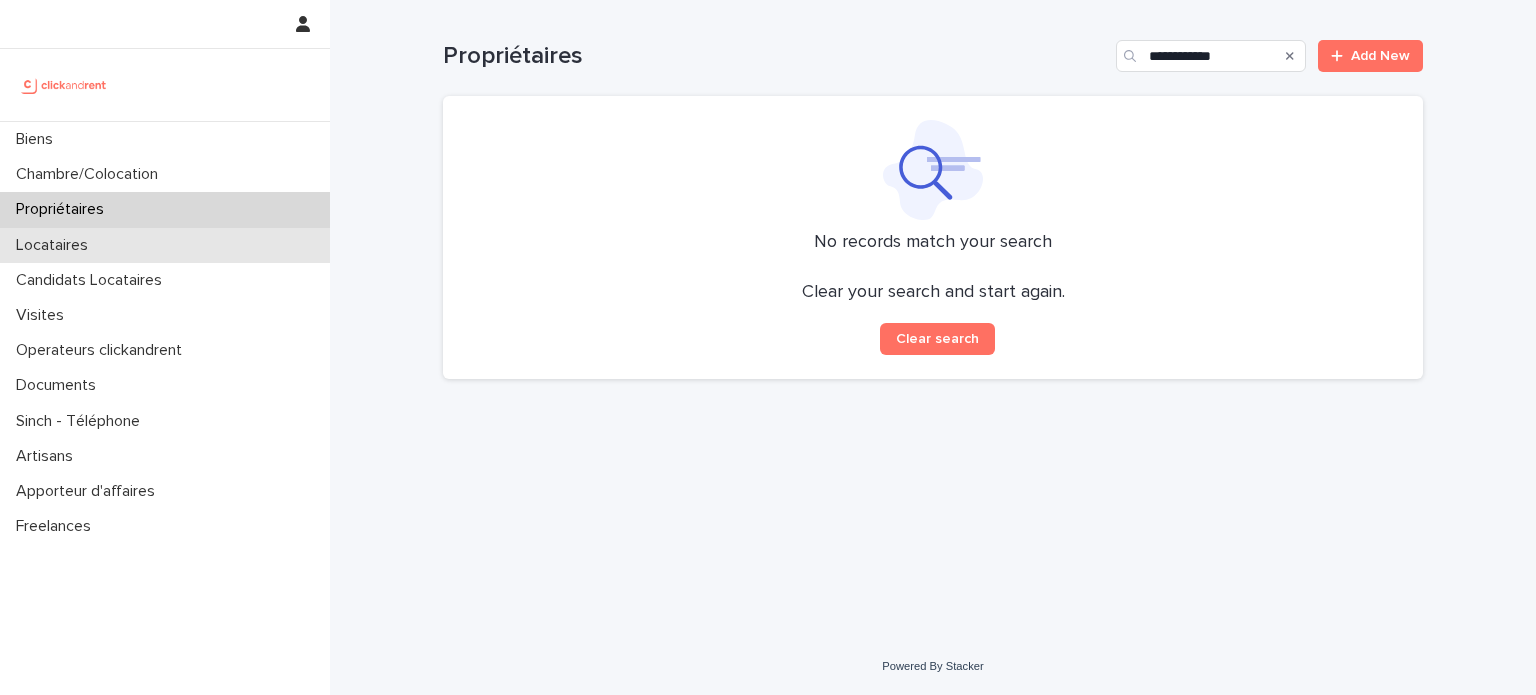 click on "Locataires" at bounding box center (165, 245) 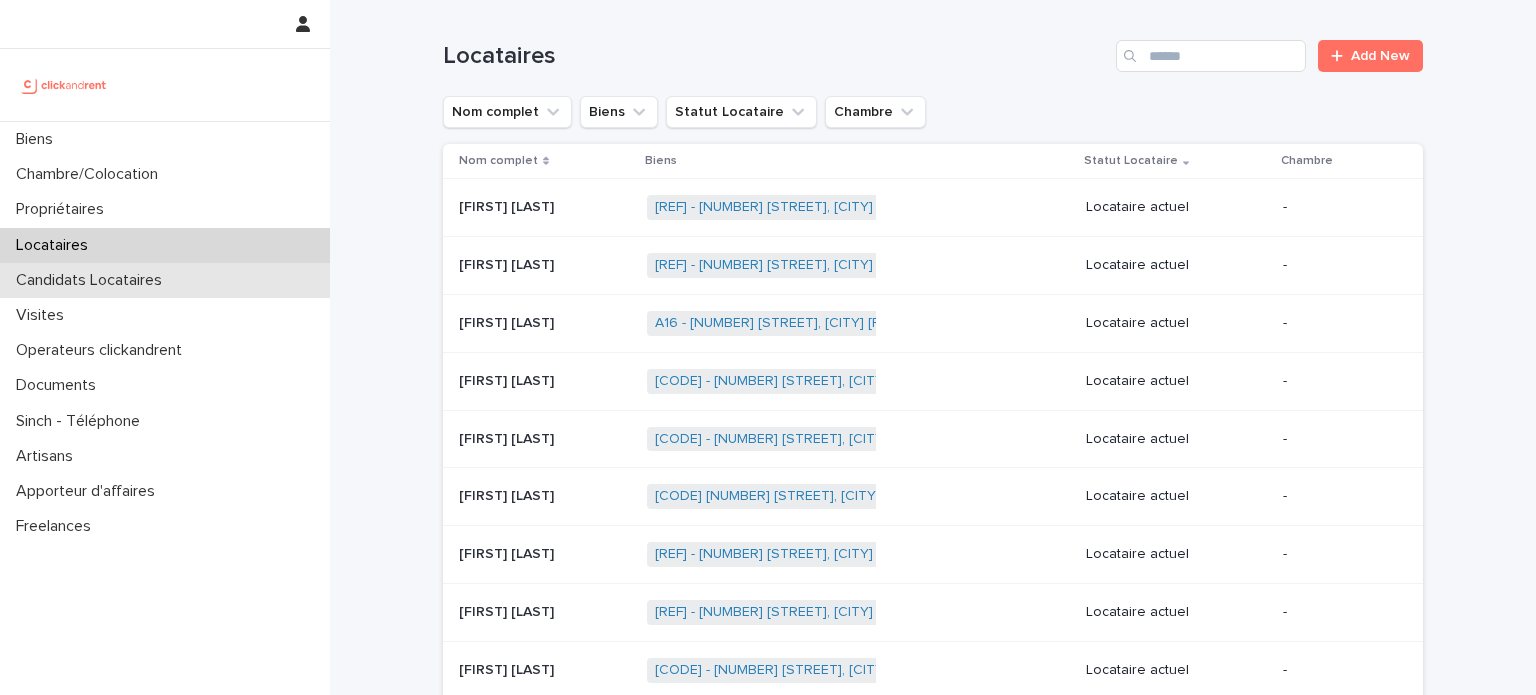 click on "Candidats Locataires" at bounding box center (165, 280) 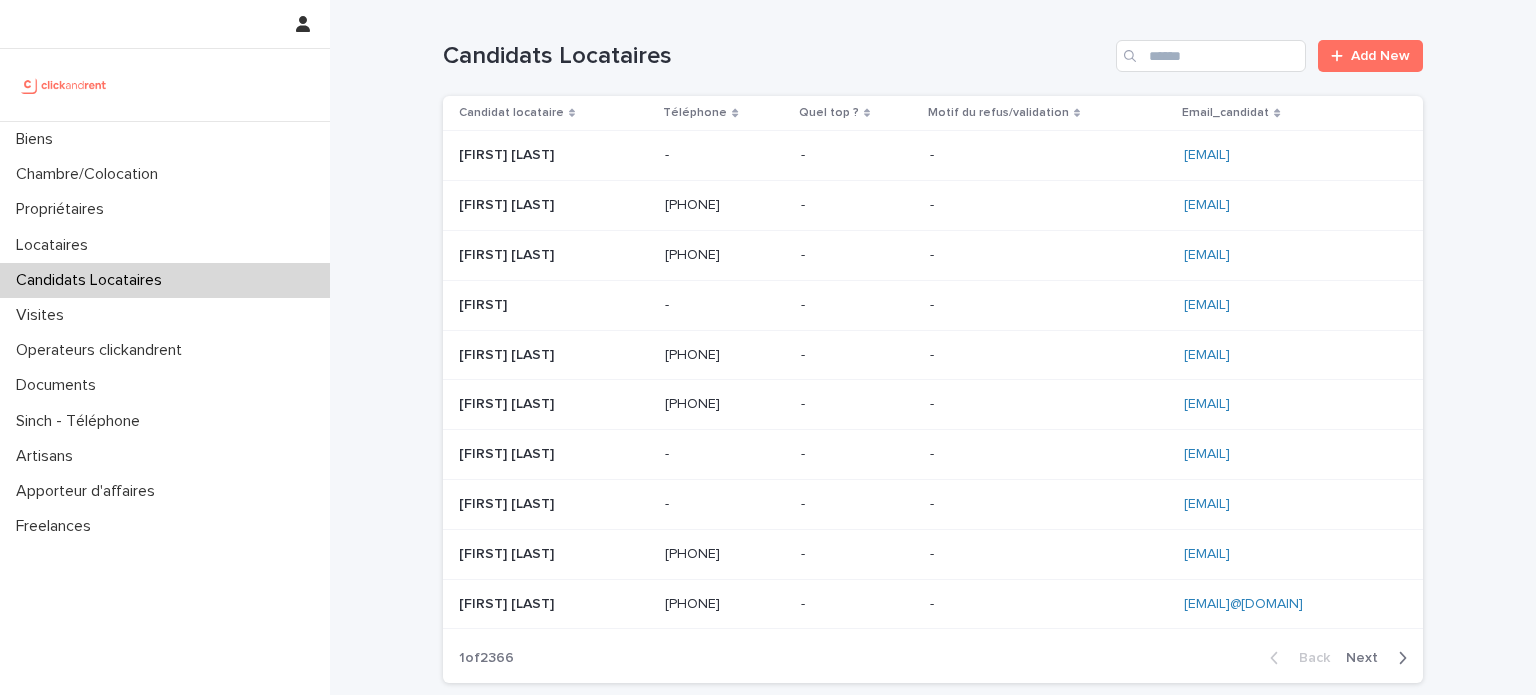 click on "Candidats Locataires Add New" at bounding box center (933, 48) 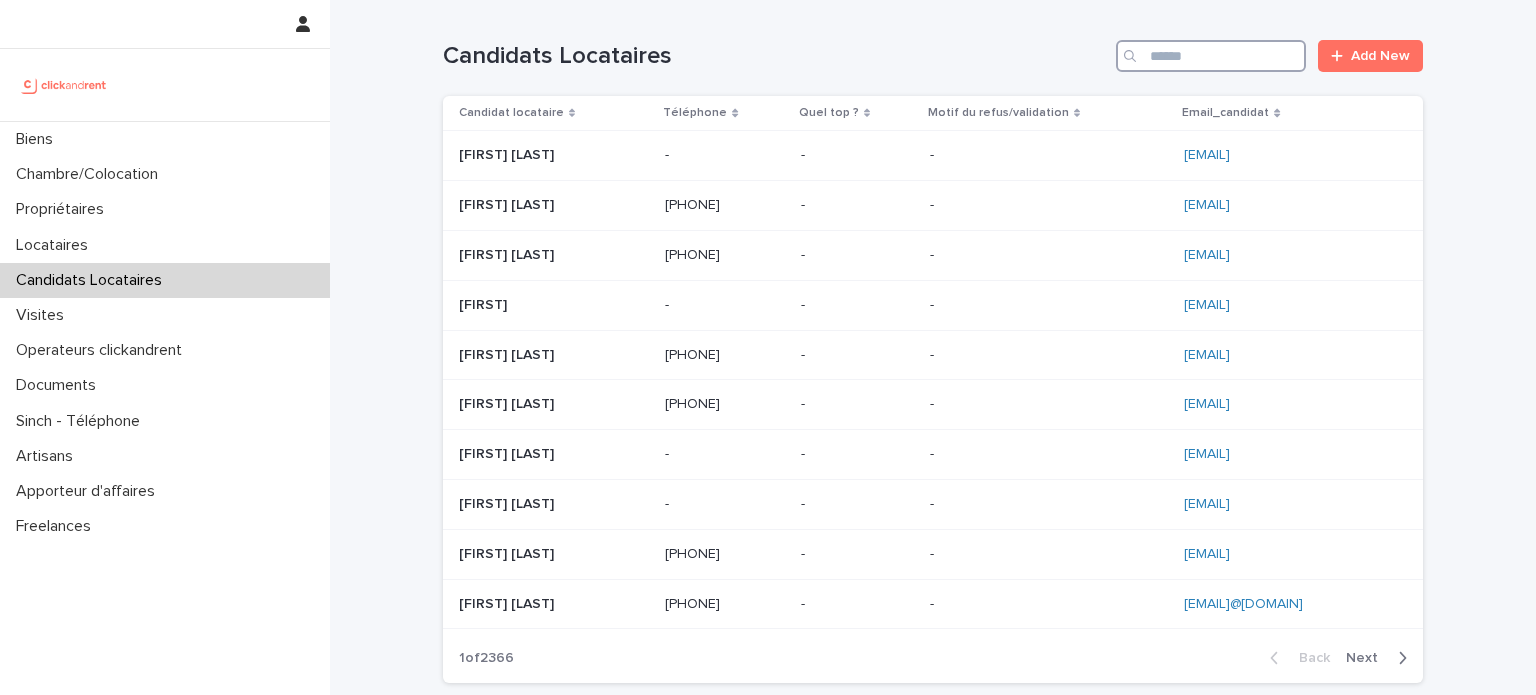 click at bounding box center (1211, 56) 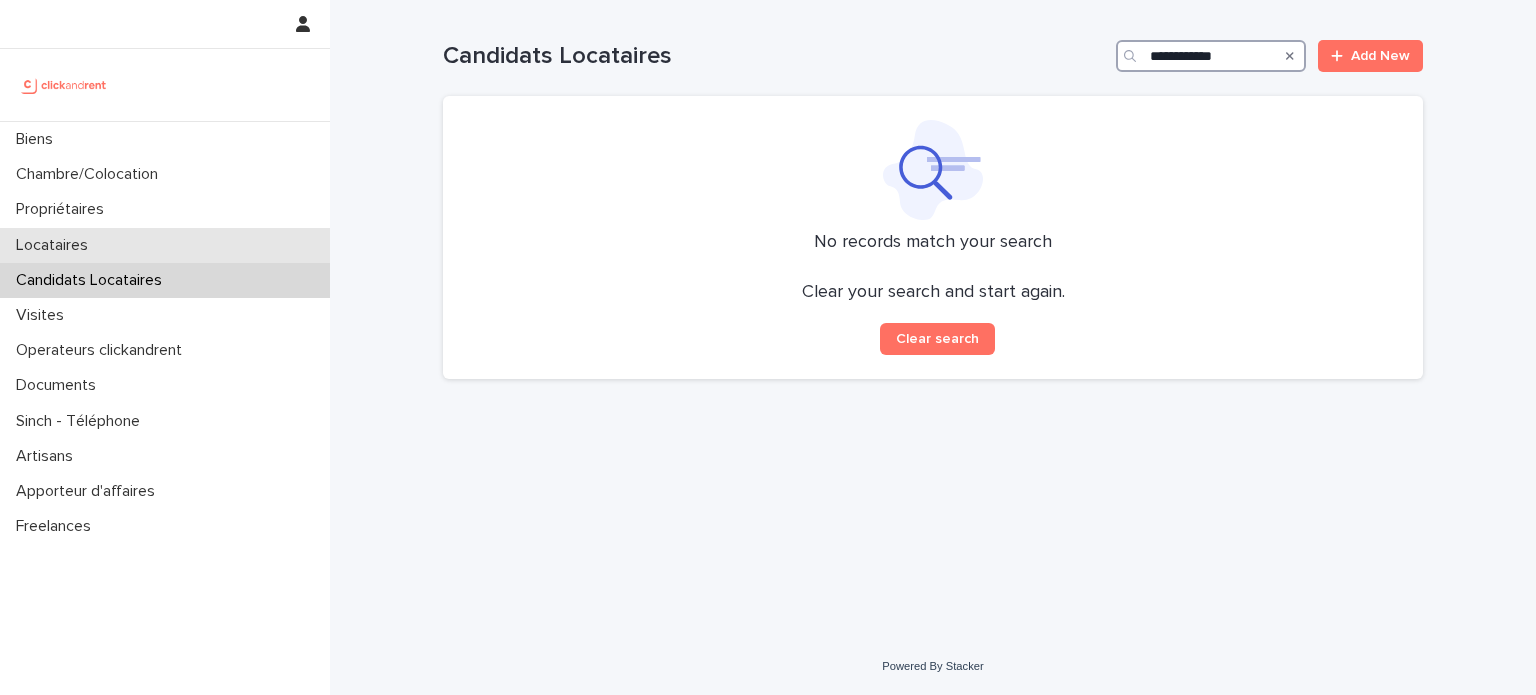 type on "**********" 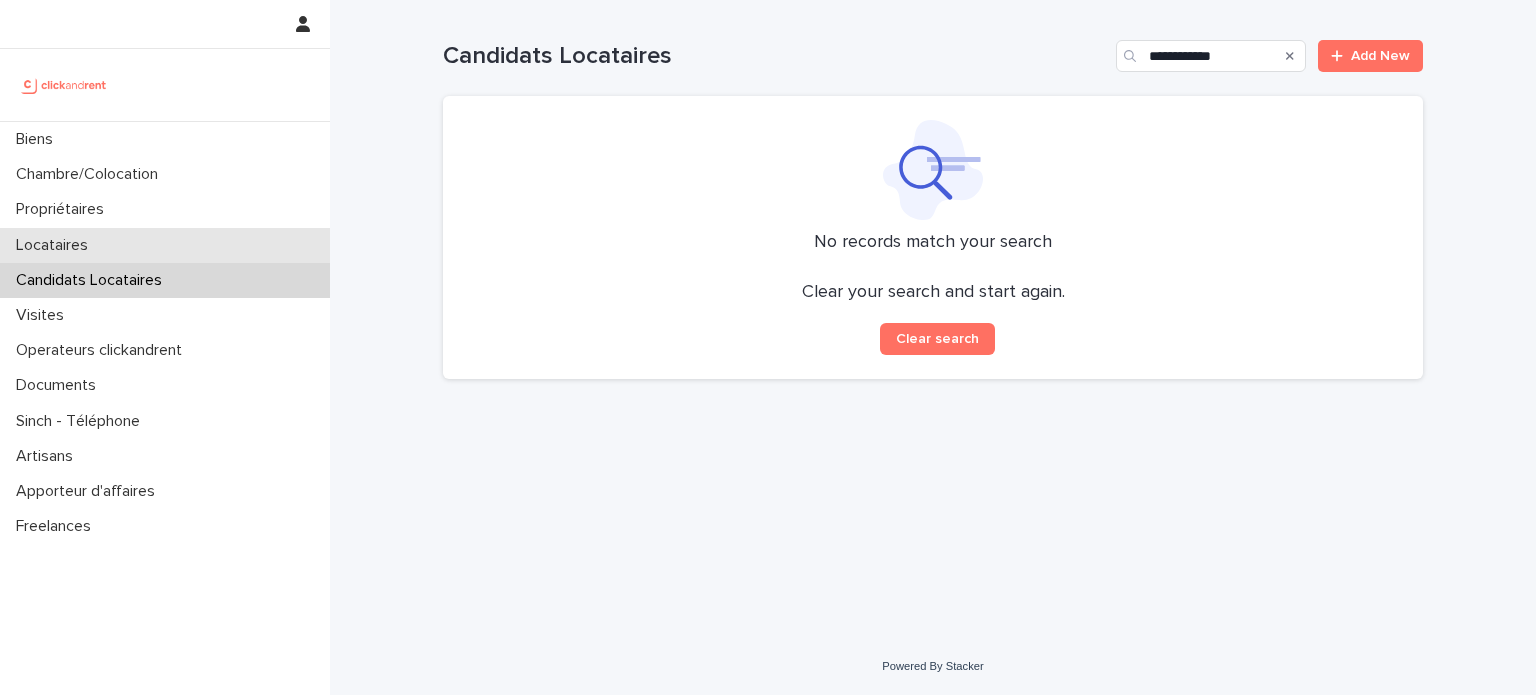 click on "Locataires" at bounding box center [165, 245] 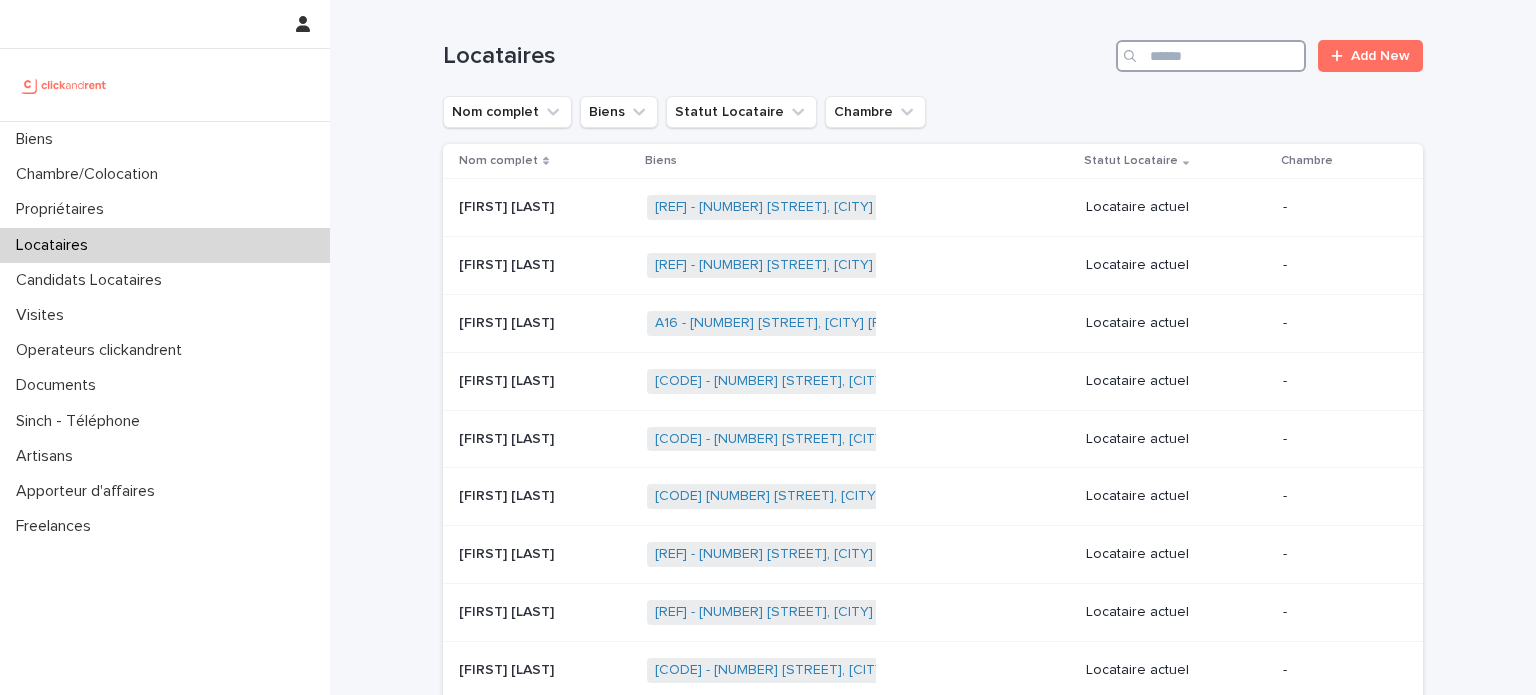 click at bounding box center [1211, 56] 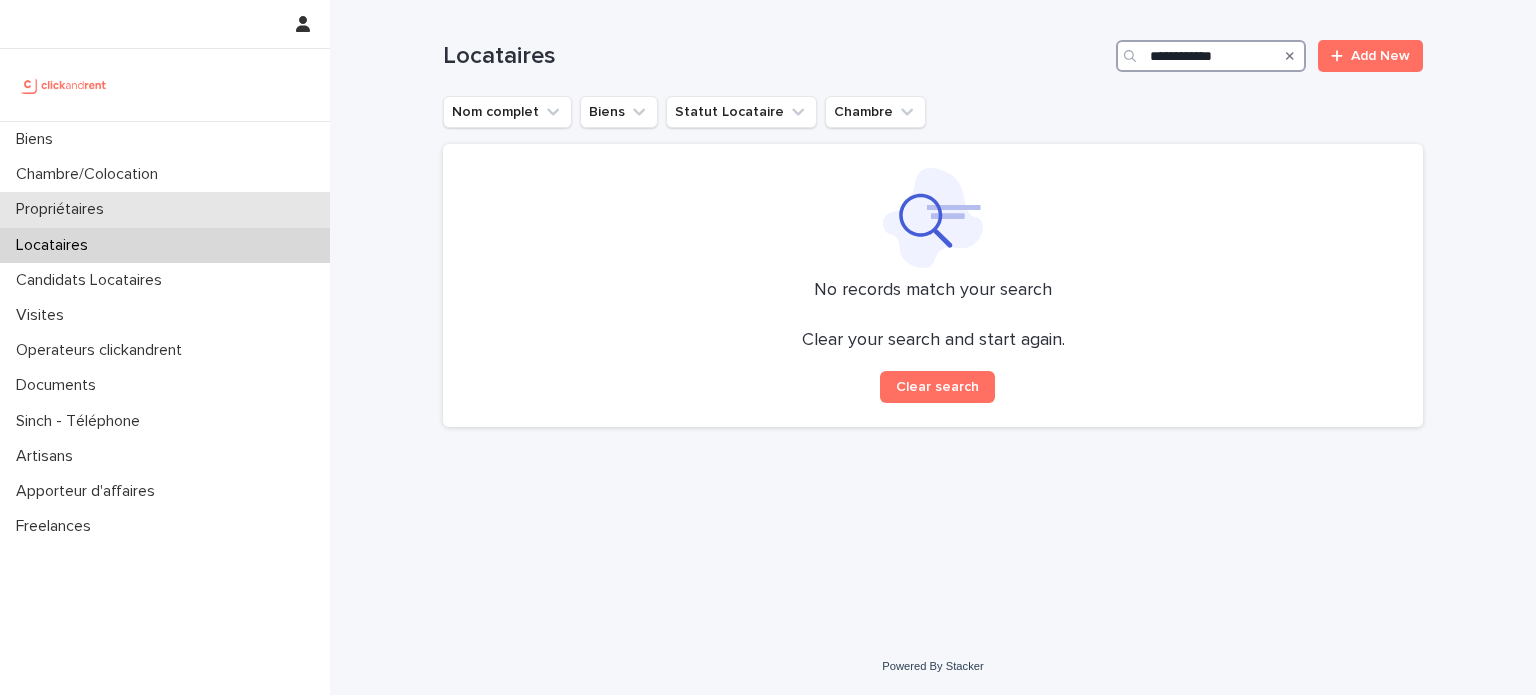 type on "**********" 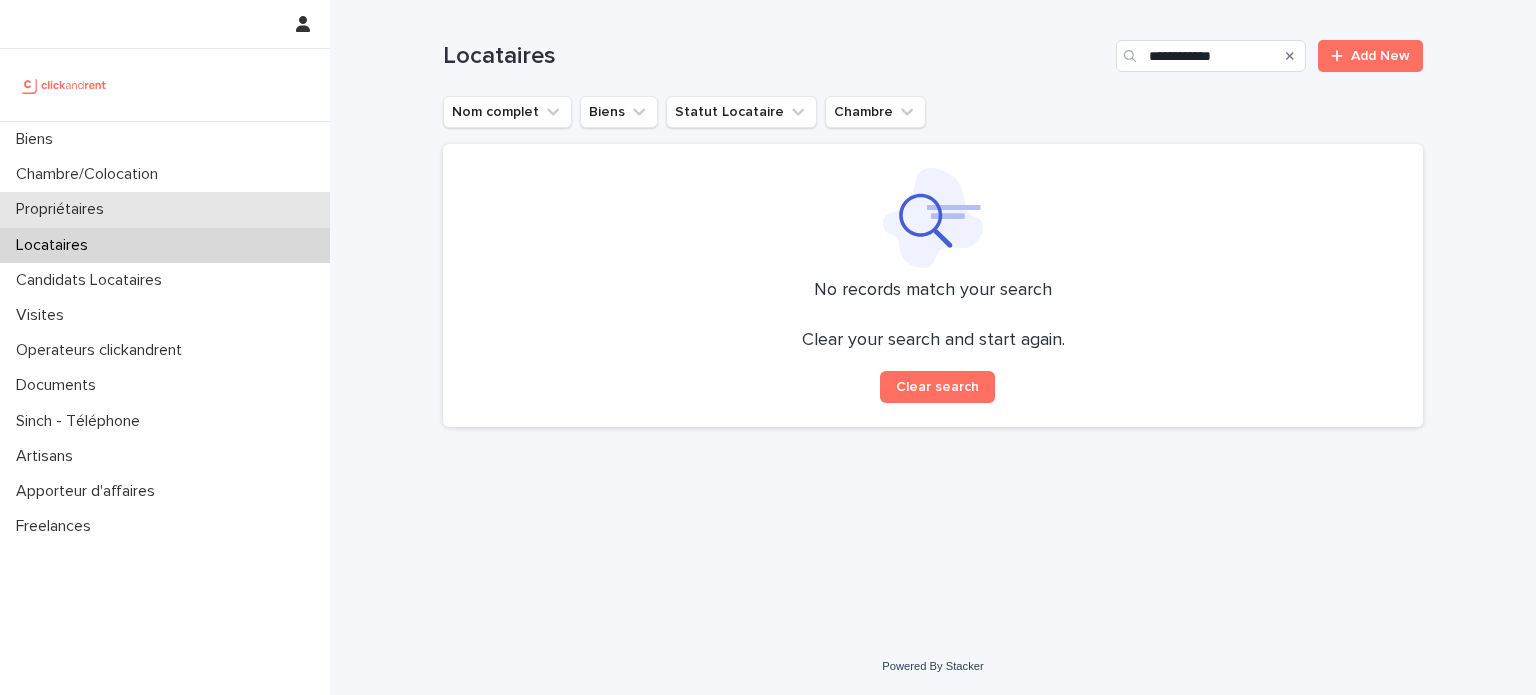 click on "Propriétaires" at bounding box center [165, 209] 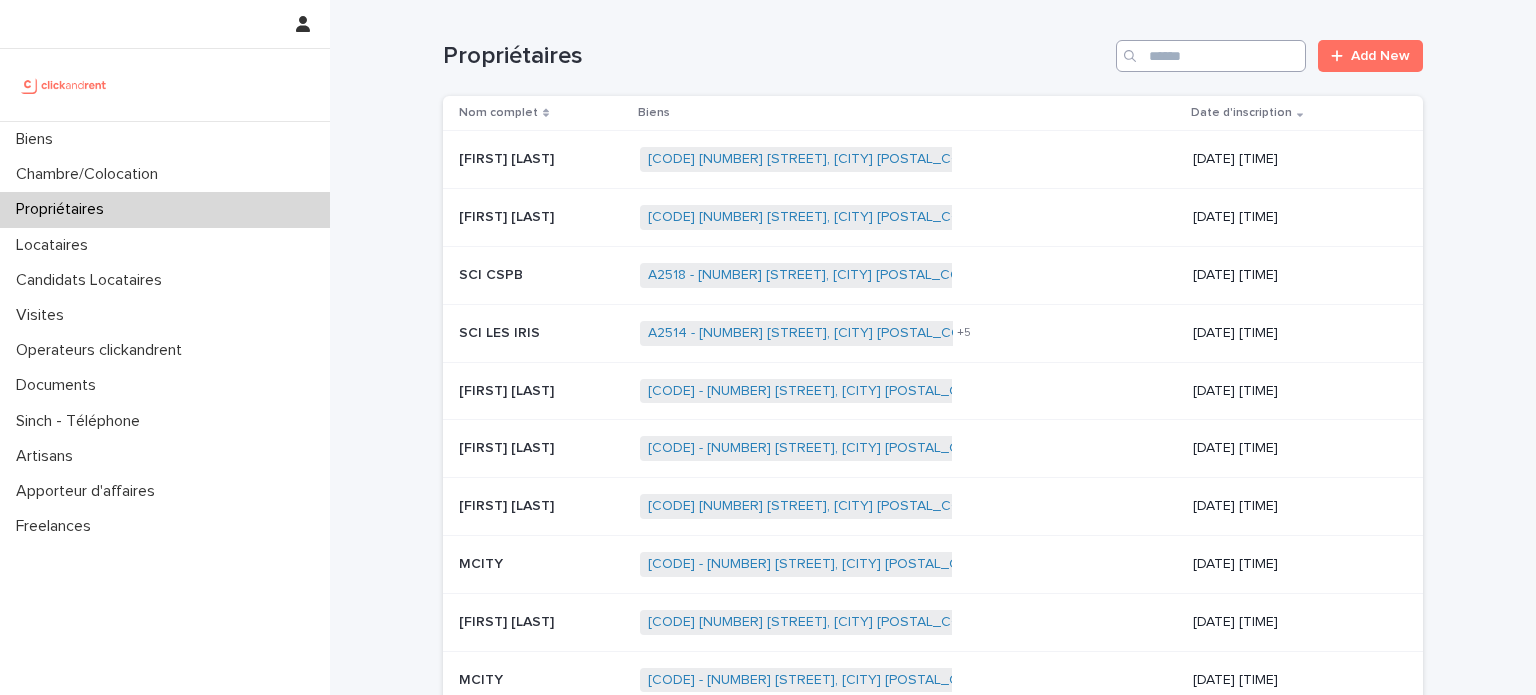 drag, startPoint x: 1200, startPoint y: 75, endPoint x: 1191, endPoint y: 65, distance: 13.453624 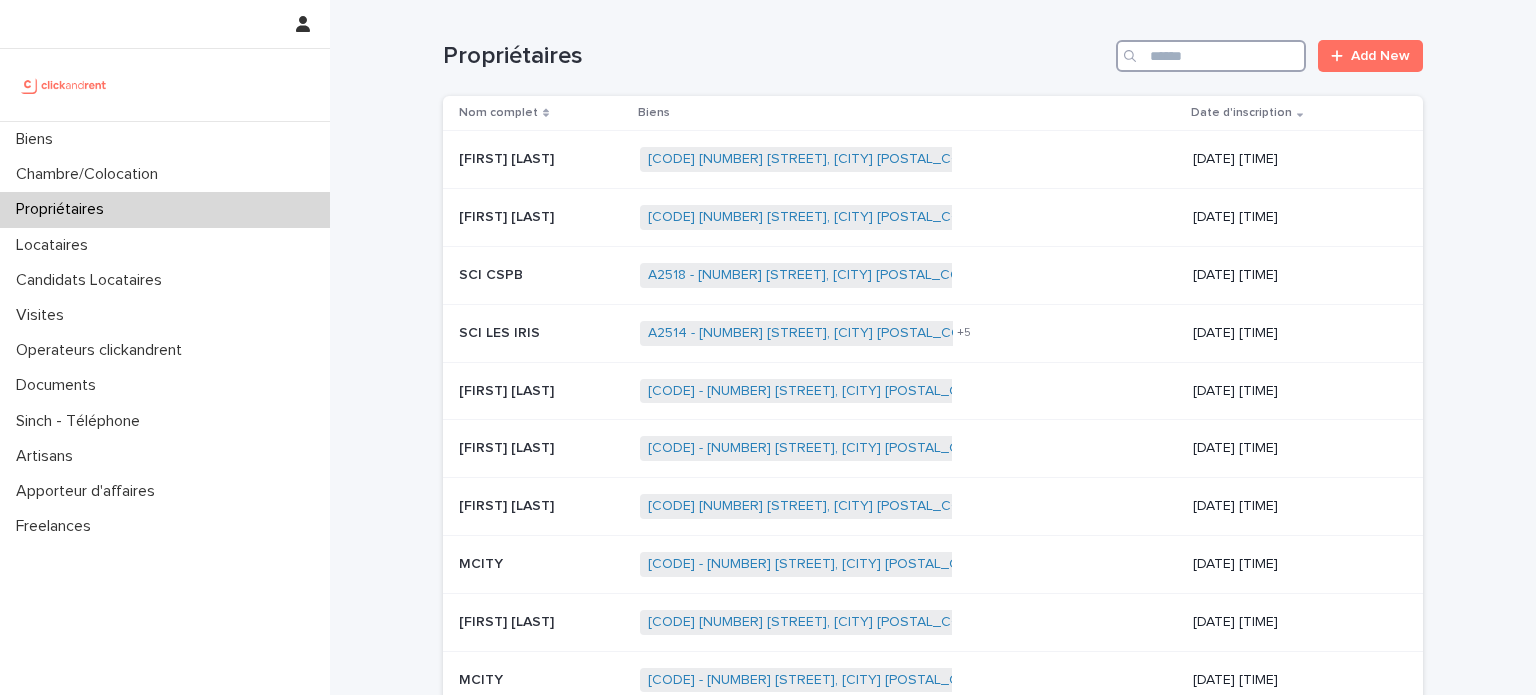 click at bounding box center [1211, 56] 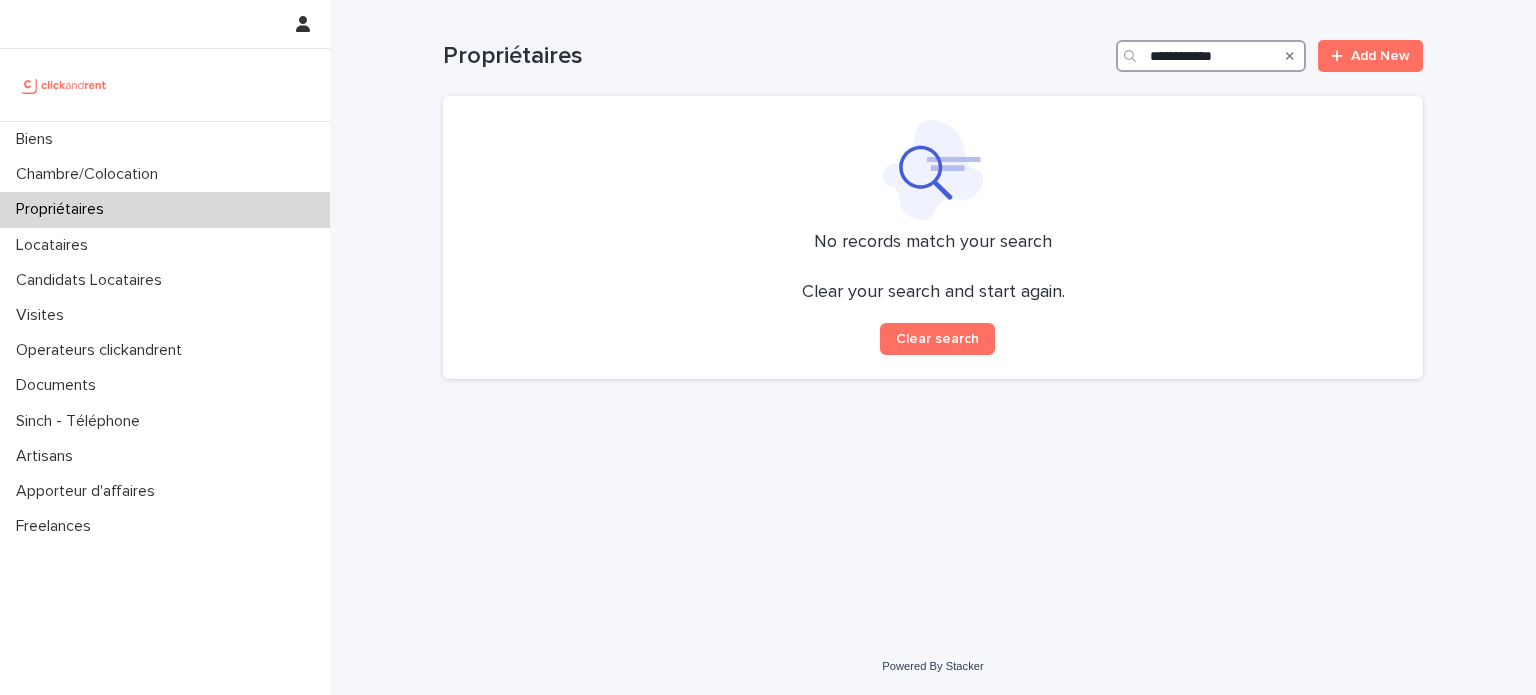 type on "**********" 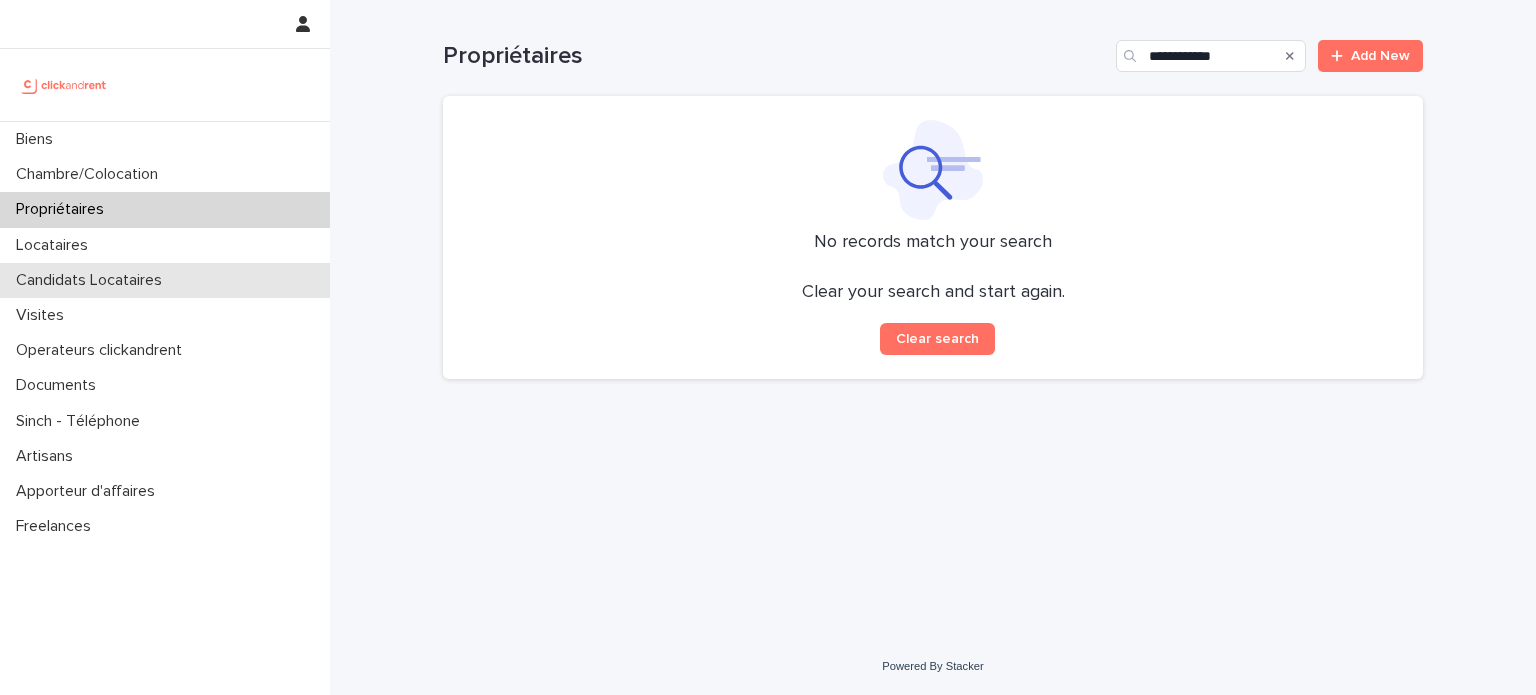click on "Candidats Locataires" at bounding box center (93, 280) 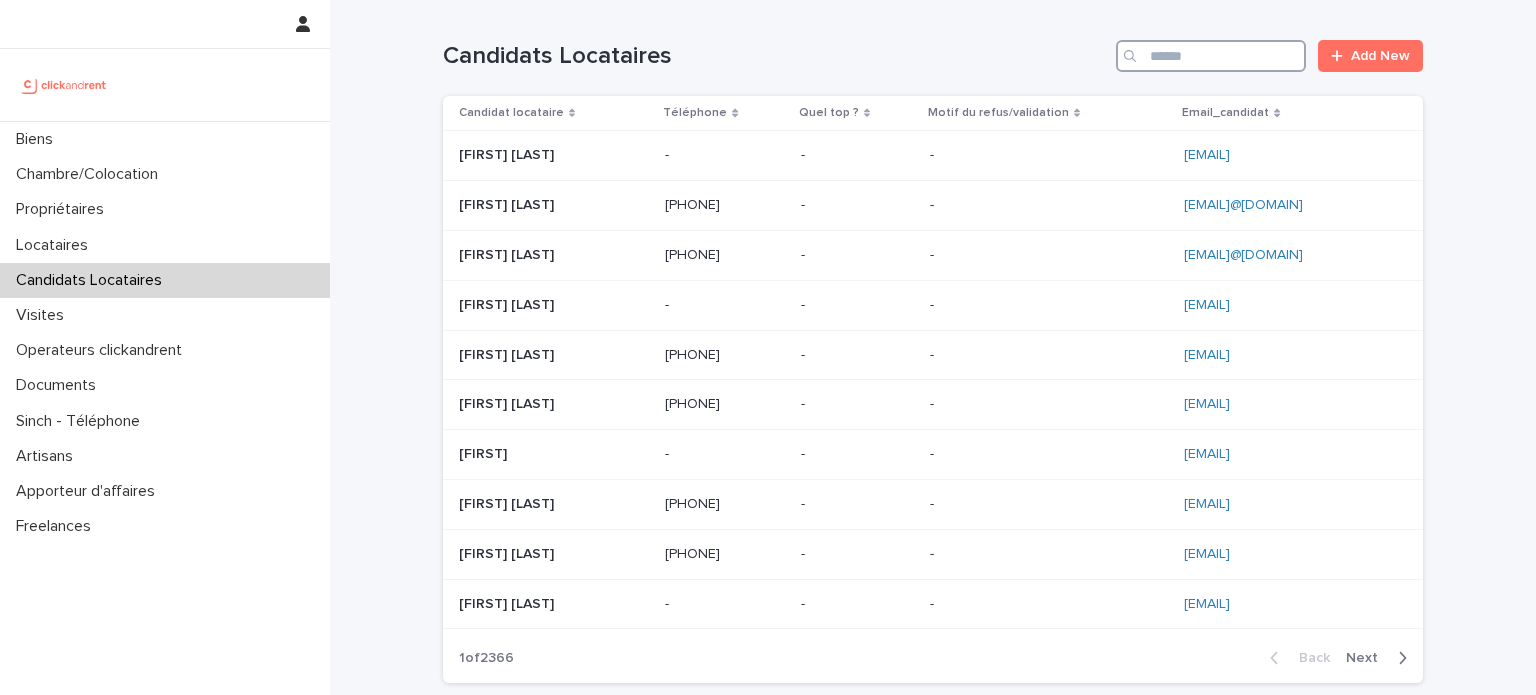 click at bounding box center (1211, 56) 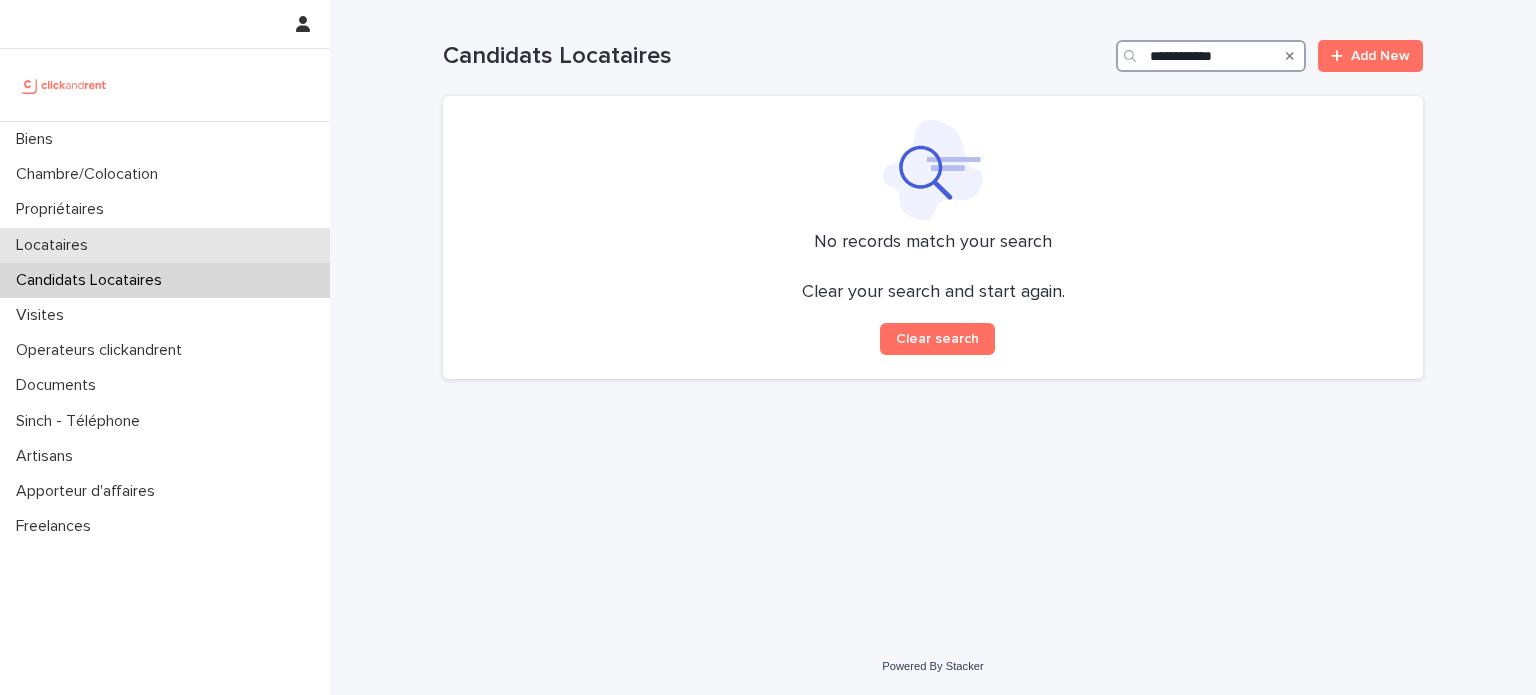type on "**********" 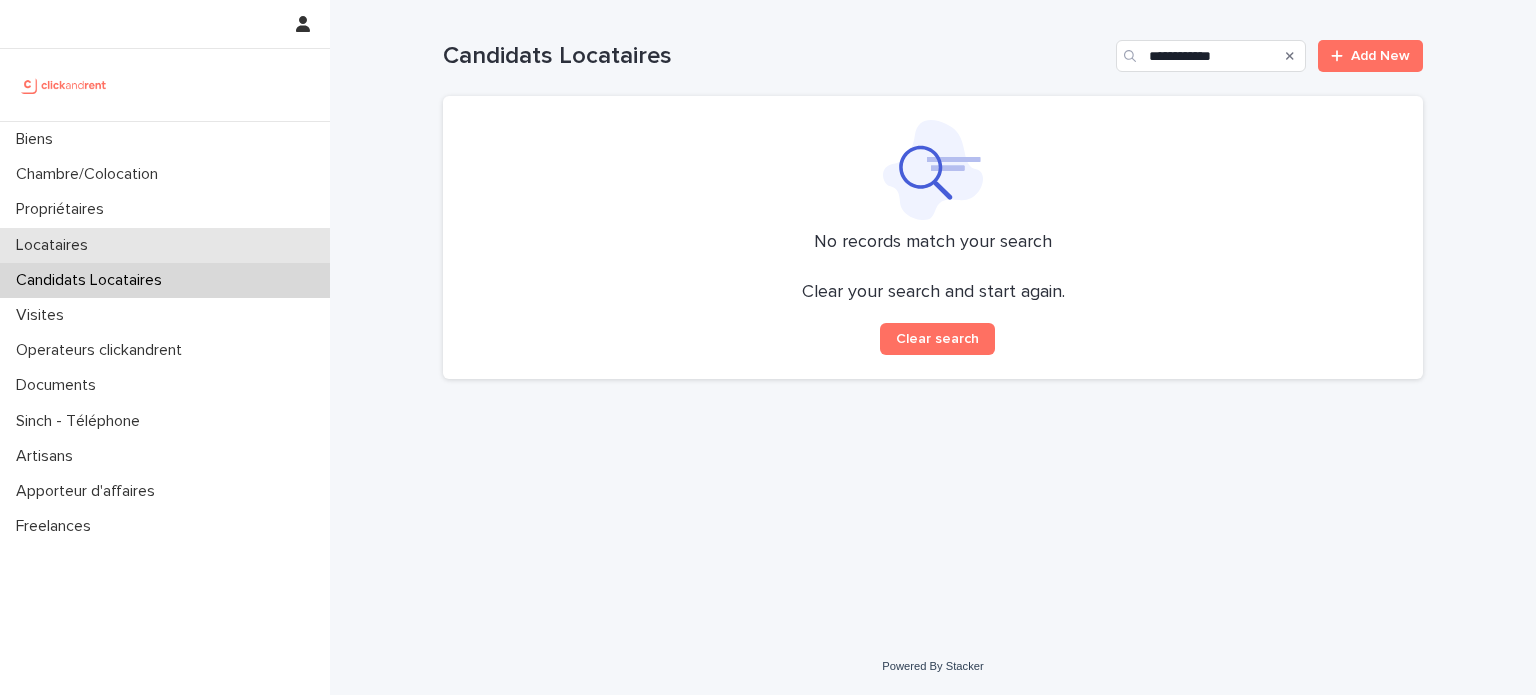 click on "Locataires" at bounding box center [165, 245] 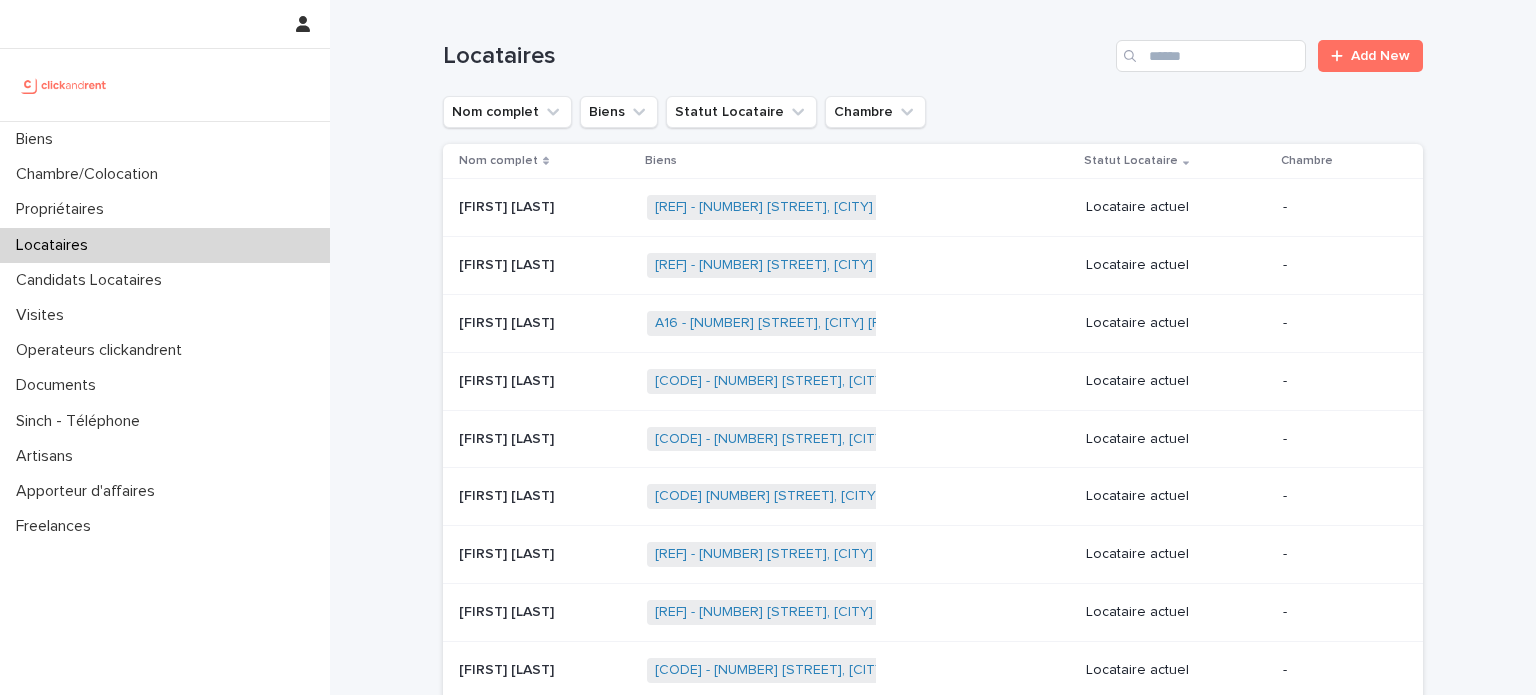 click on "Locataires Add New" at bounding box center (933, 48) 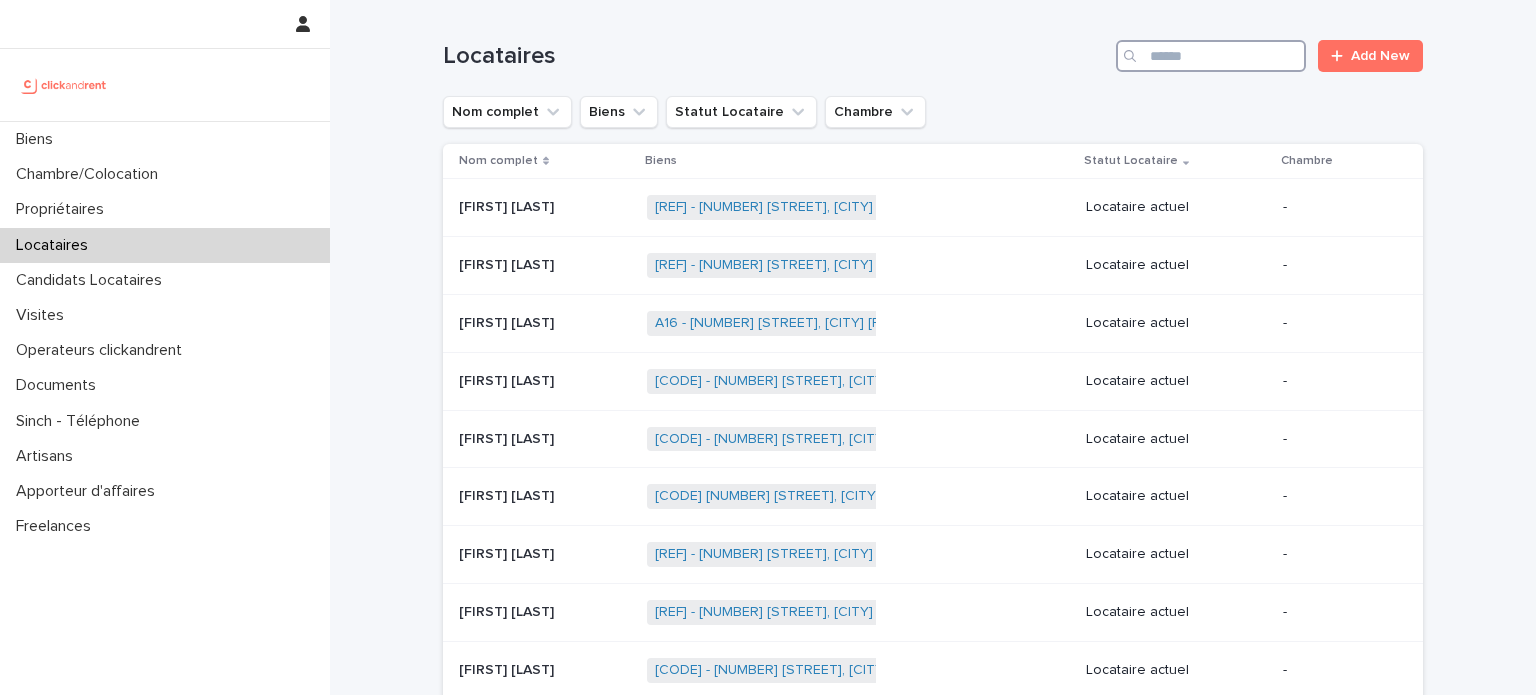 click at bounding box center (1211, 56) 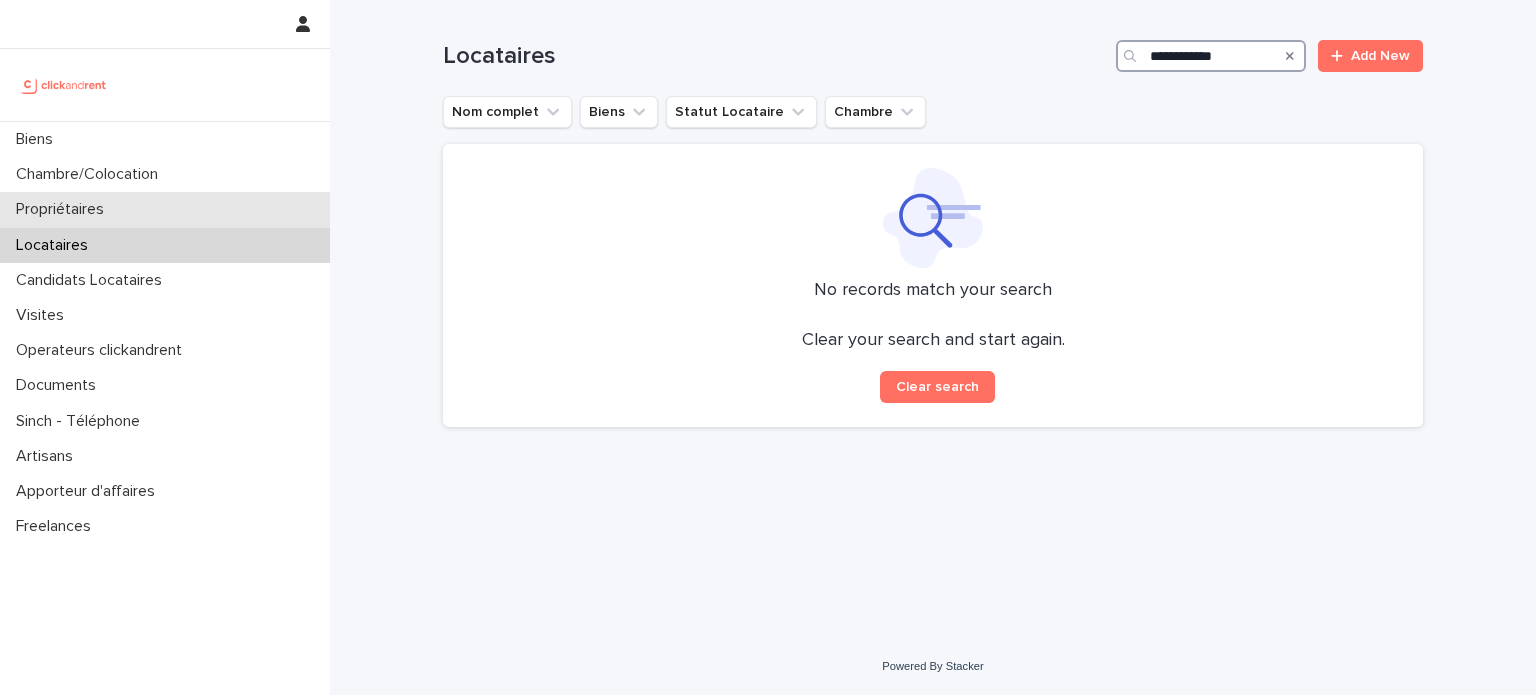 type on "**********" 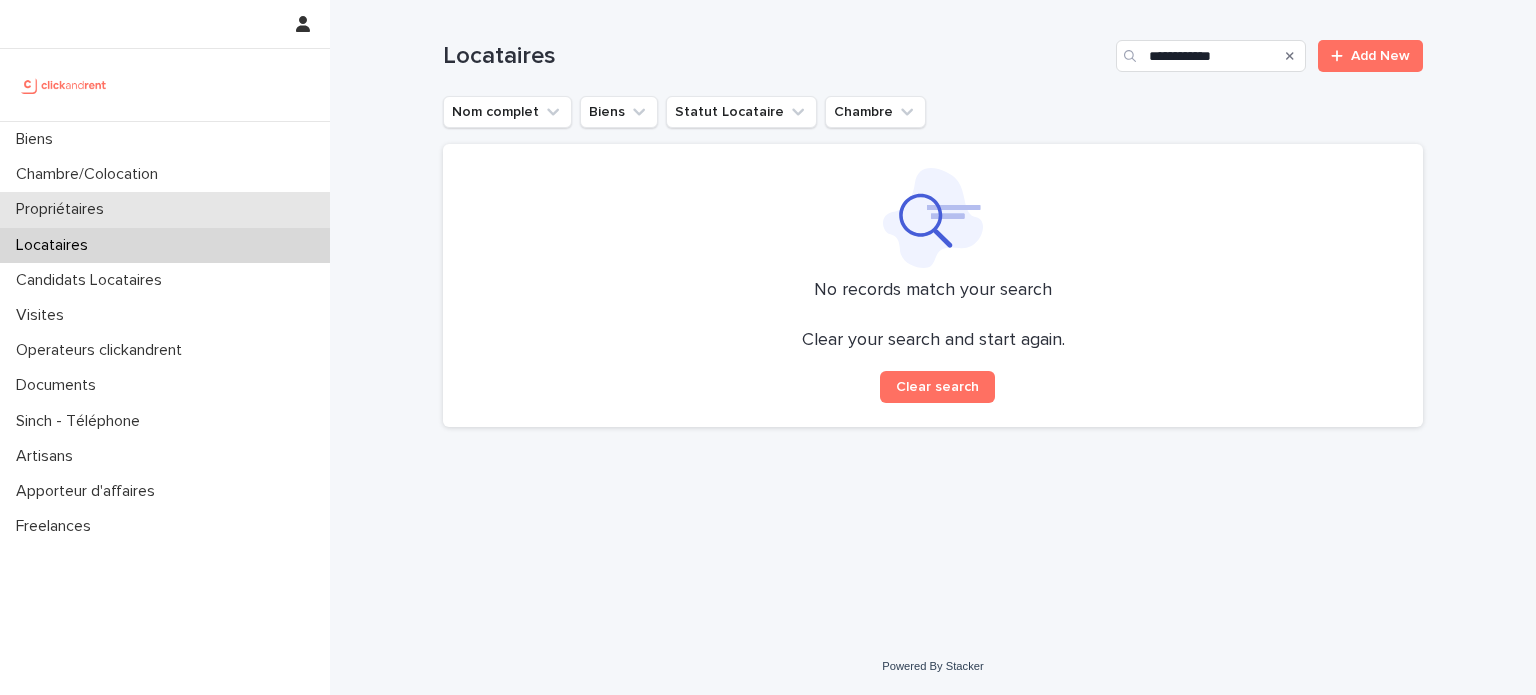 click on "Propriétaires" at bounding box center (165, 209) 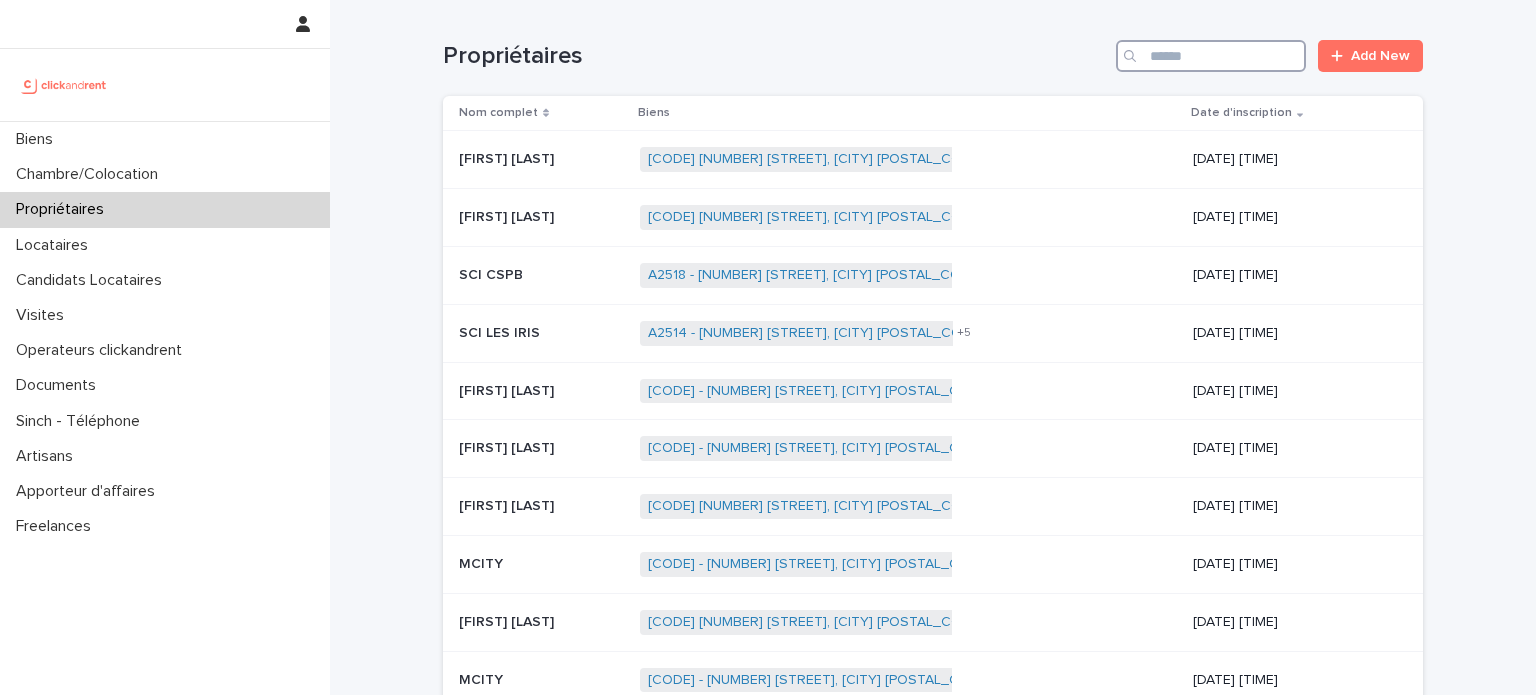 click at bounding box center [1211, 56] 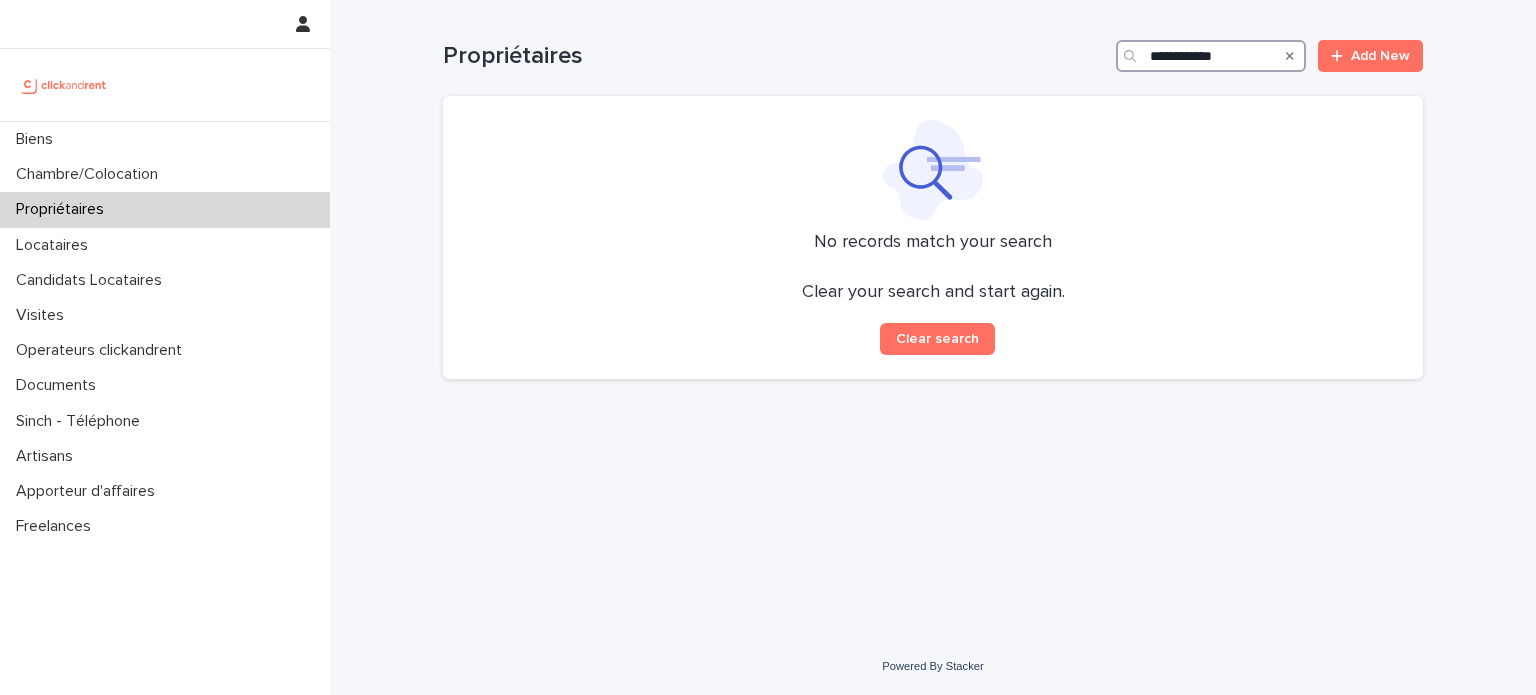 type on "**********" 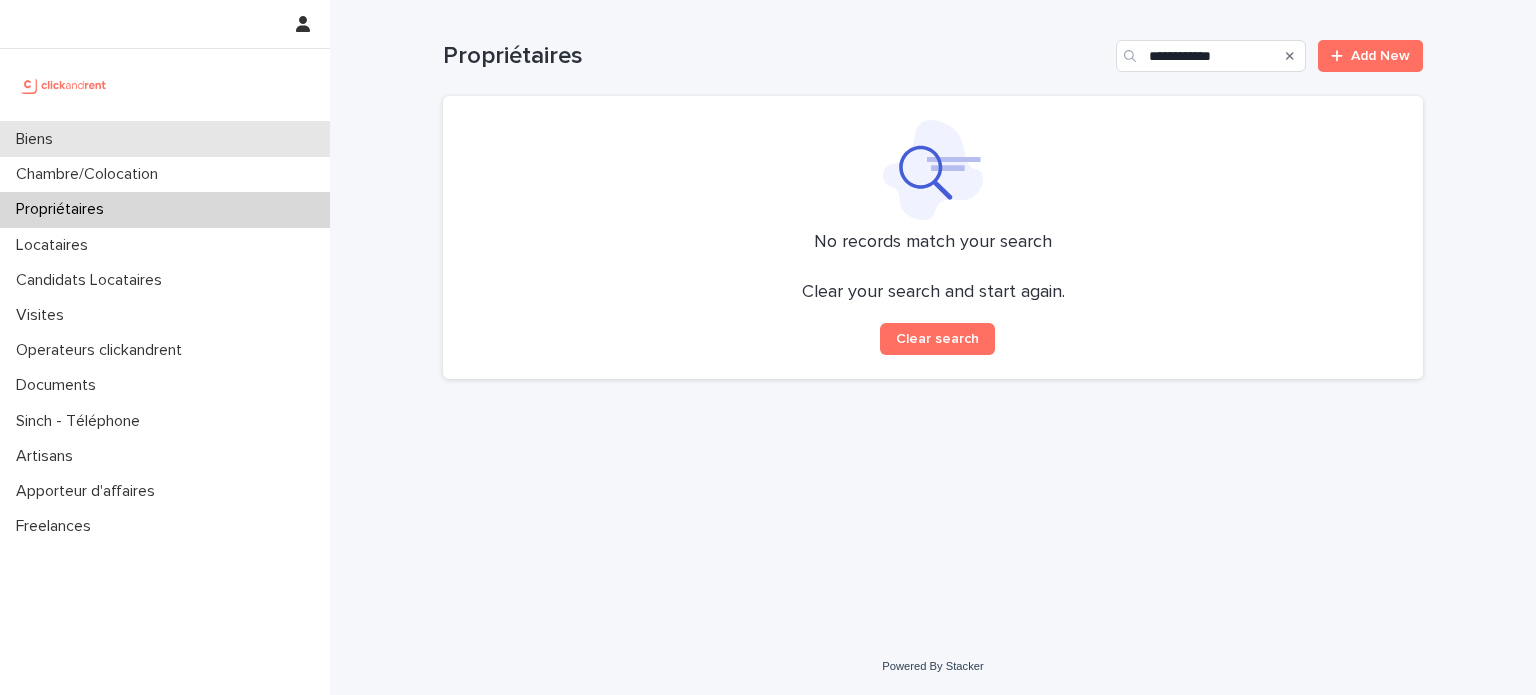 click on "Biens" at bounding box center (165, 139) 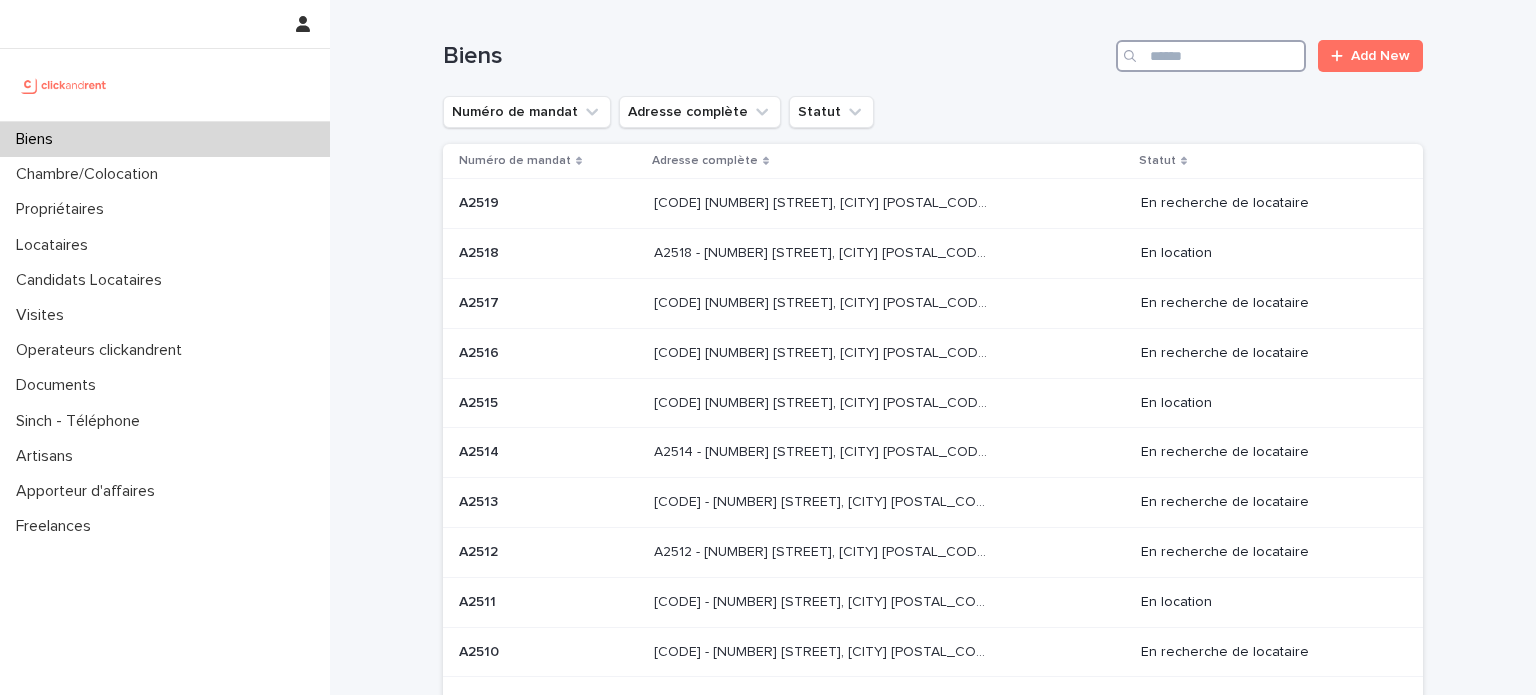 click at bounding box center (1211, 56) 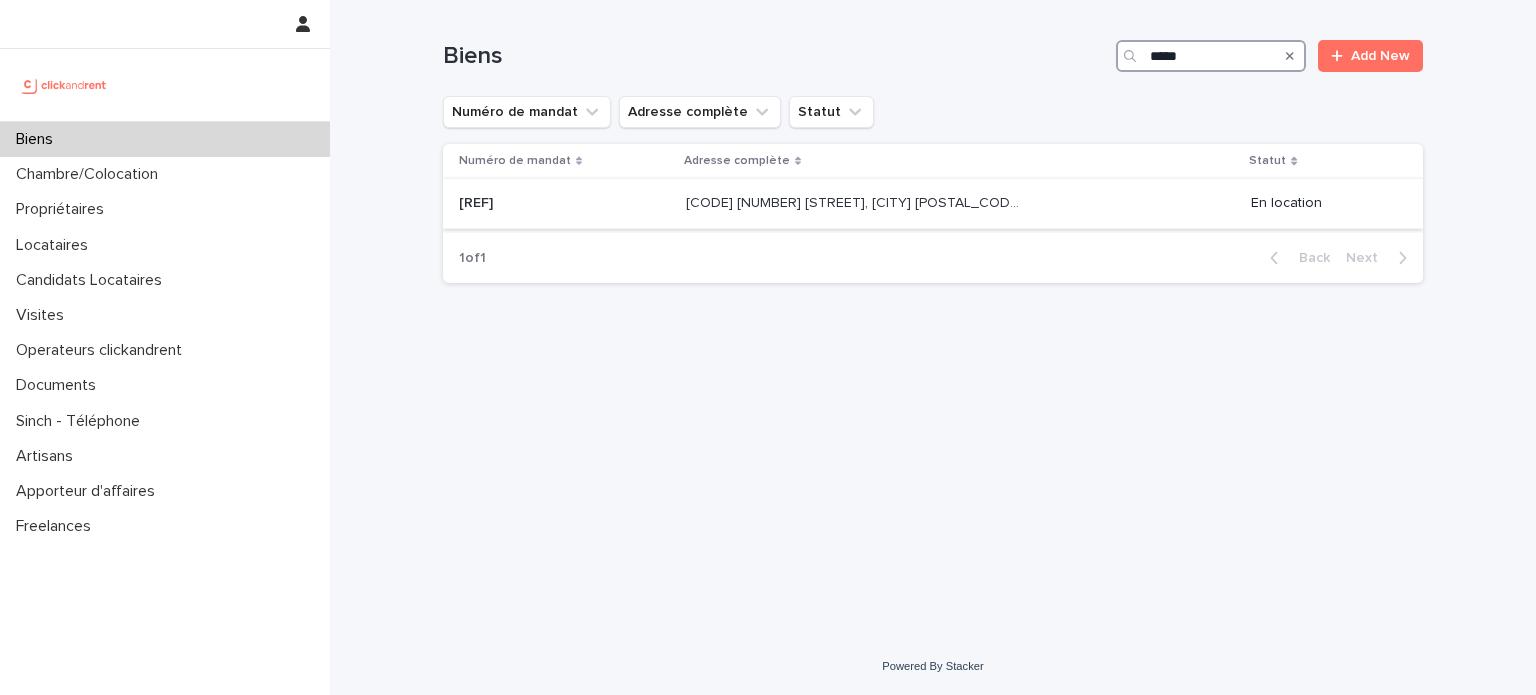 type on "*****" 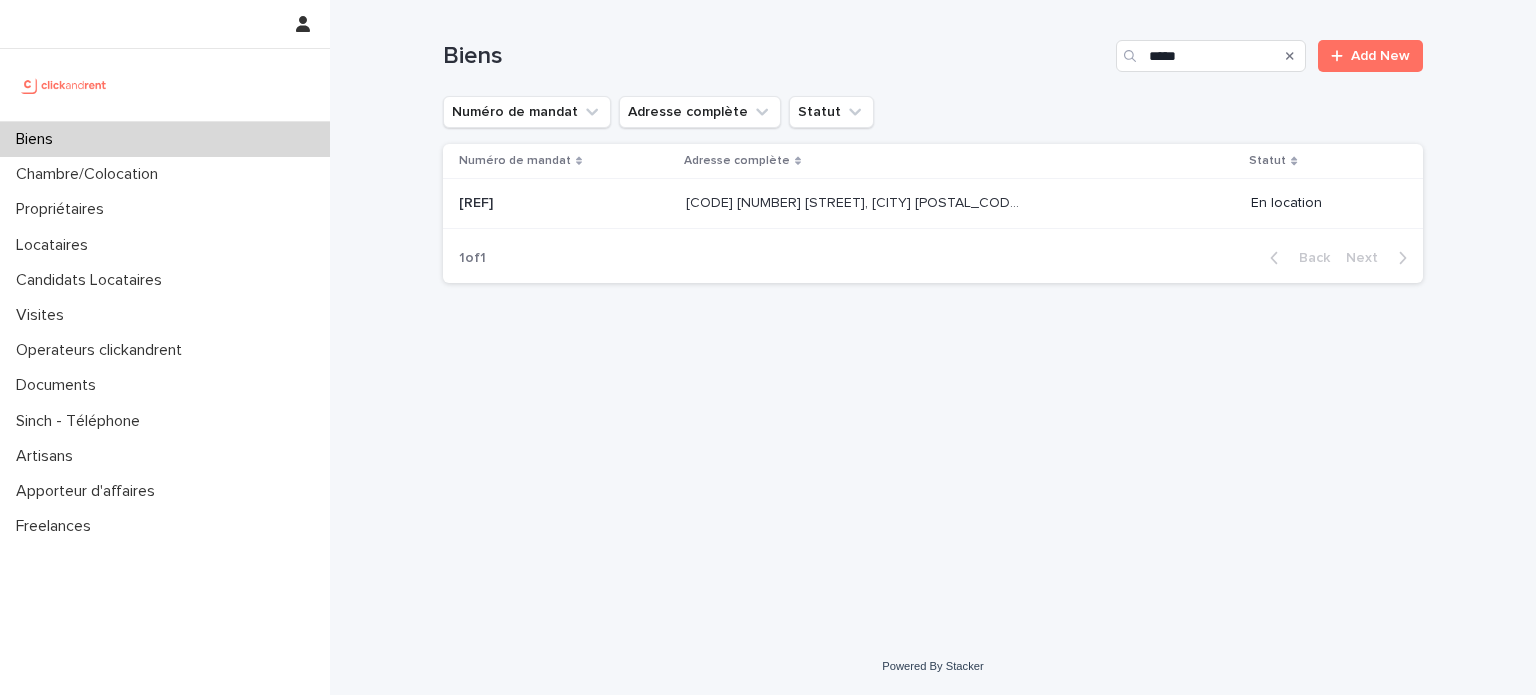 click on "[REF] - [NUMBER] [STREET], [CITY] [POSTAL_CODE] [REF] - [NUMBER] [STREET], [CITY] [POSTAL_CODE]" at bounding box center [960, 204] 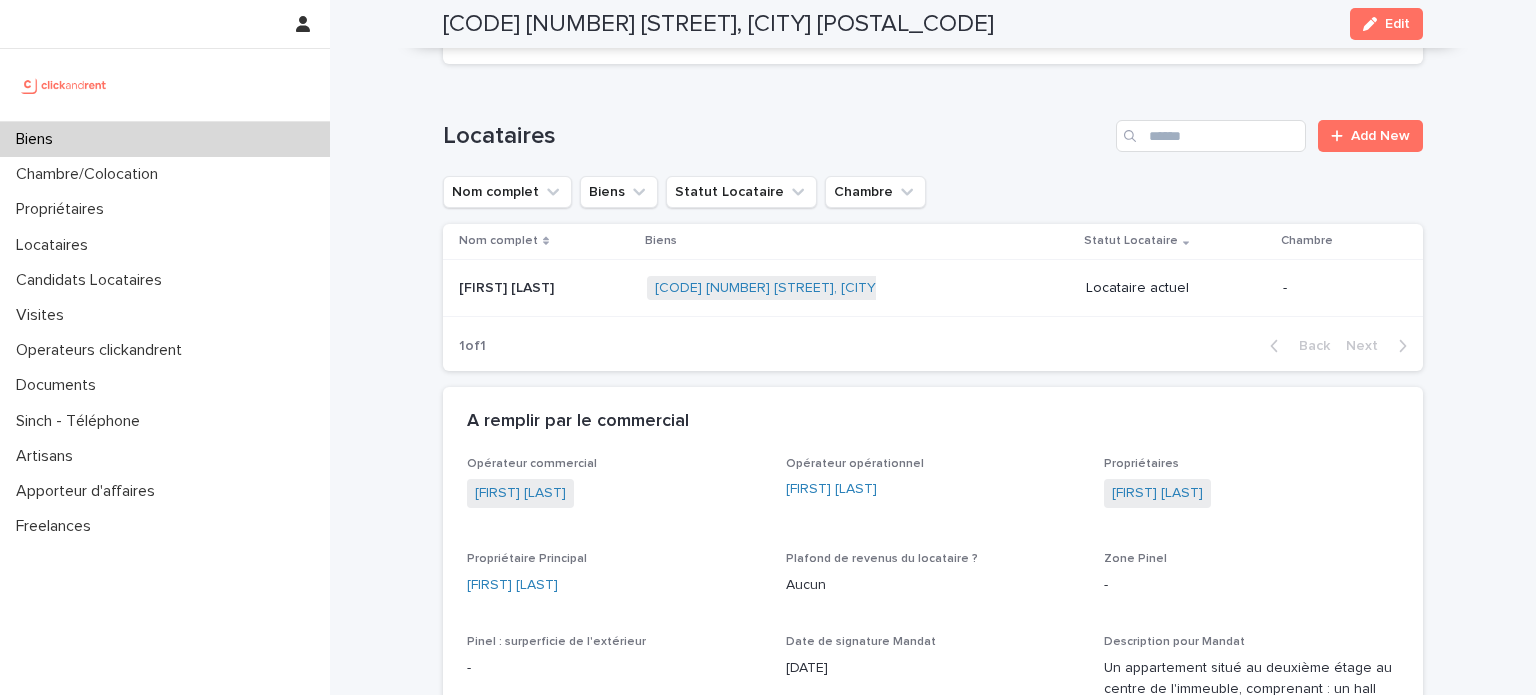scroll, scrollTop: 1106, scrollLeft: 0, axis: vertical 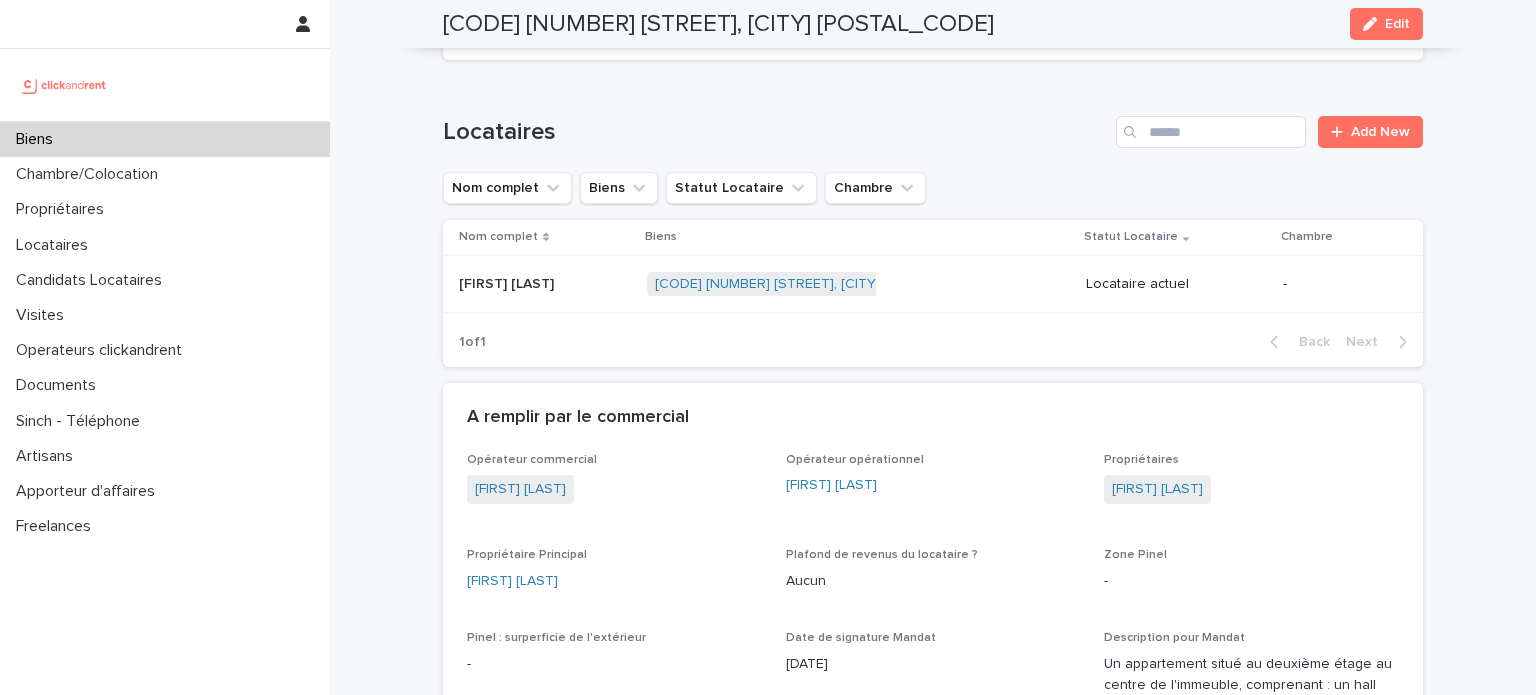 click on "Biens" at bounding box center (165, 139) 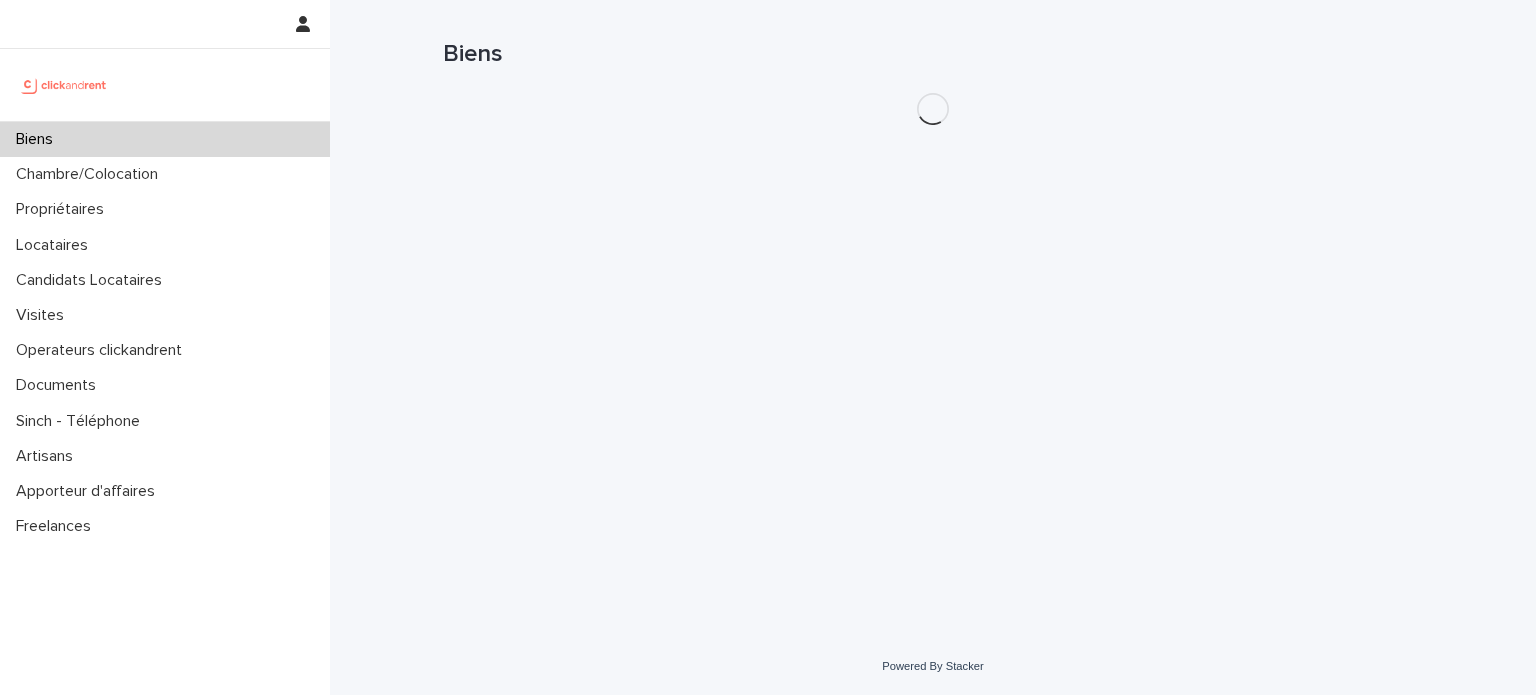 scroll, scrollTop: 0, scrollLeft: 0, axis: both 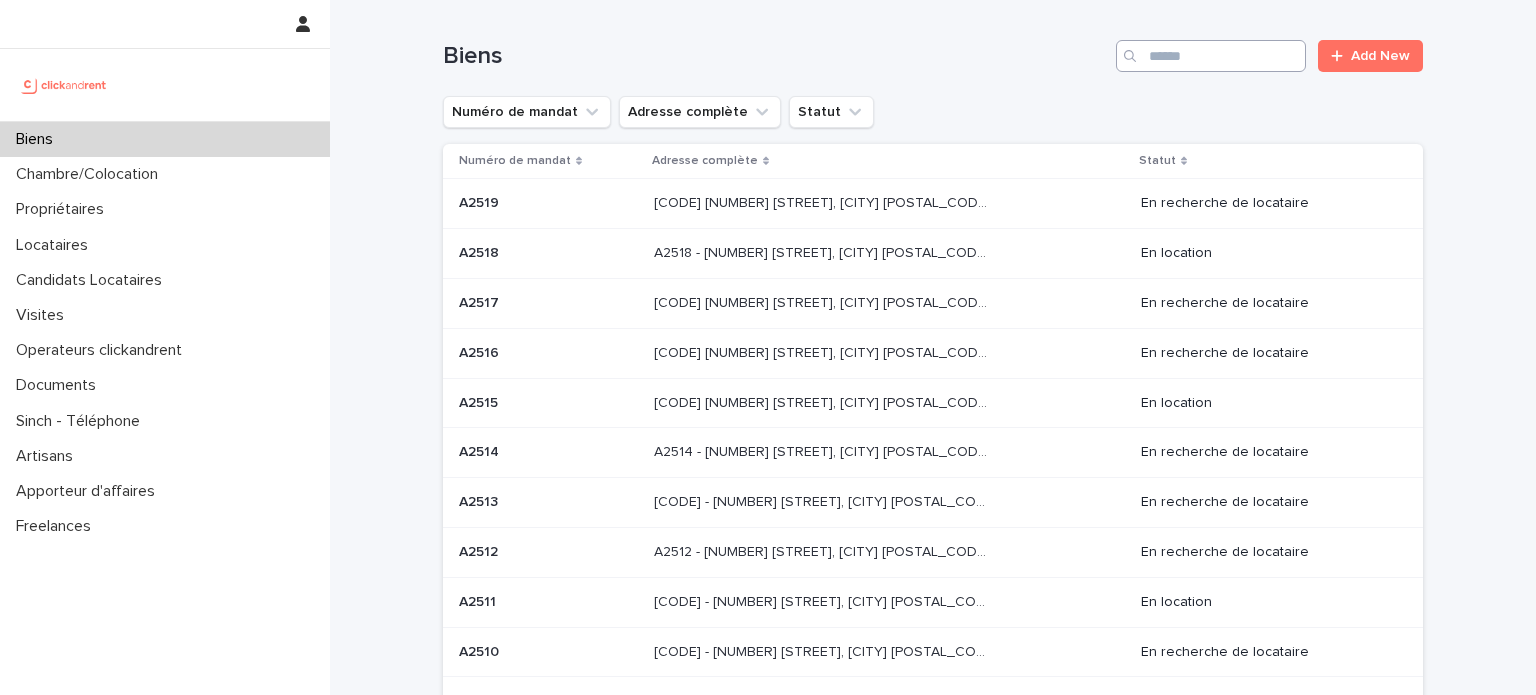 drag, startPoint x: 1222, startPoint y: 76, endPoint x: 1170, endPoint y: 47, distance: 59.5399 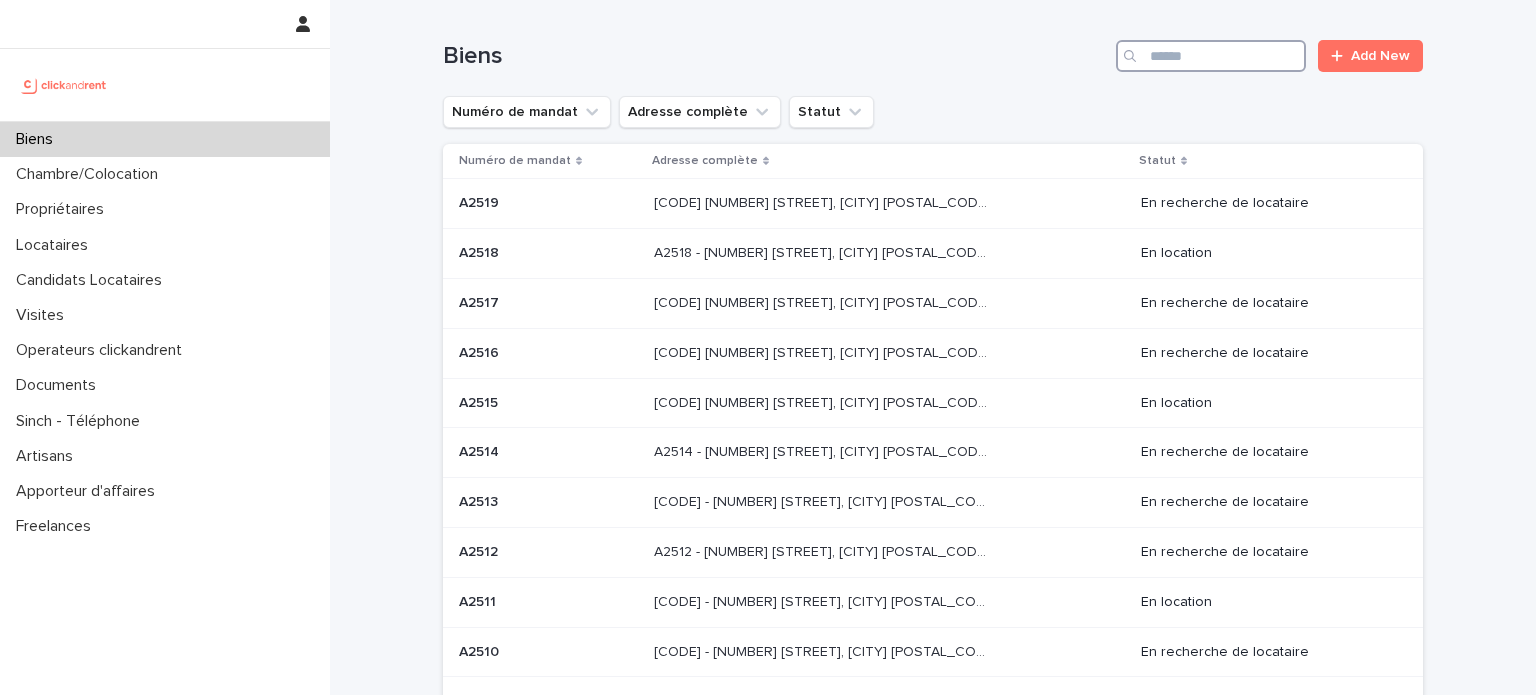 click at bounding box center [1211, 56] 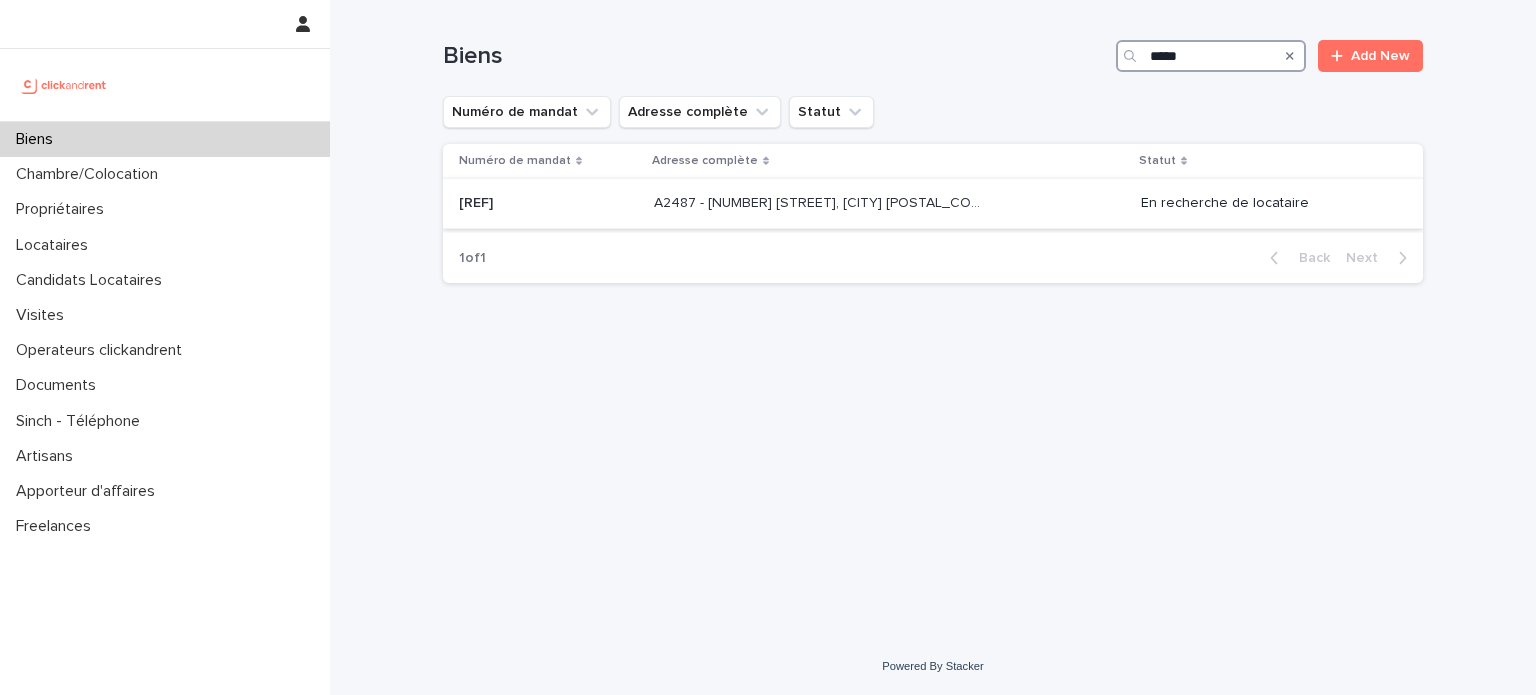 type on "*****" 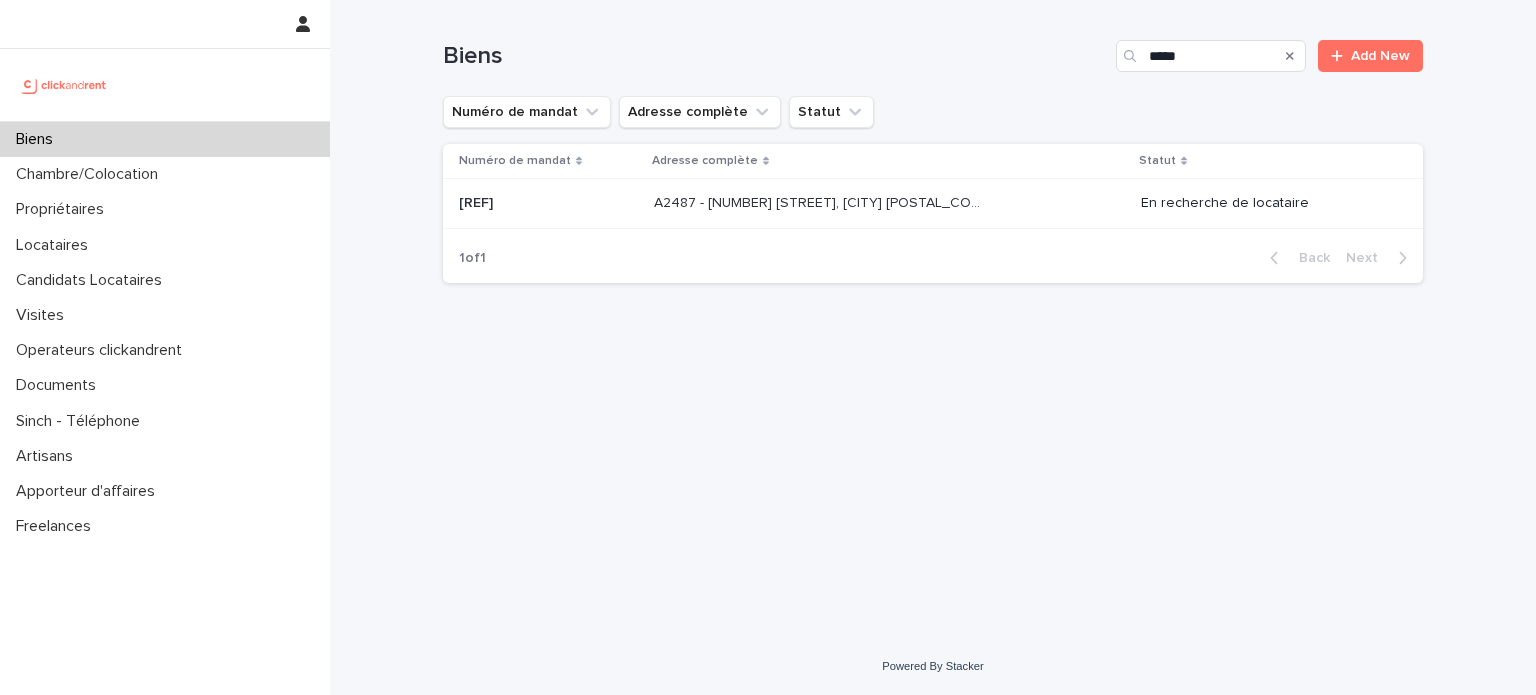 click on "A2487 - [NUMBER] [STREET], [CITY] [POSTAL_CODE] A2487 - [NUMBER] [STREET], [CITY] [POSTAL_CODE]" at bounding box center (889, 204) 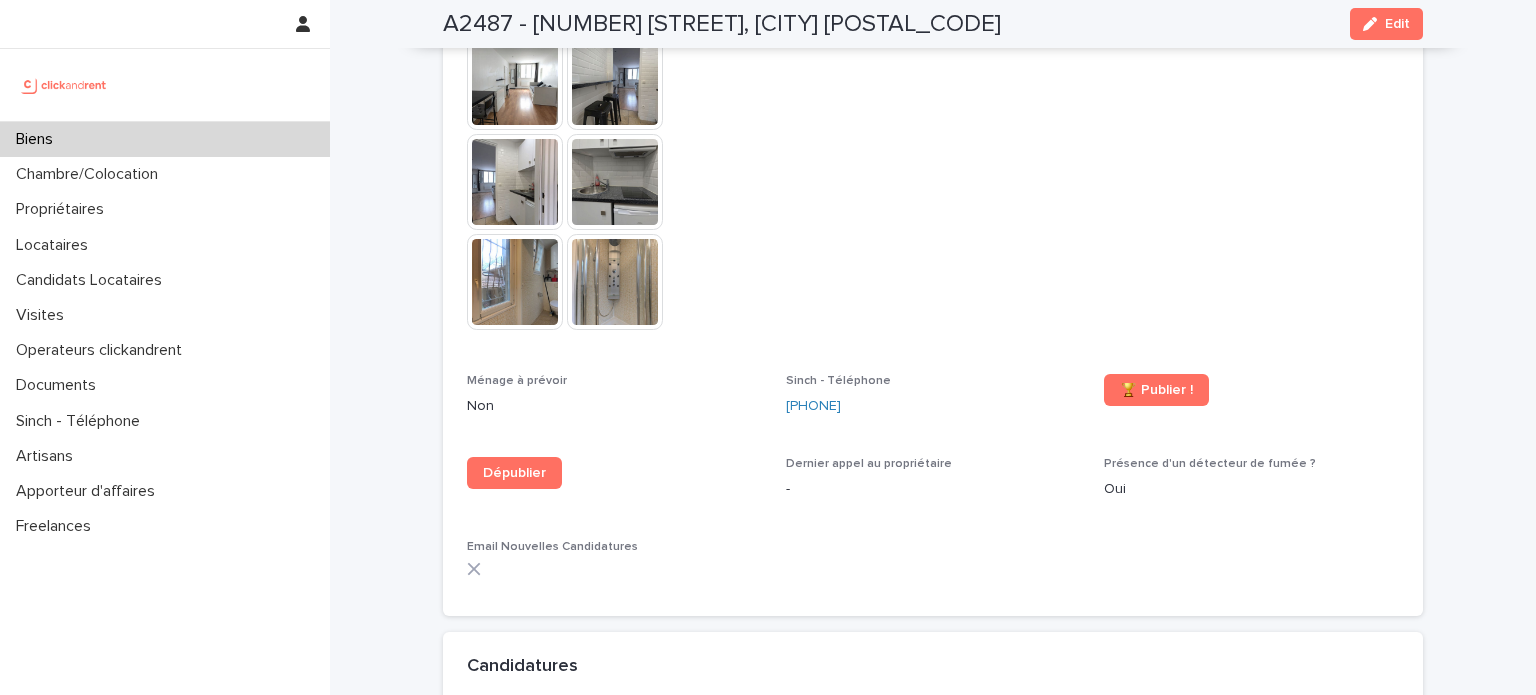 scroll, scrollTop: 5508, scrollLeft: 0, axis: vertical 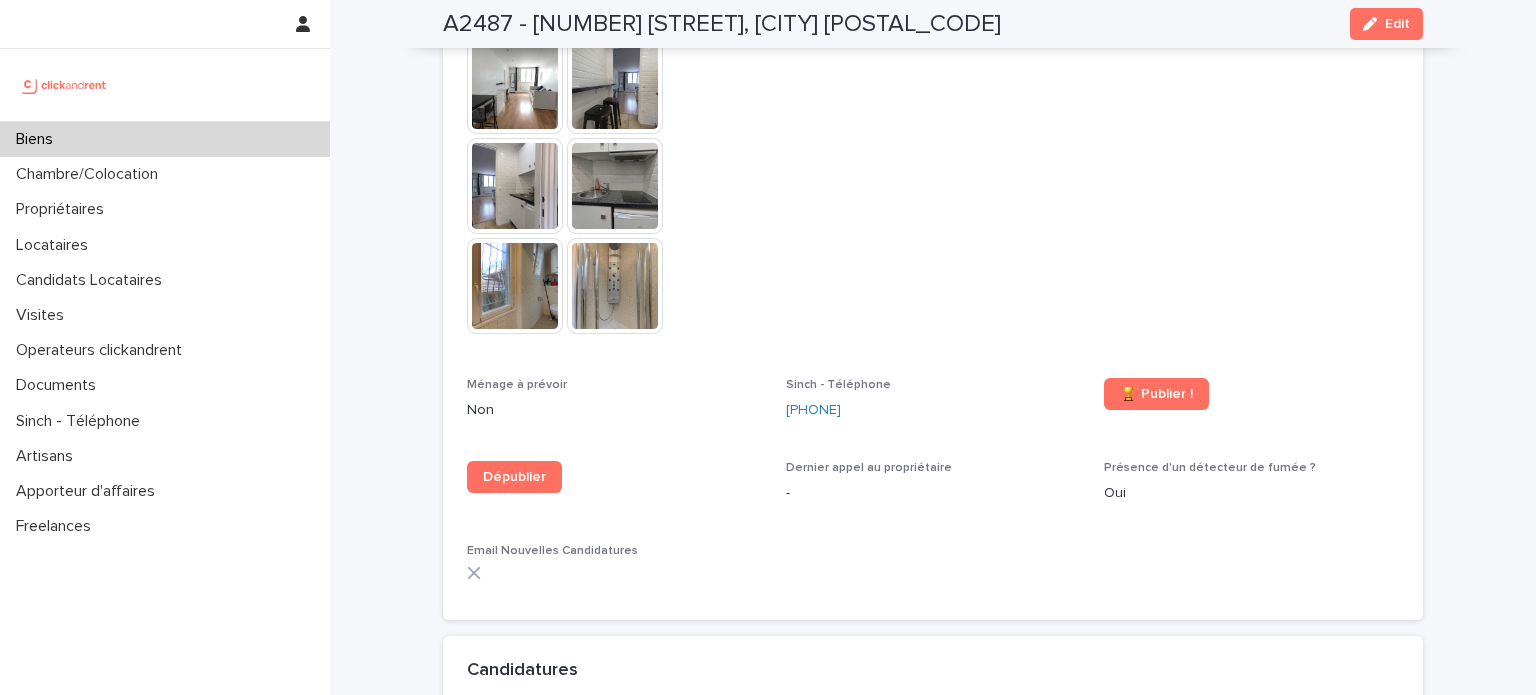 click on "Biens" at bounding box center [165, 139] 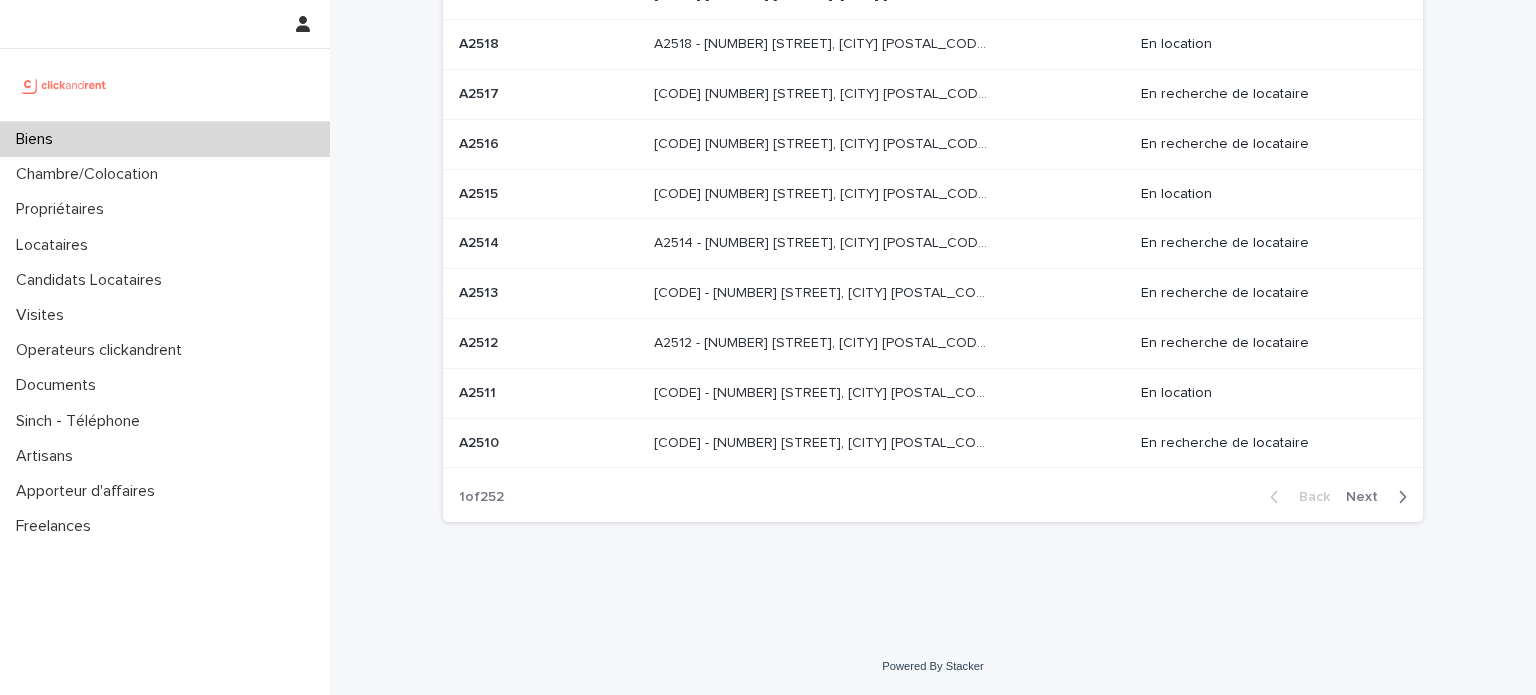 scroll, scrollTop: 0, scrollLeft: 0, axis: both 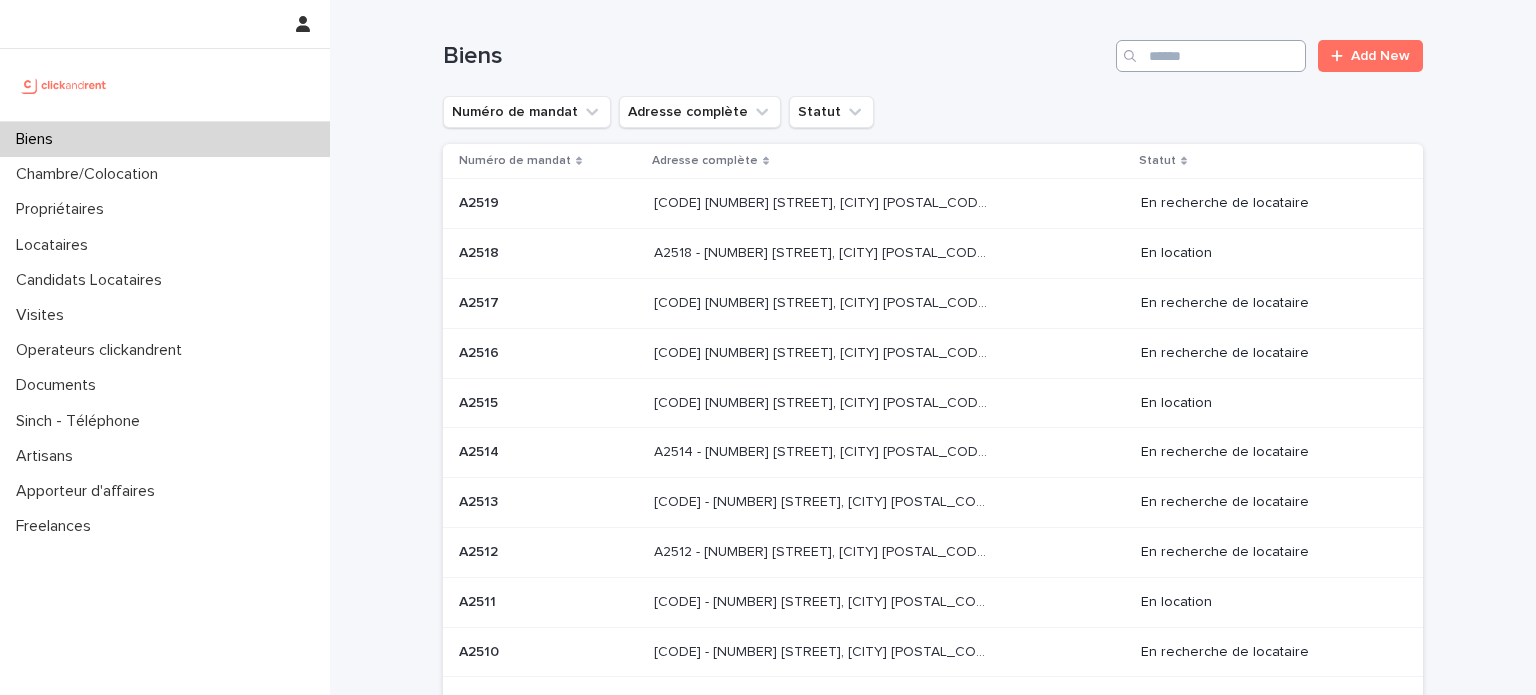 drag, startPoint x: 1188, startPoint y: 72, endPoint x: 1219, endPoint y: 54, distance: 35.846897 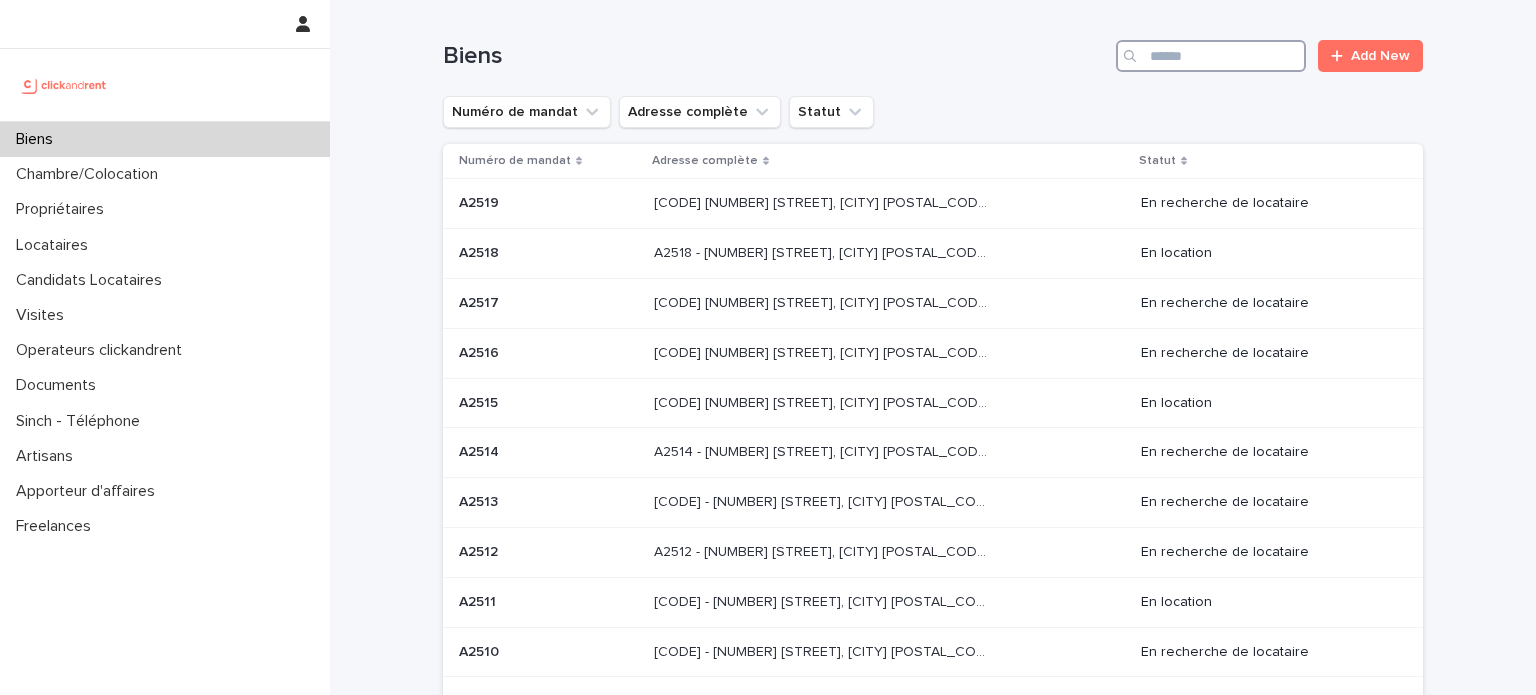 click at bounding box center [1211, 56] 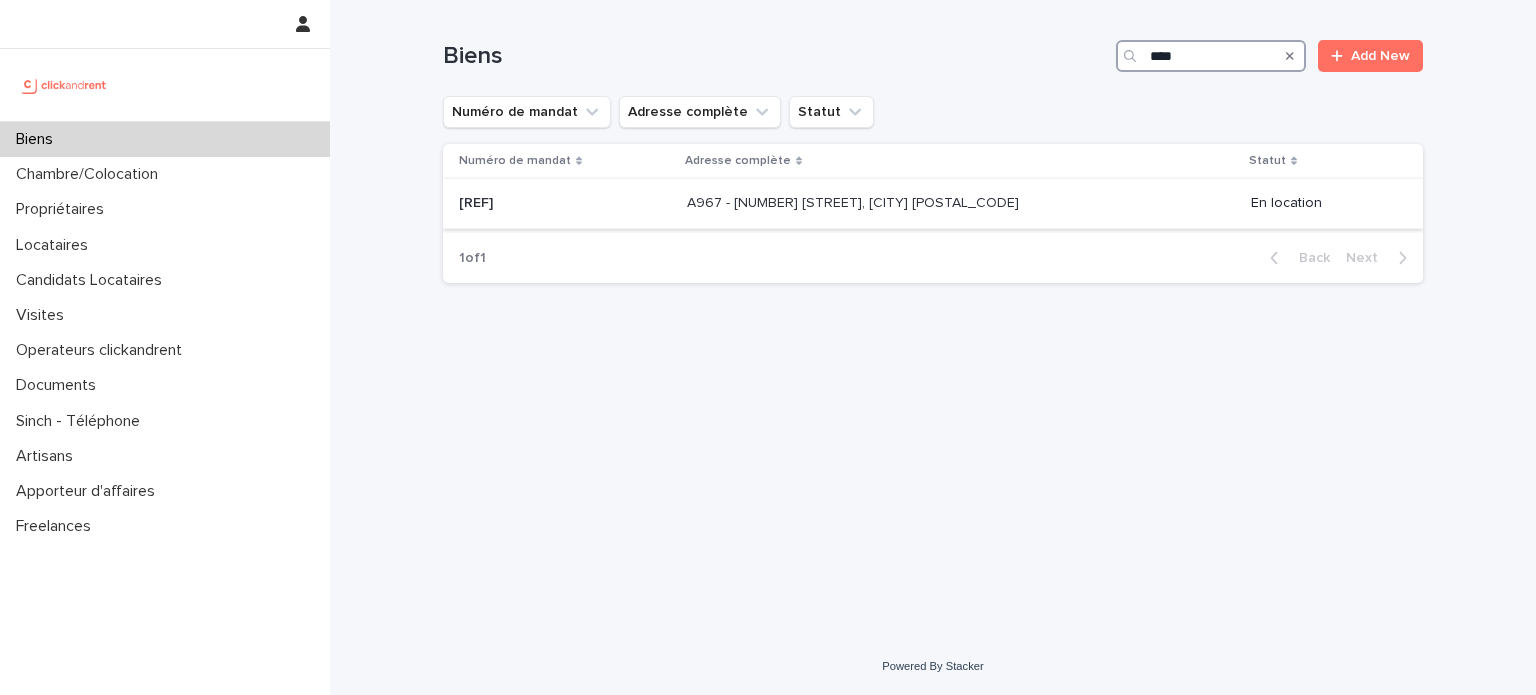type on "****" 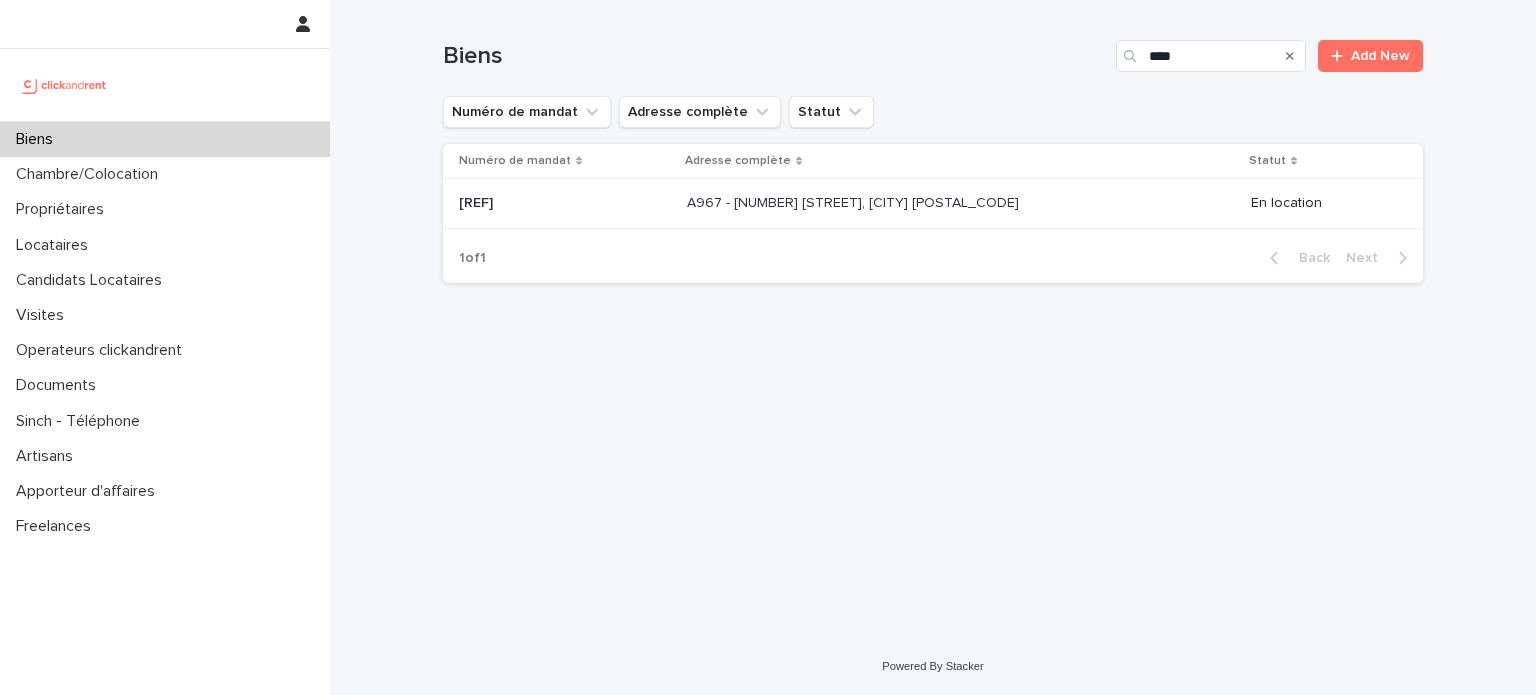 click at bounding box center (853, 203) 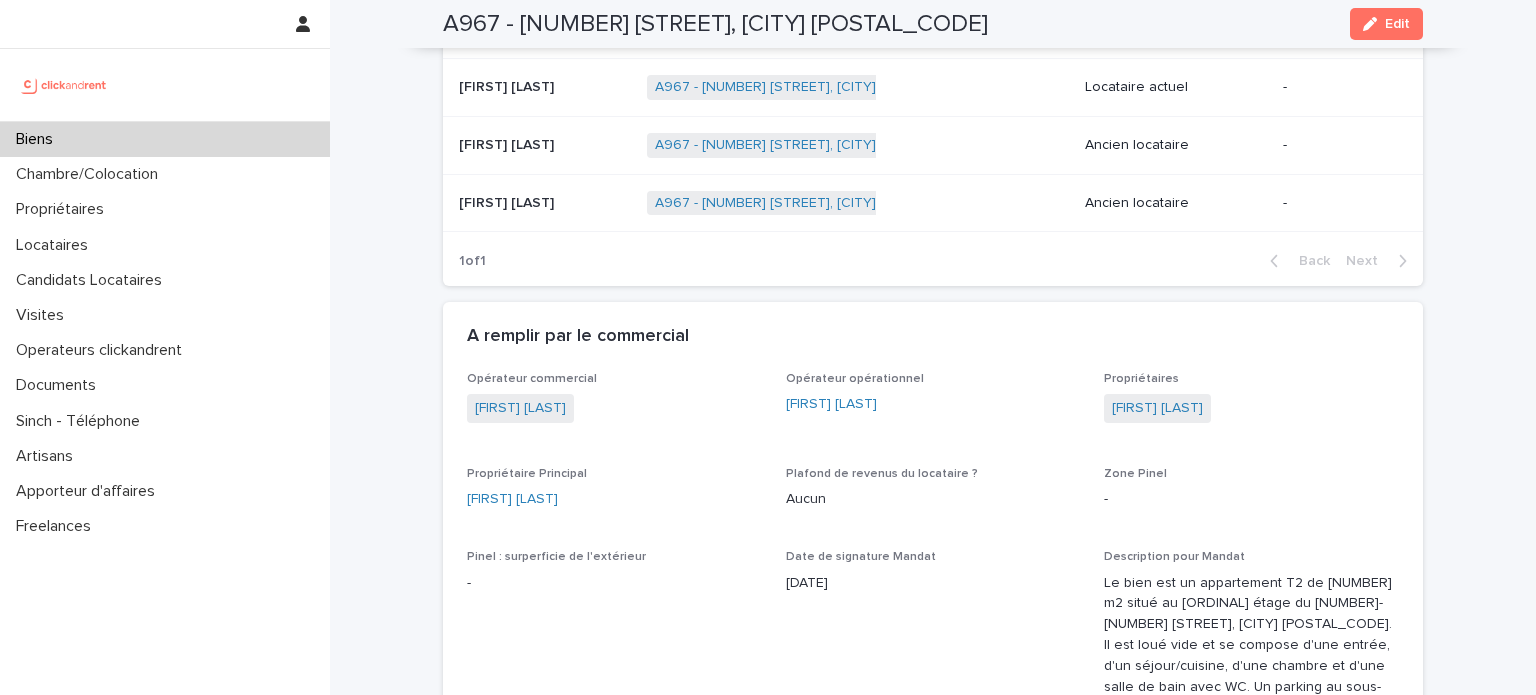 scroll, scrollTop: 971, scrollLeft: 0, axis: vertical 